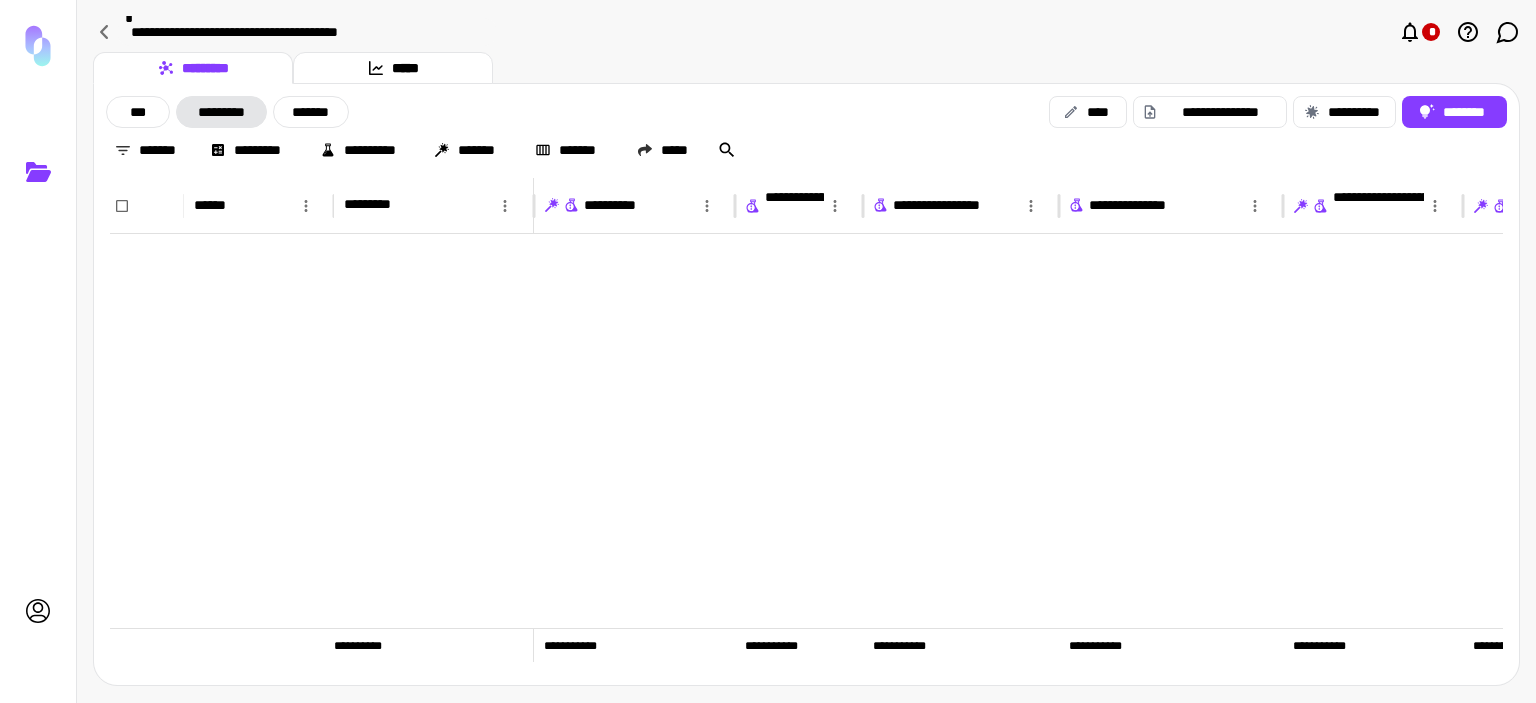 scroll, scrollTop: 0, scrollLeft: 0, axis: both 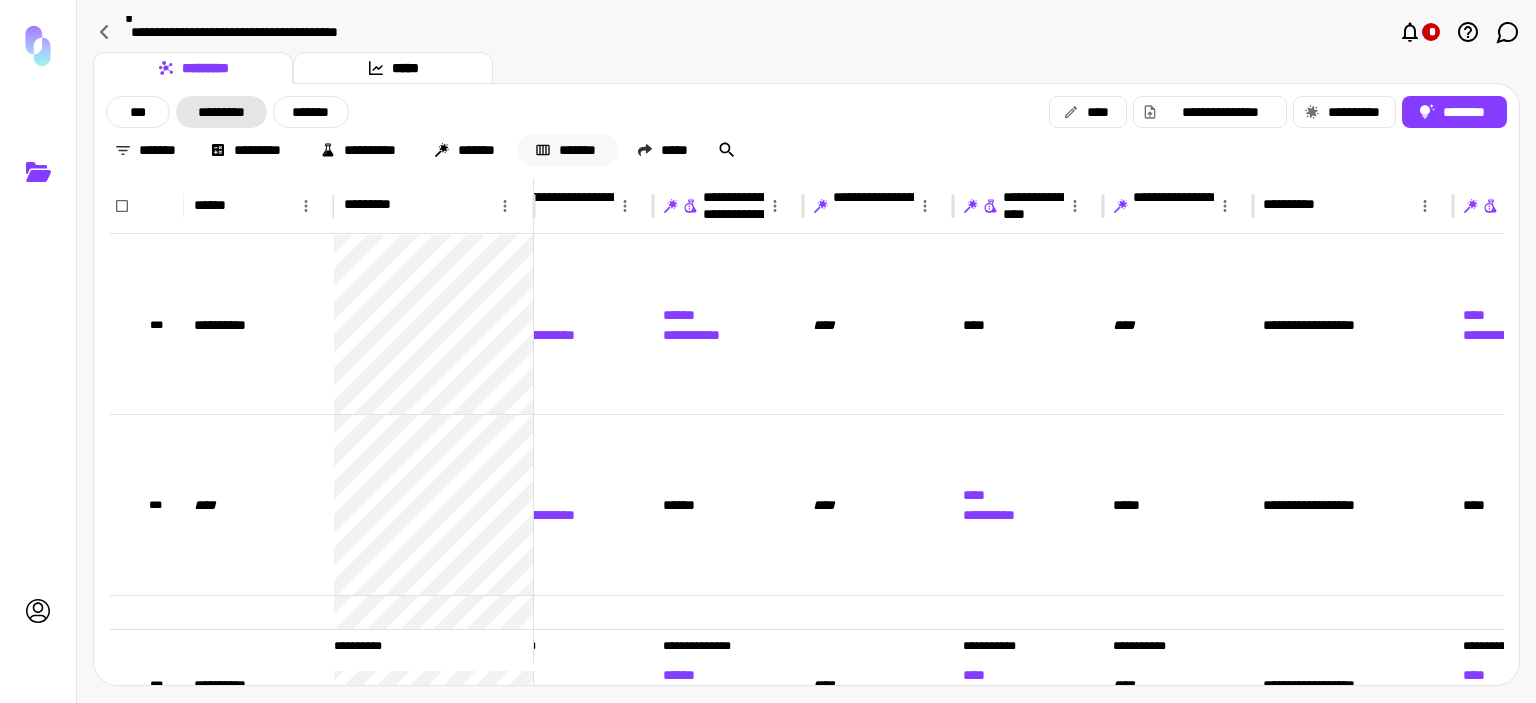 click on "*******" at bounding box center [567, 150] 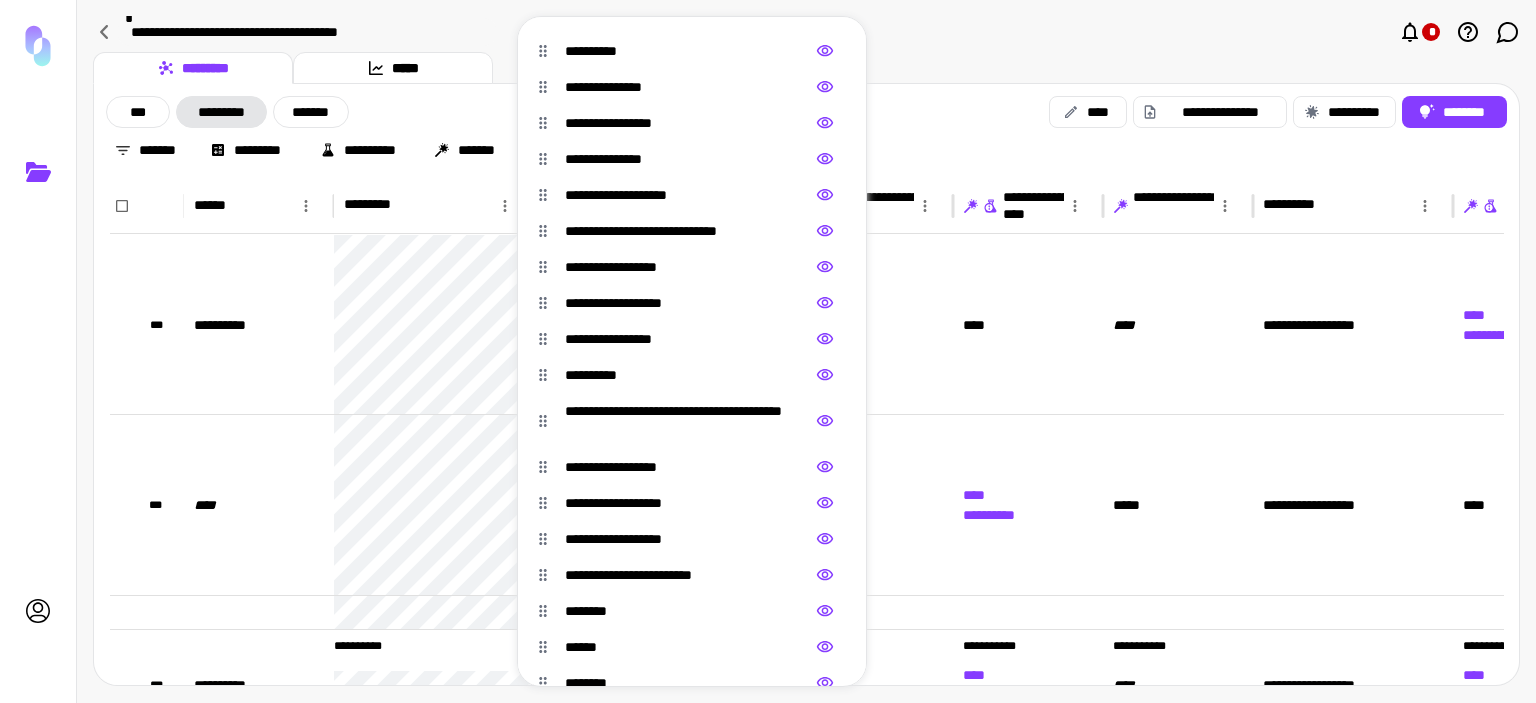 click at bounding box center [768, 351] 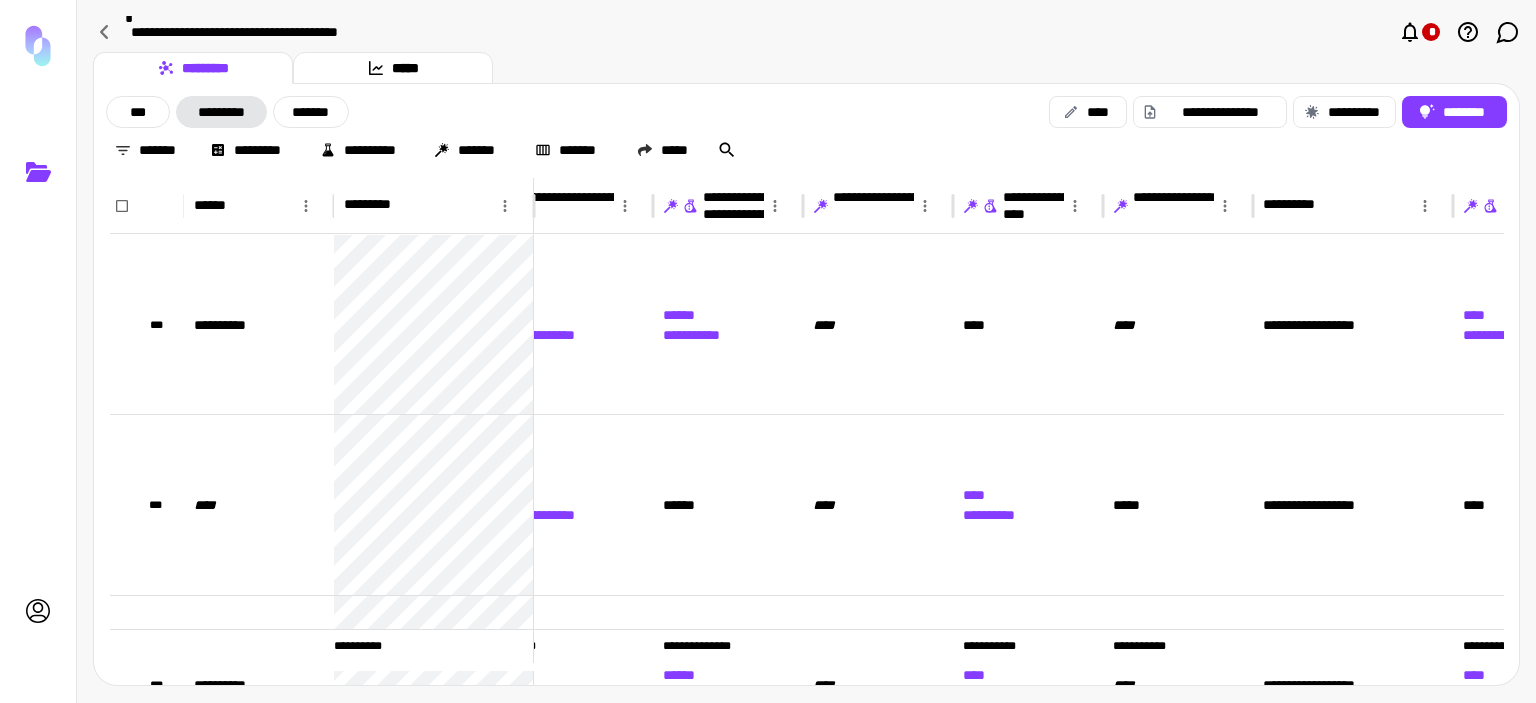 scroll, scrollTop: 0, scrollLeft: 230, axis: horizontal 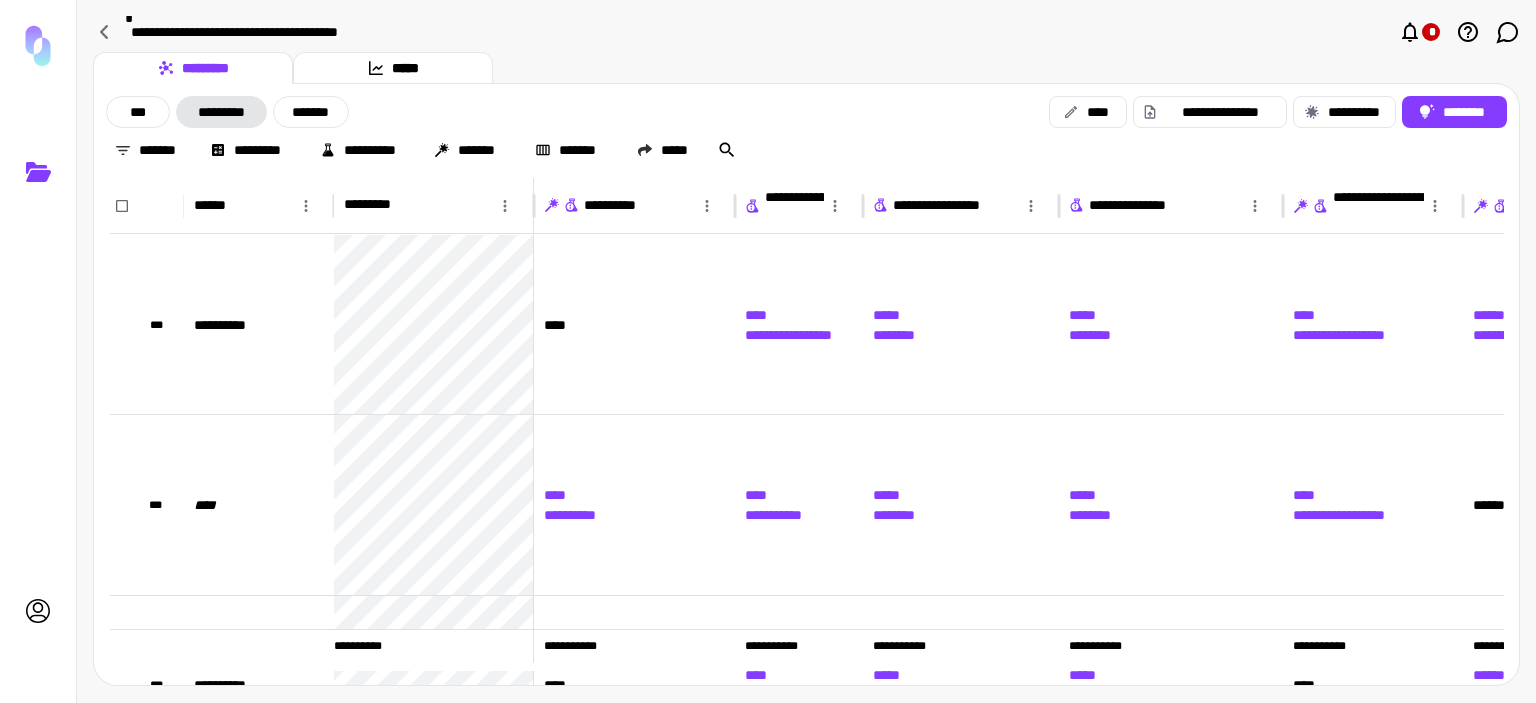 click 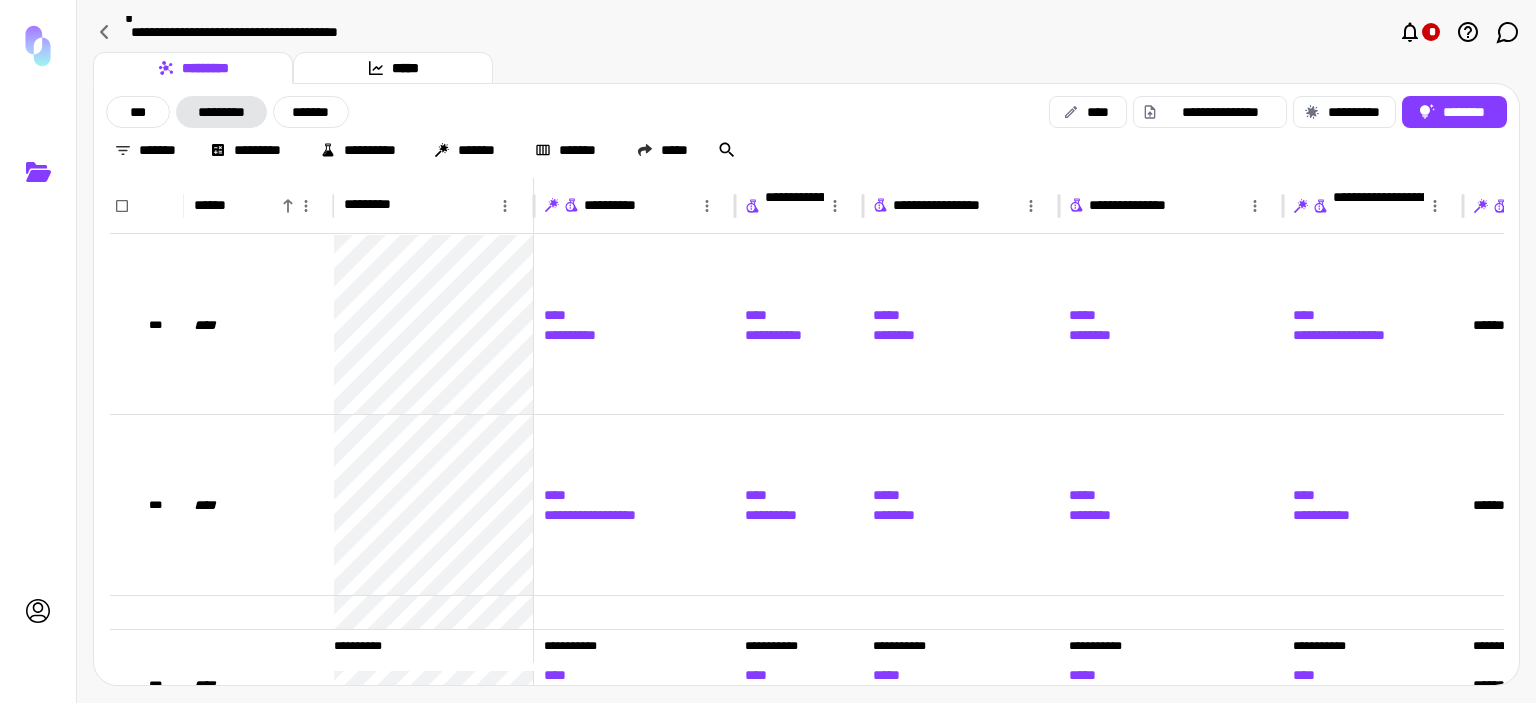 click 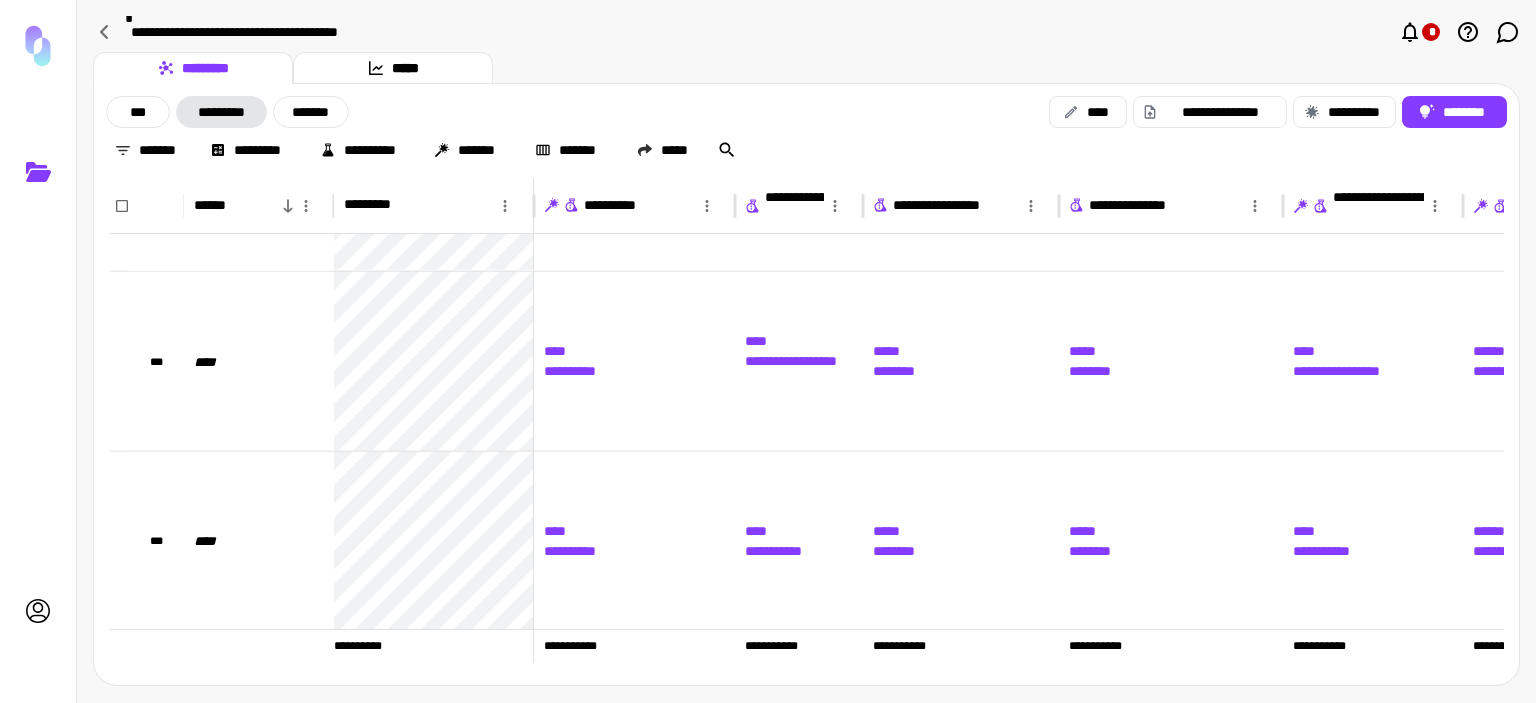 click on "**********" at bounding box center [806, 34] 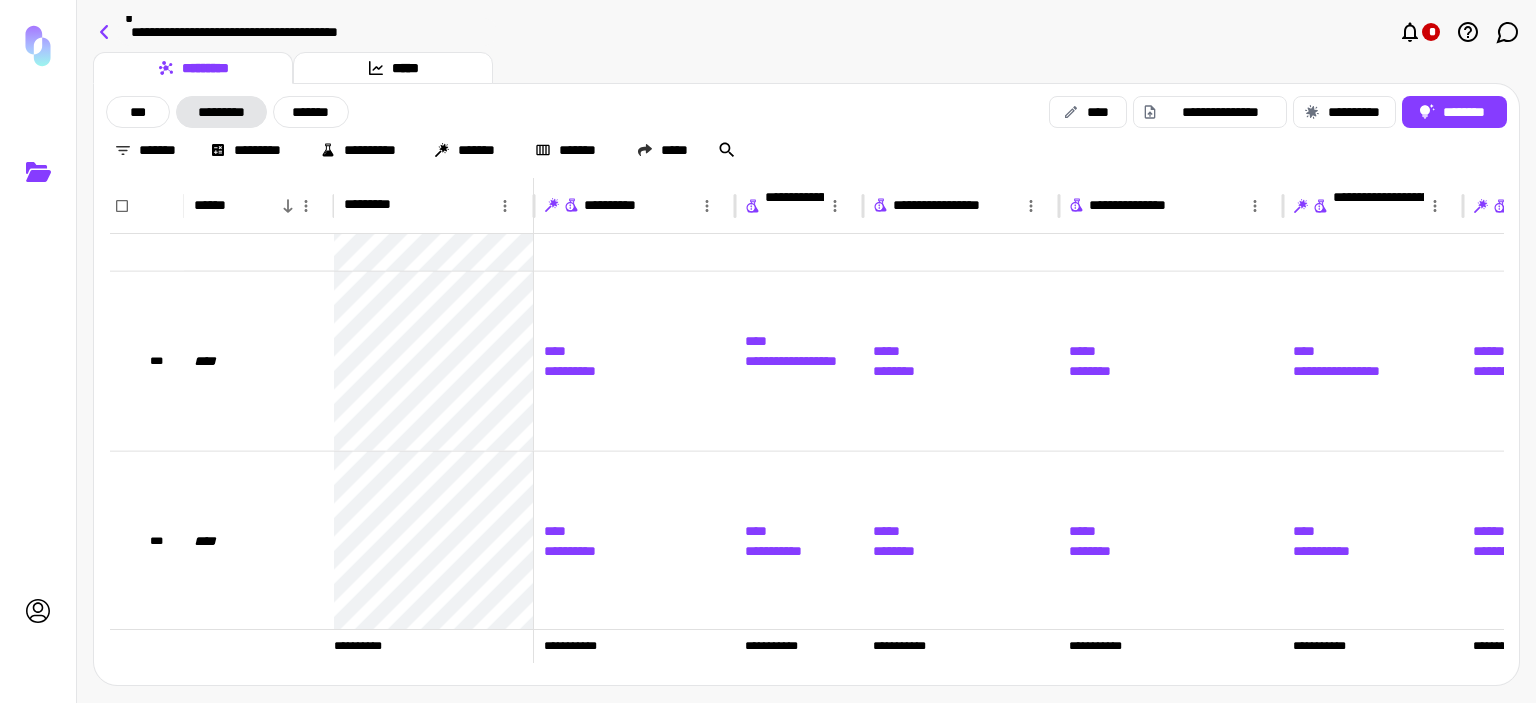 click 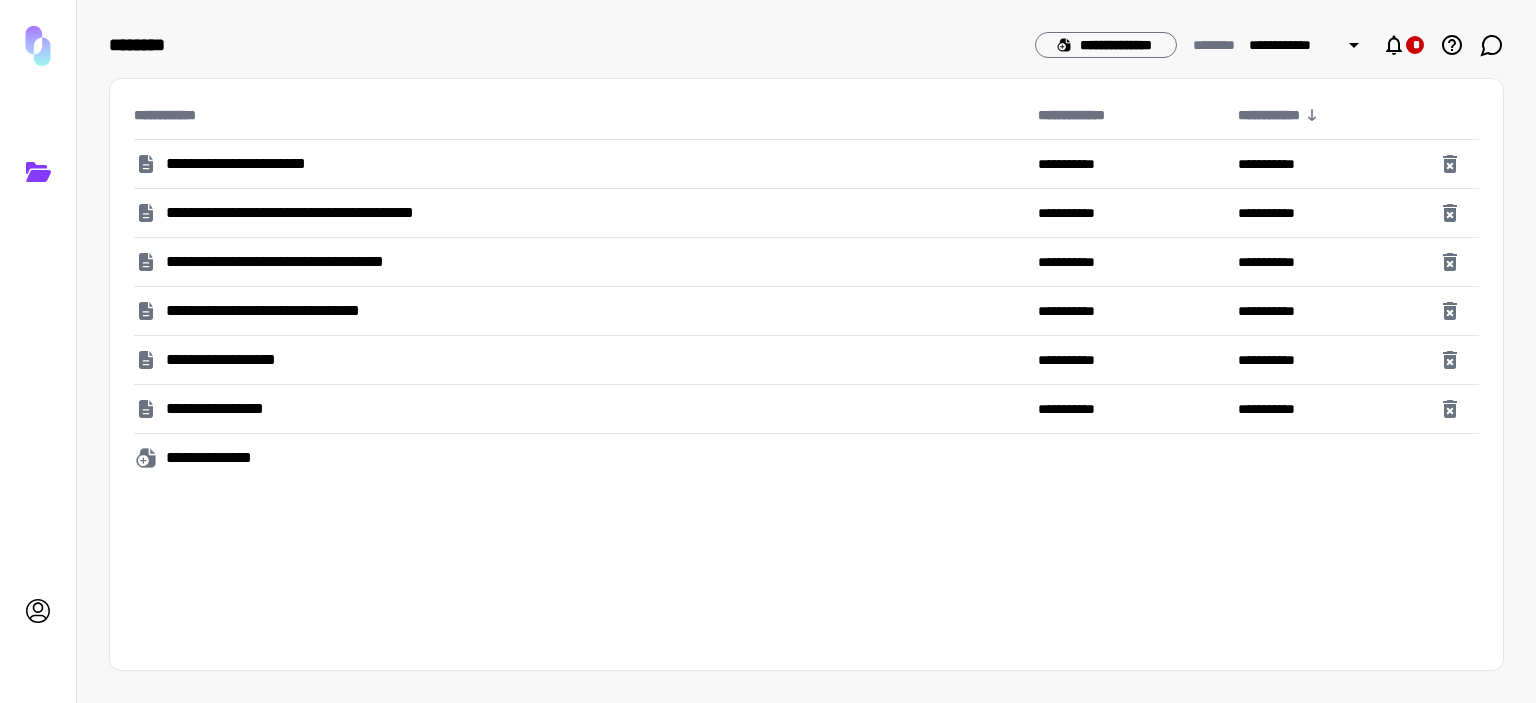 click on "**********" at bounding box center [221, 458] 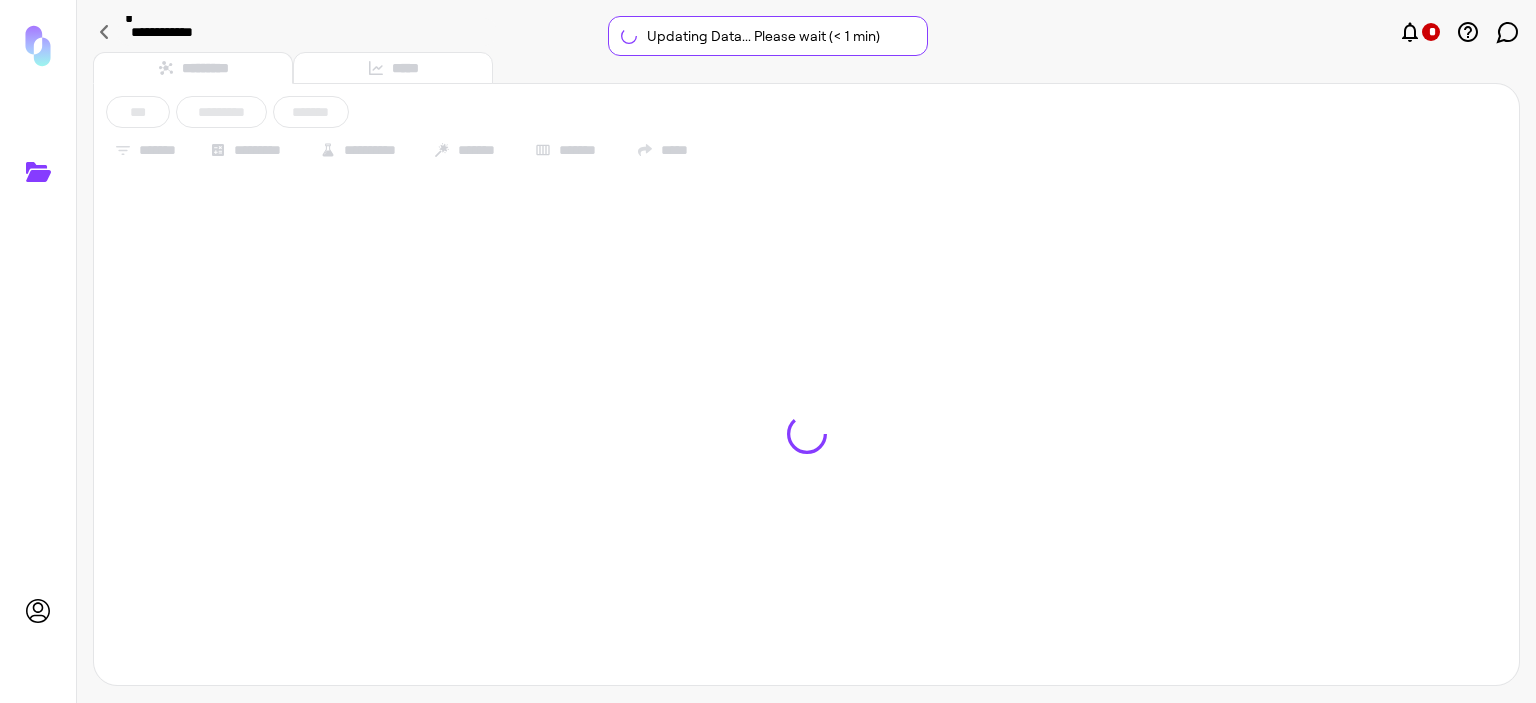 type on "**********" 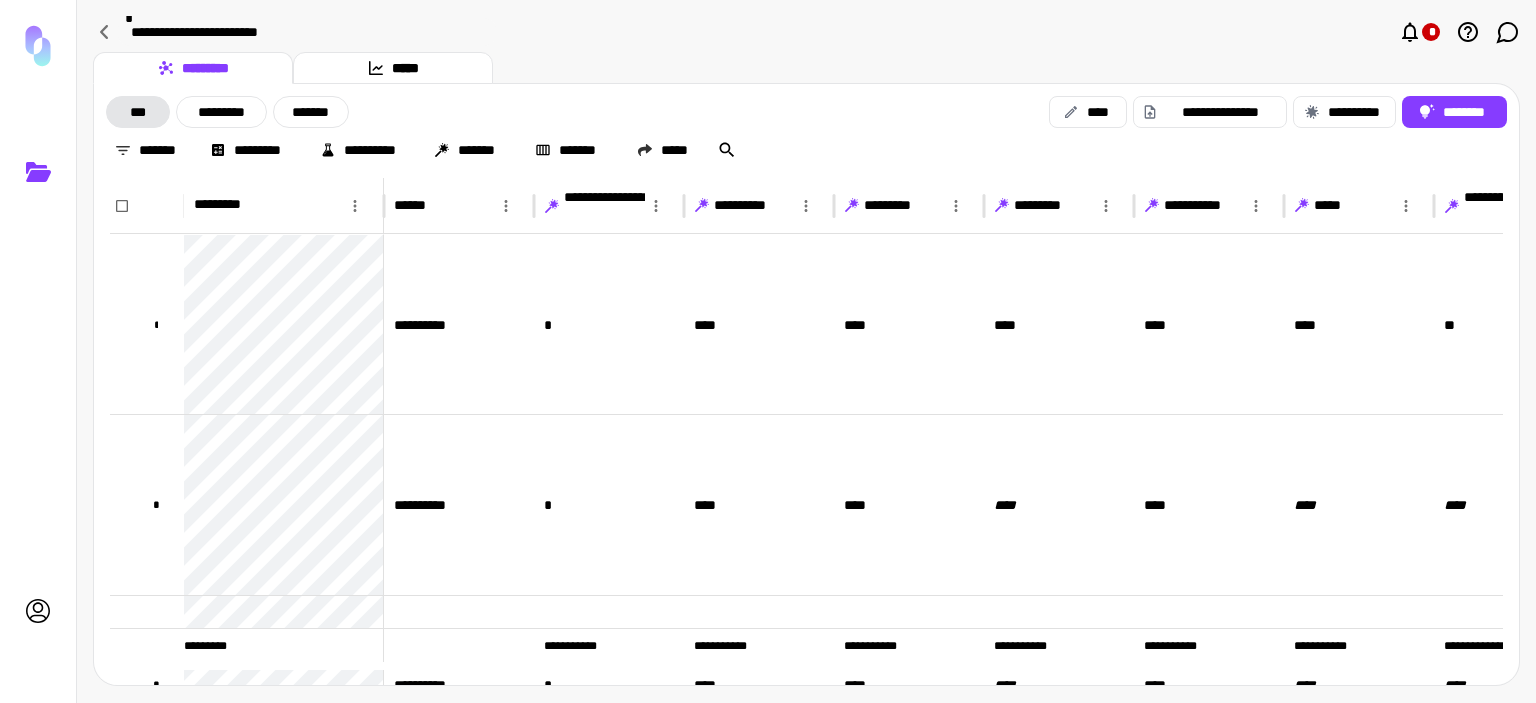 scroll, scrollTop: 0, scrollLeft: 63, axis: horizontal 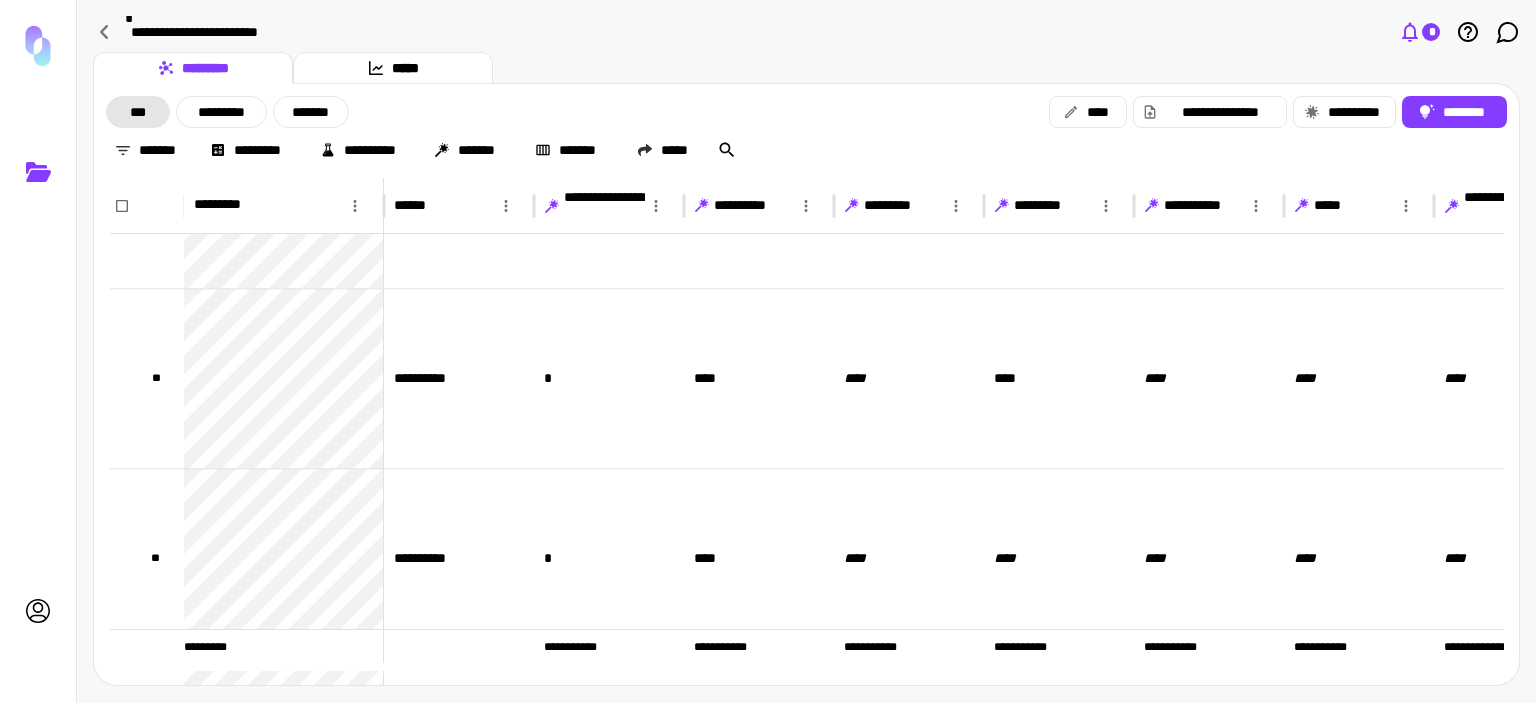 click 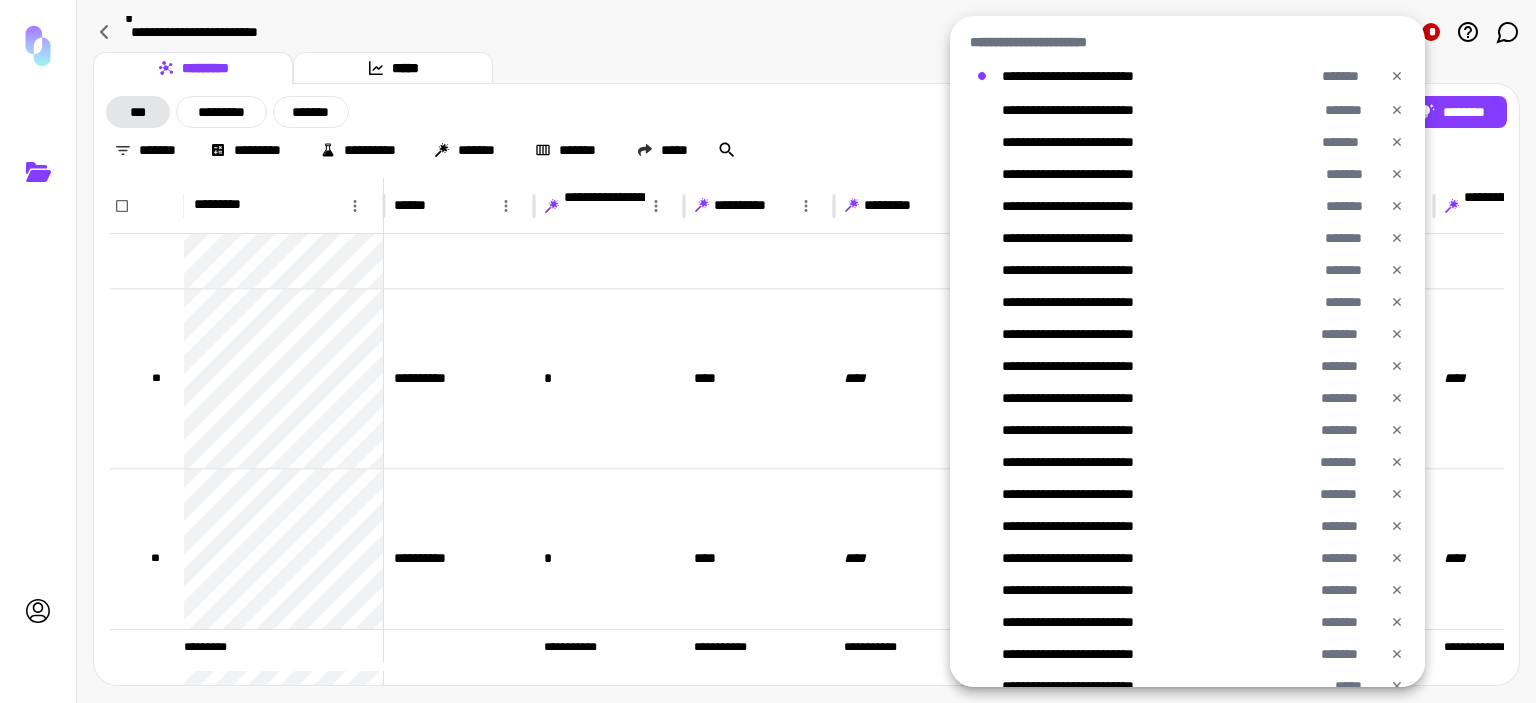 click at bounding box center (768, 351) 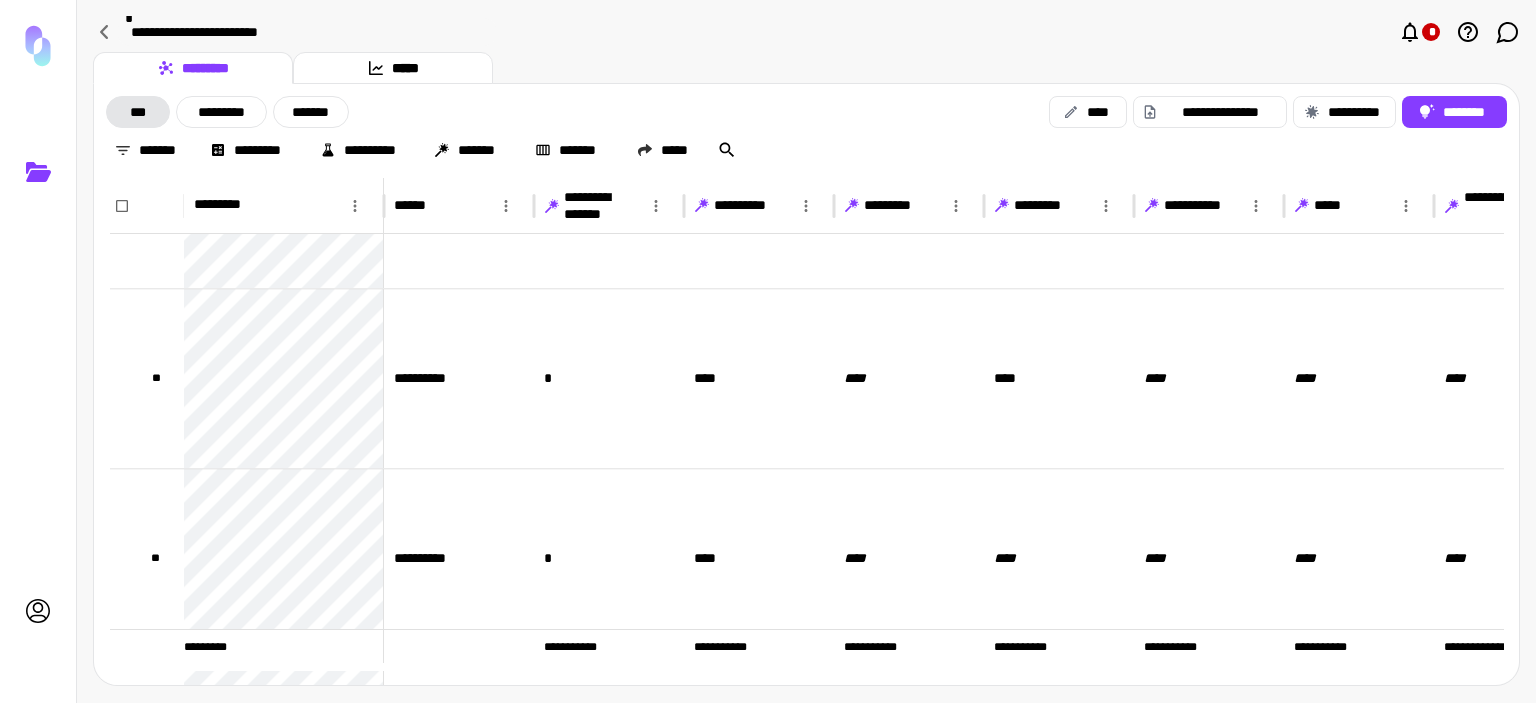 click 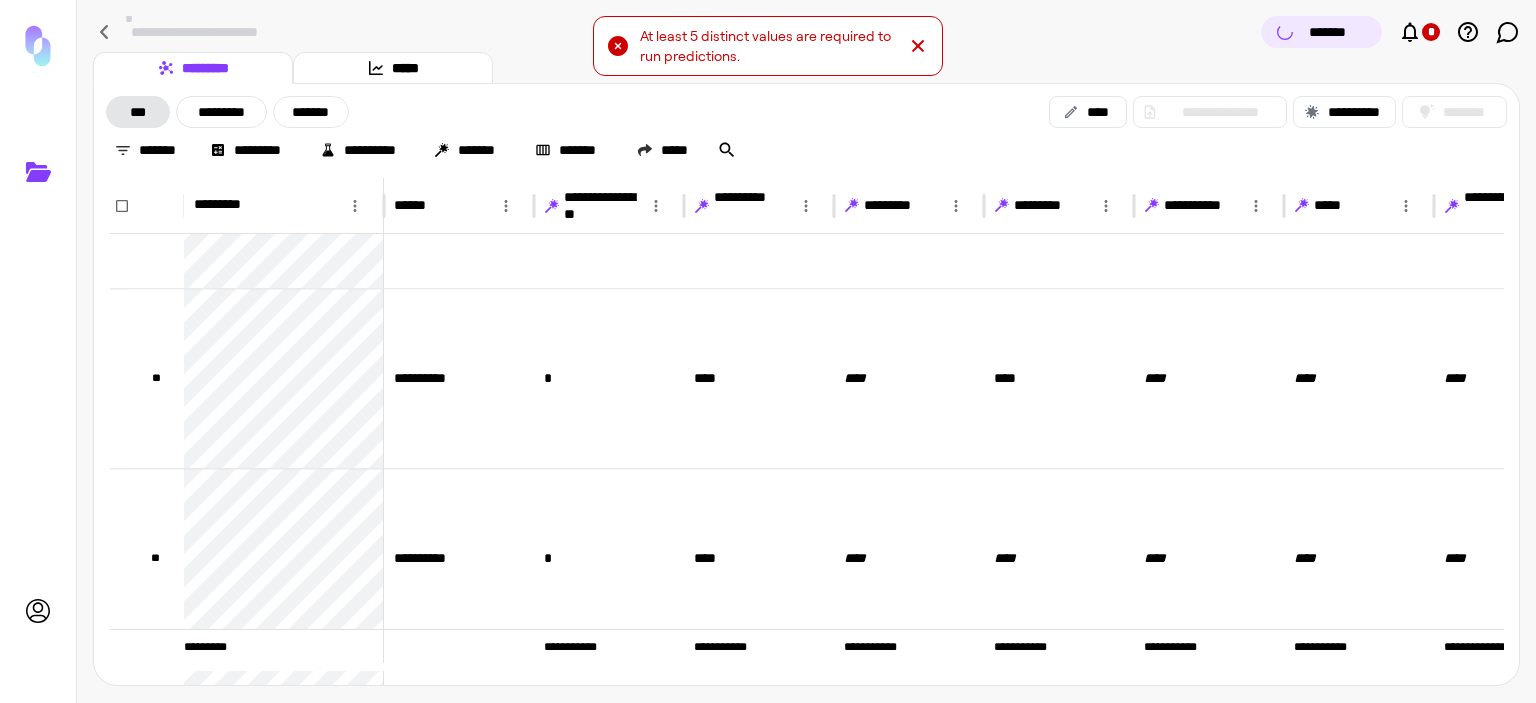 click 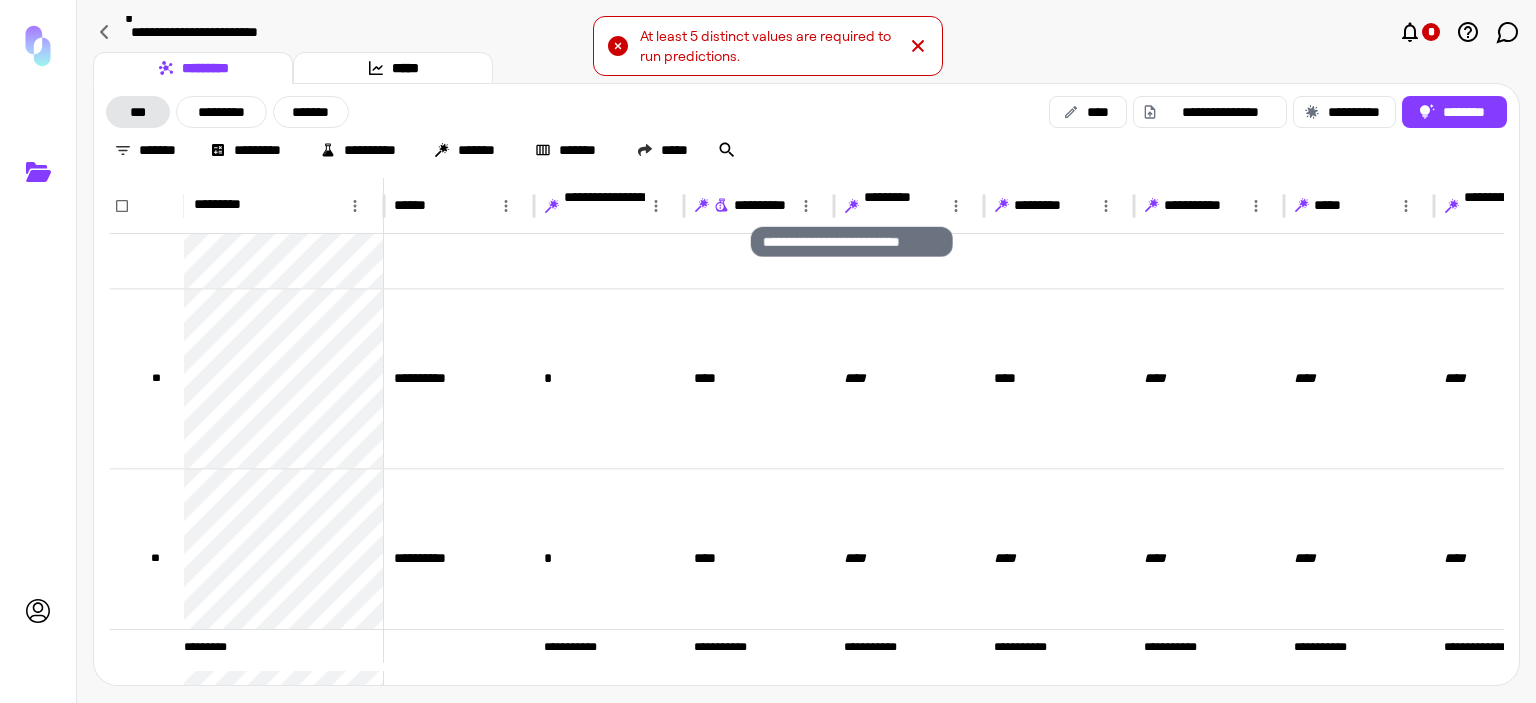 click 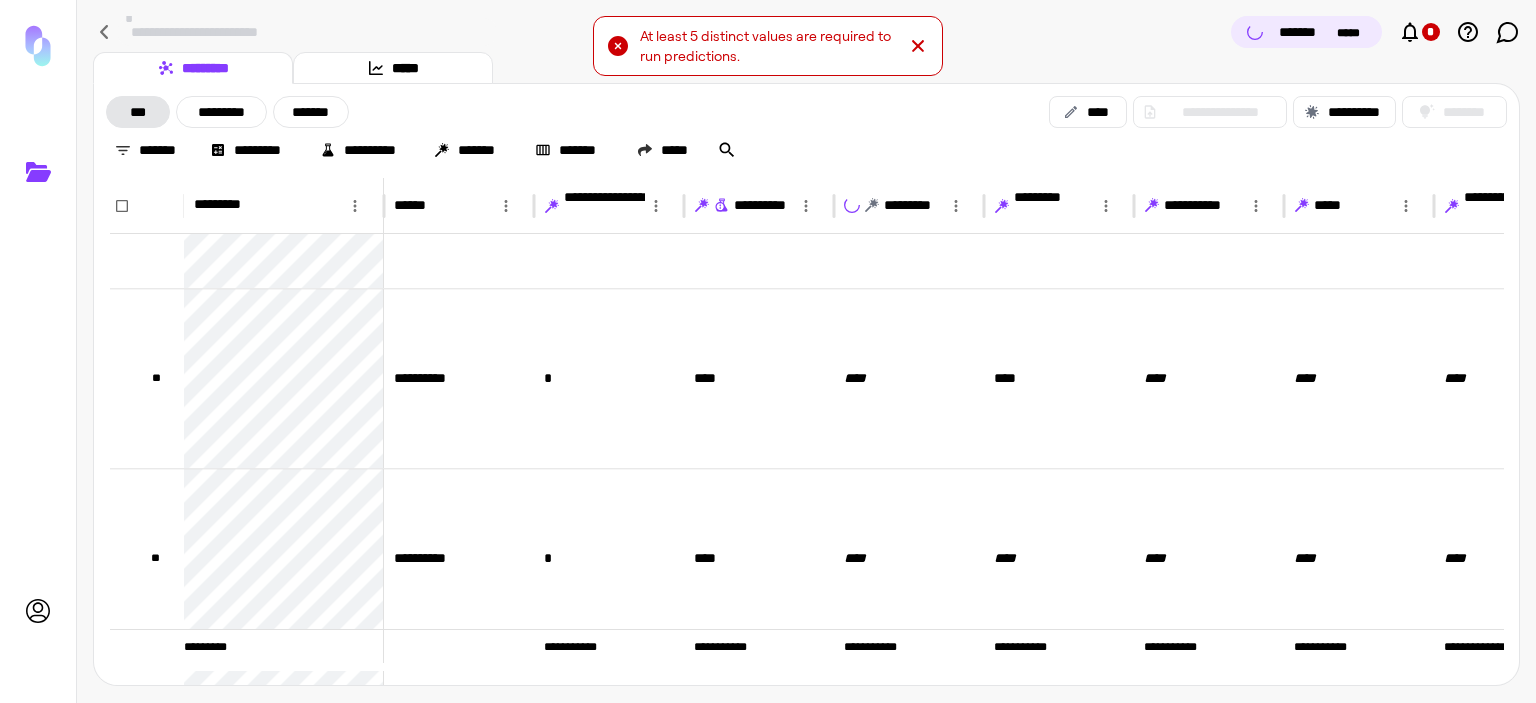 click 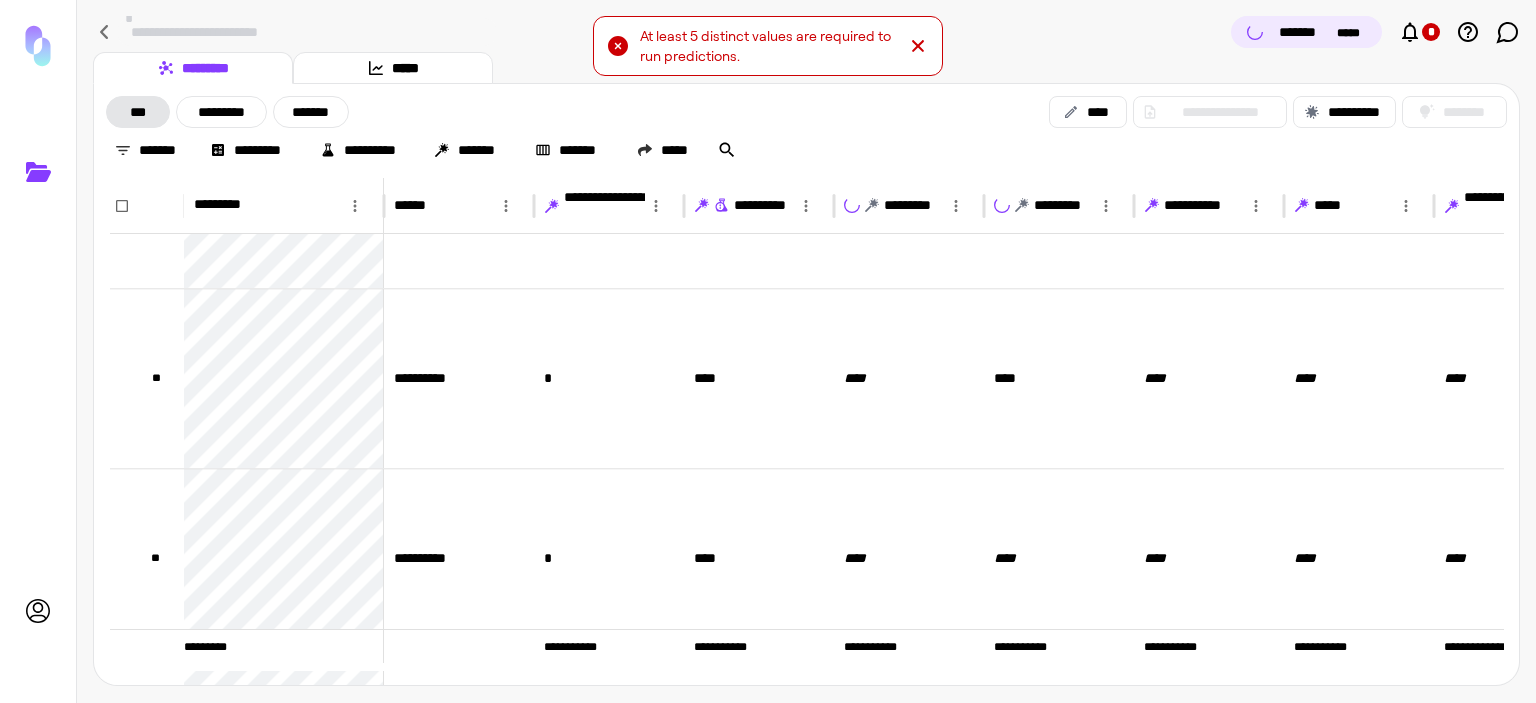 click 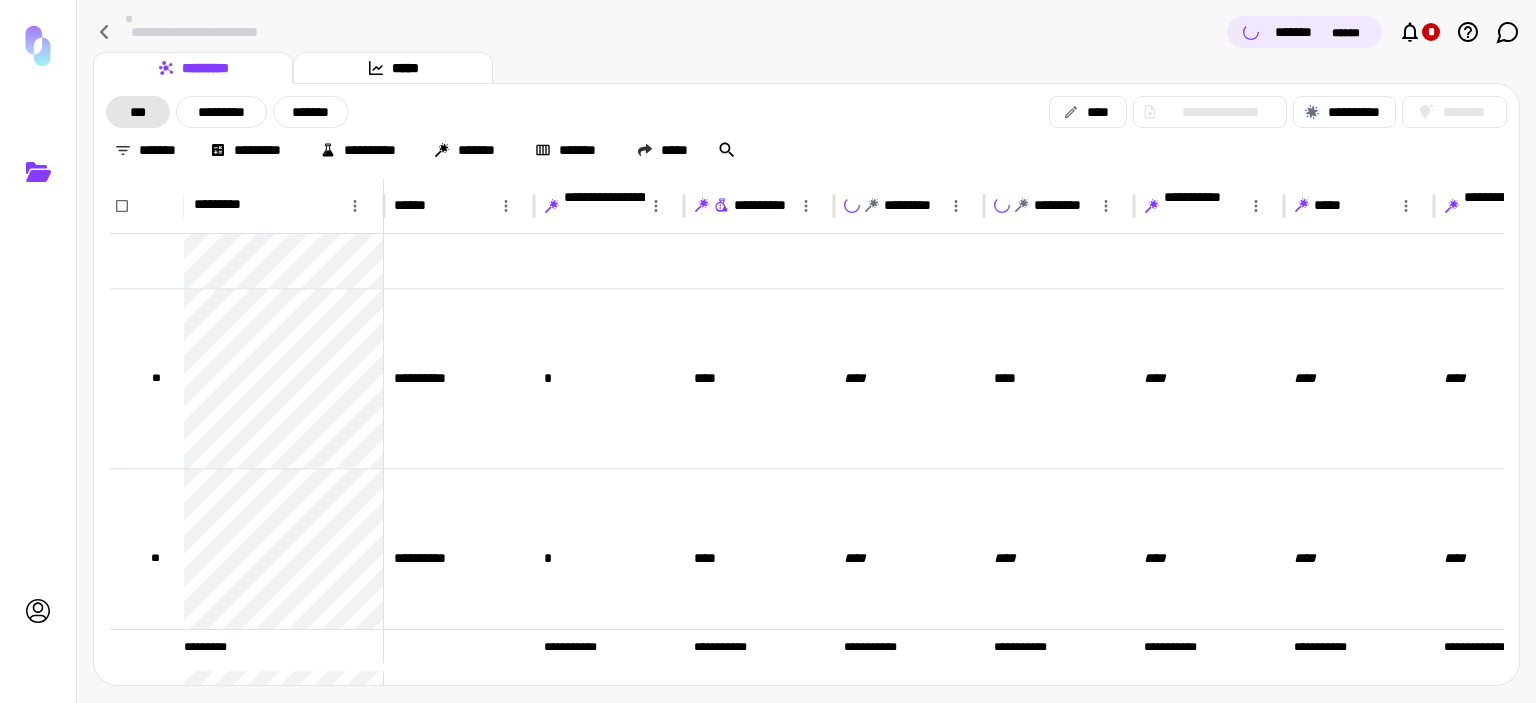 click 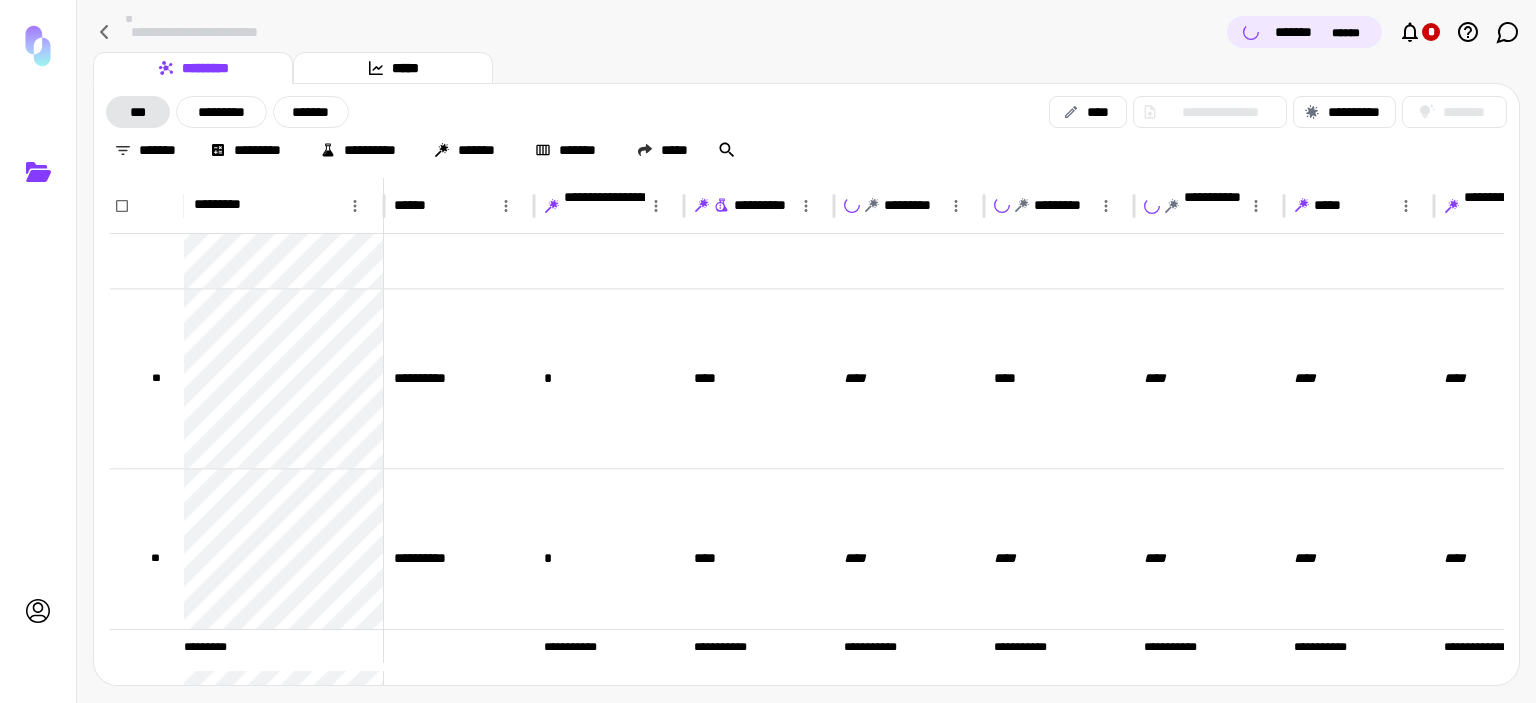 click 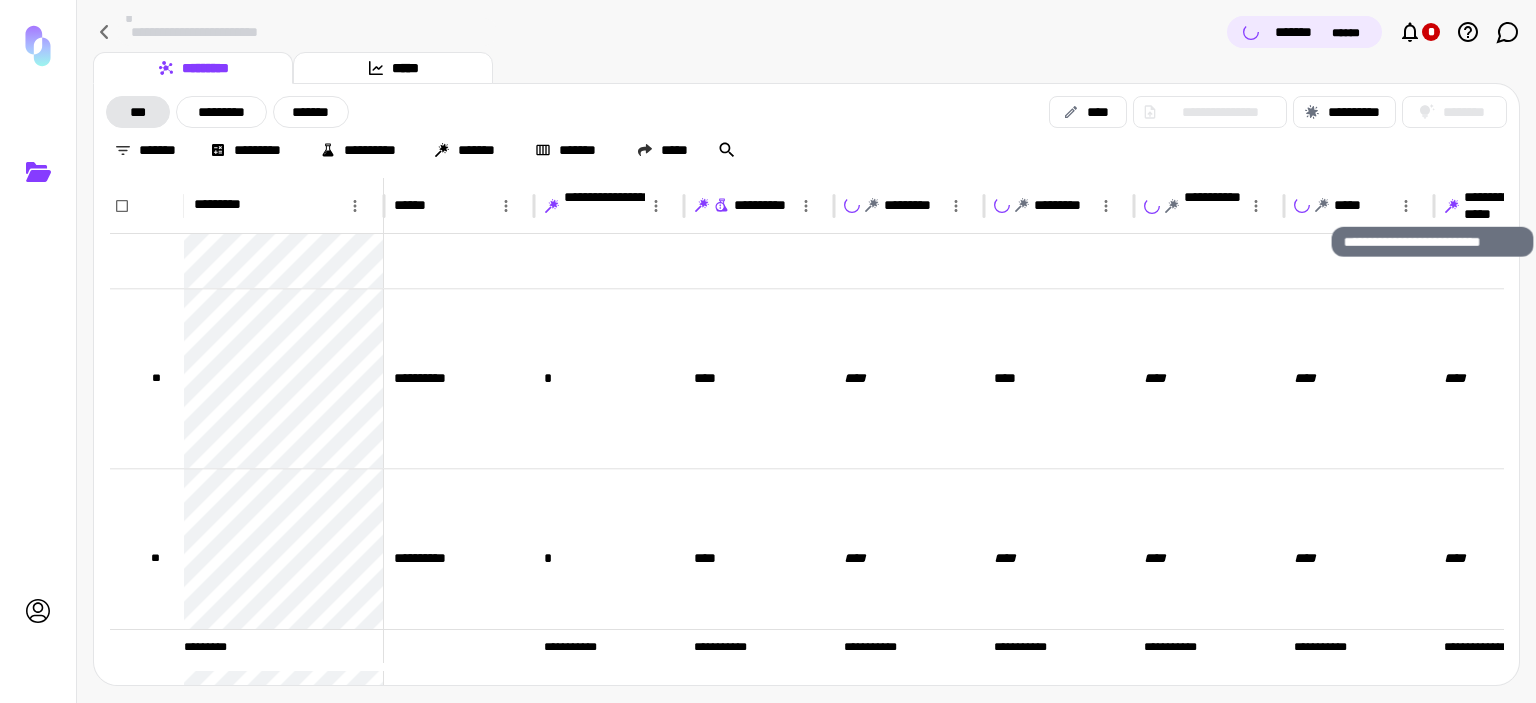 click 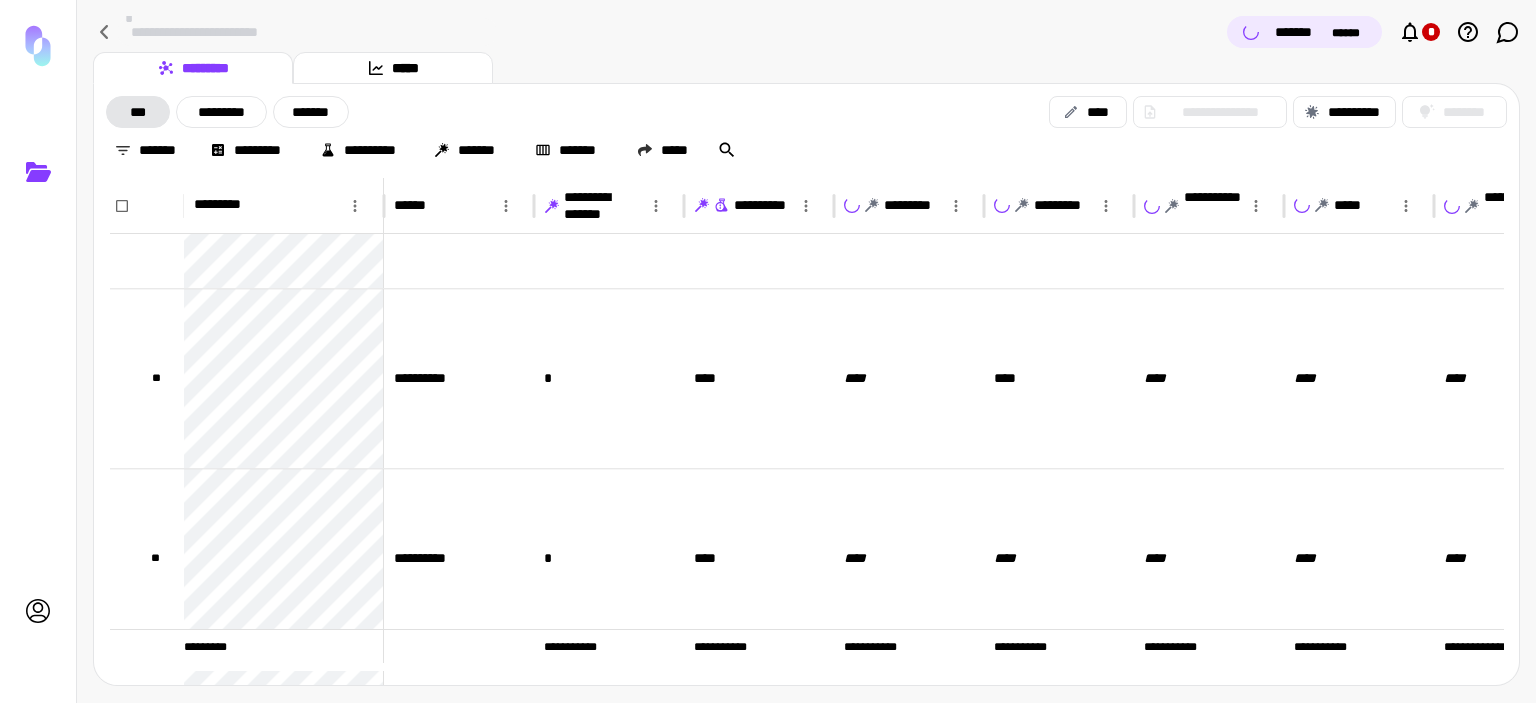 click 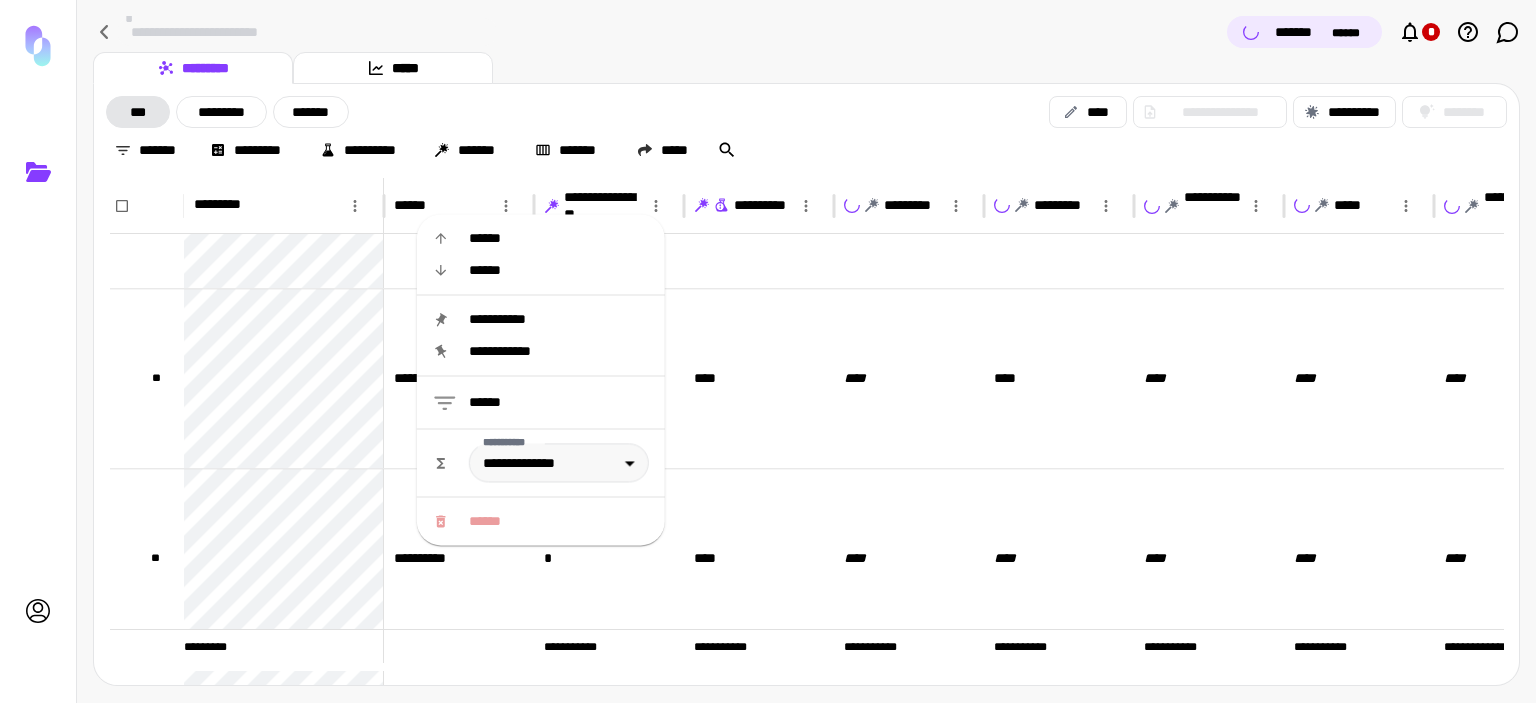 click on "**********" at bounding box center [806, 150] 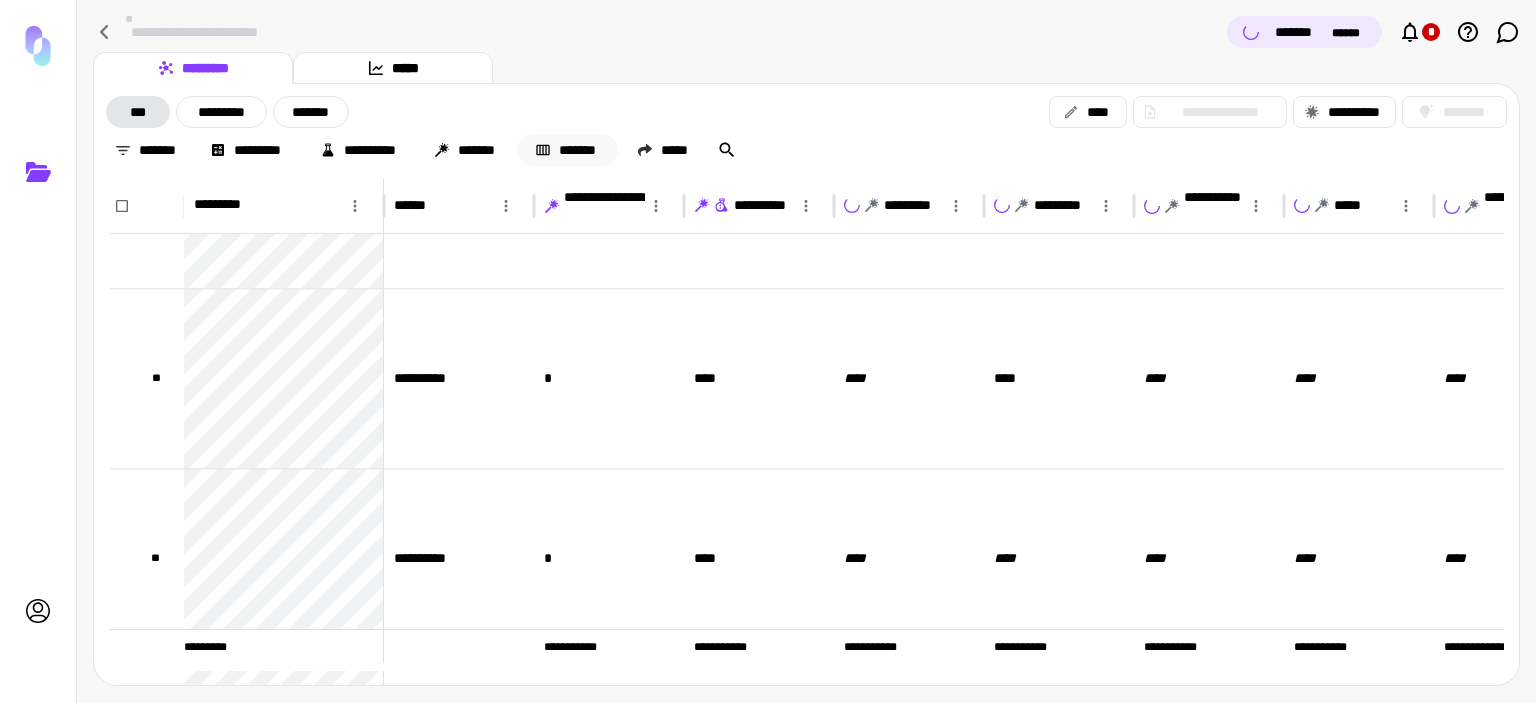 click on "*******" at bounding box center (567, 150) 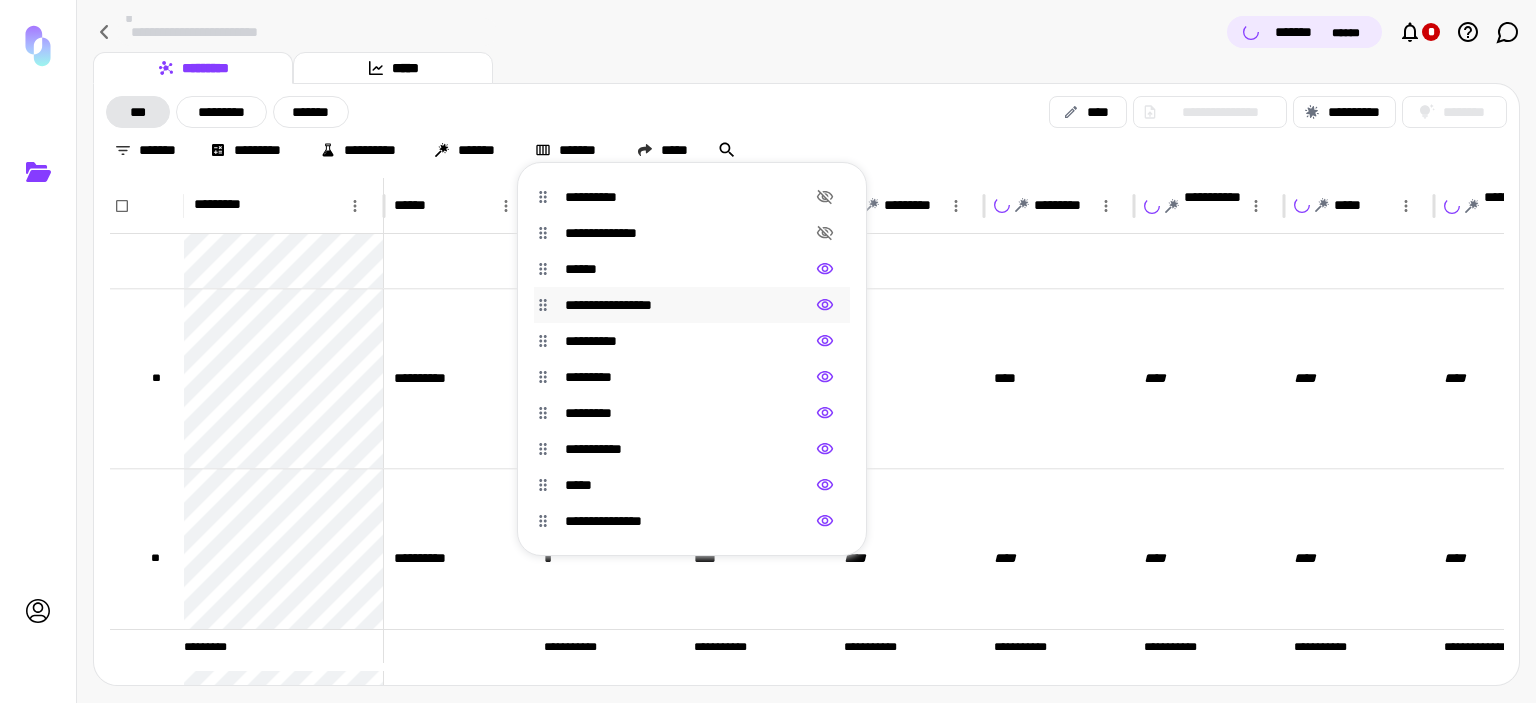 click 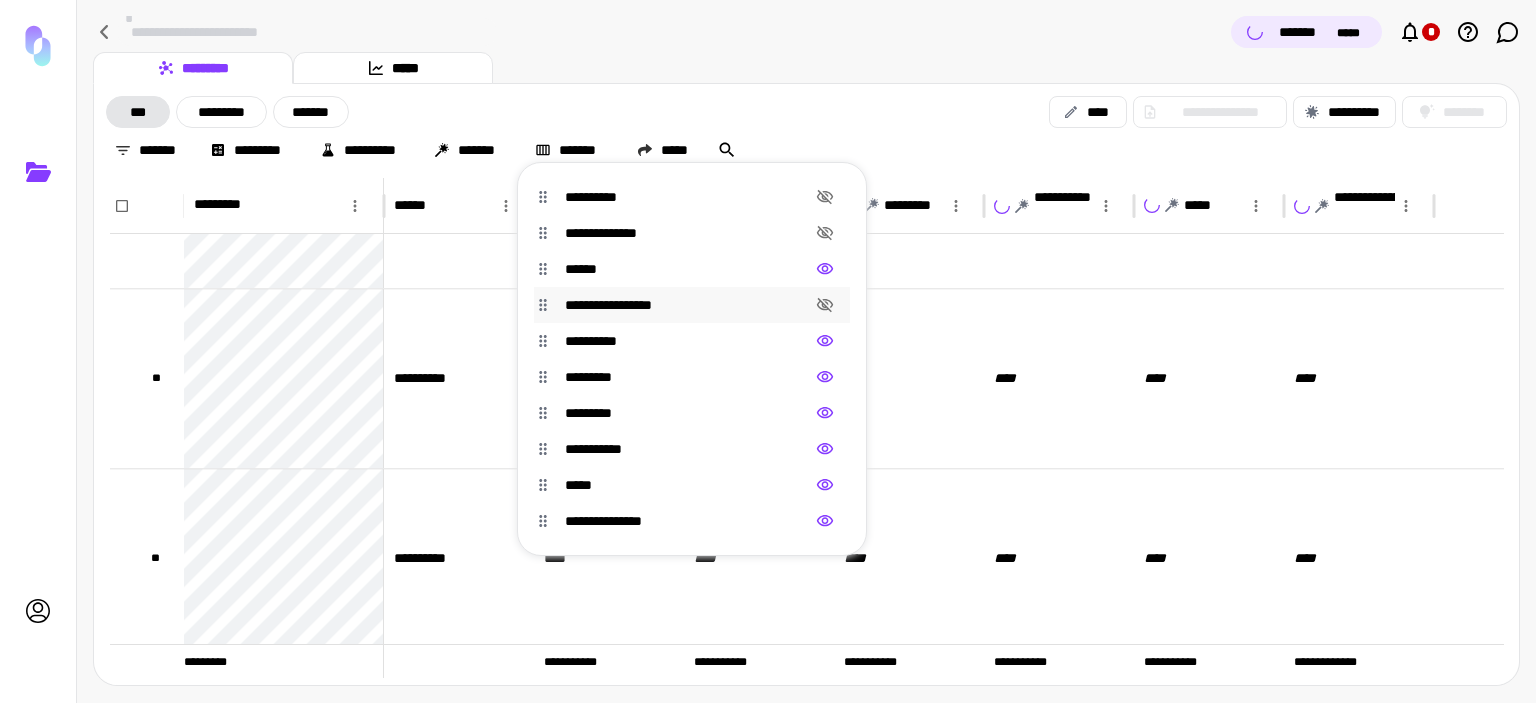 click at bounding box center (768, 351) 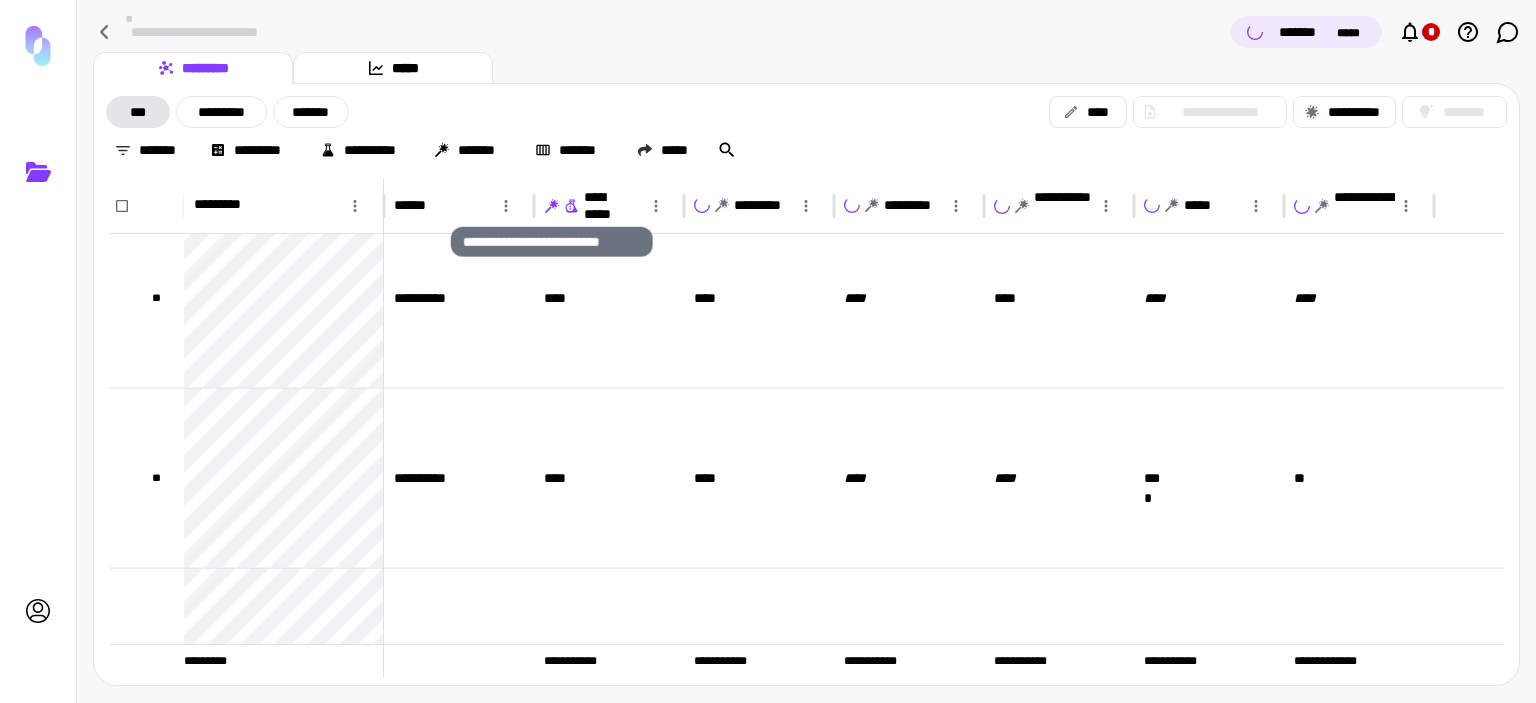 click 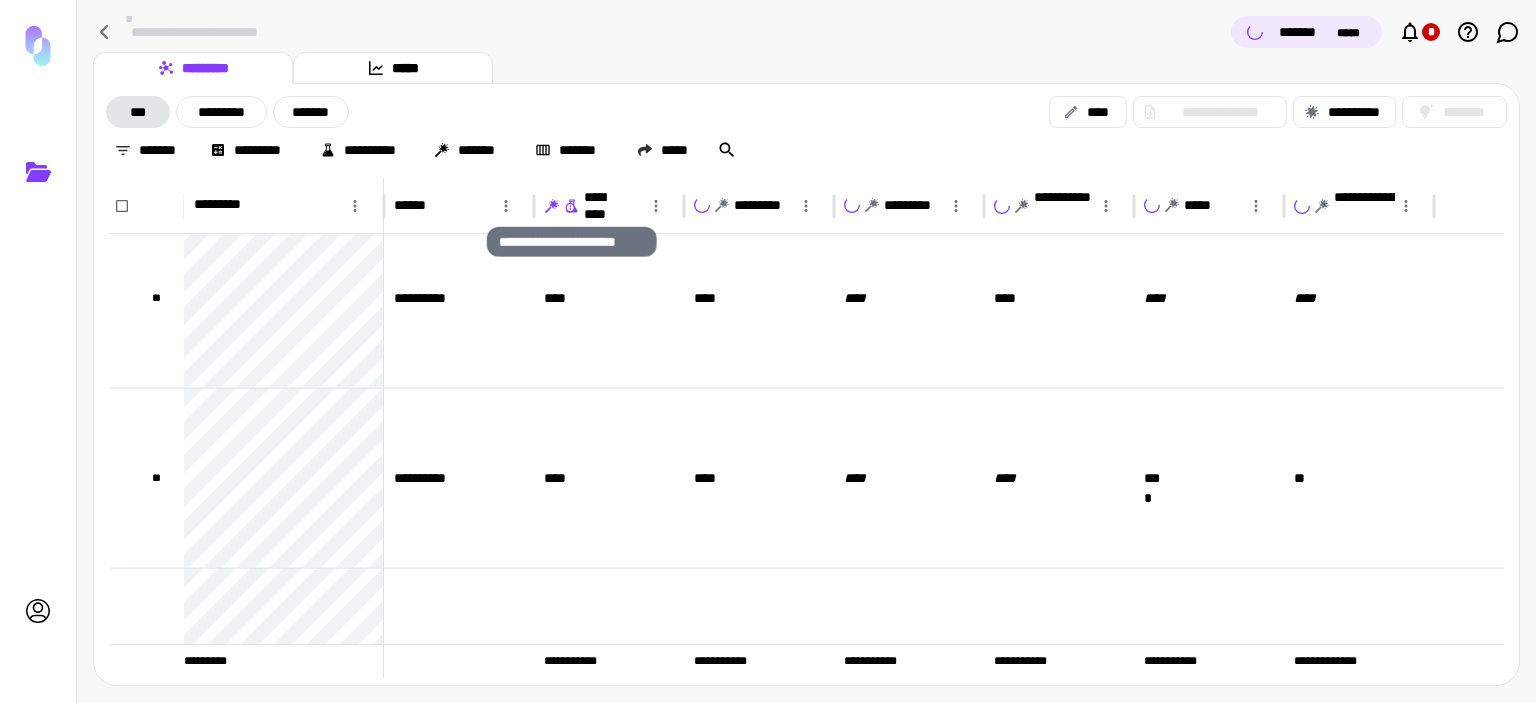 click on "**********" at bounding box center [595, 206] 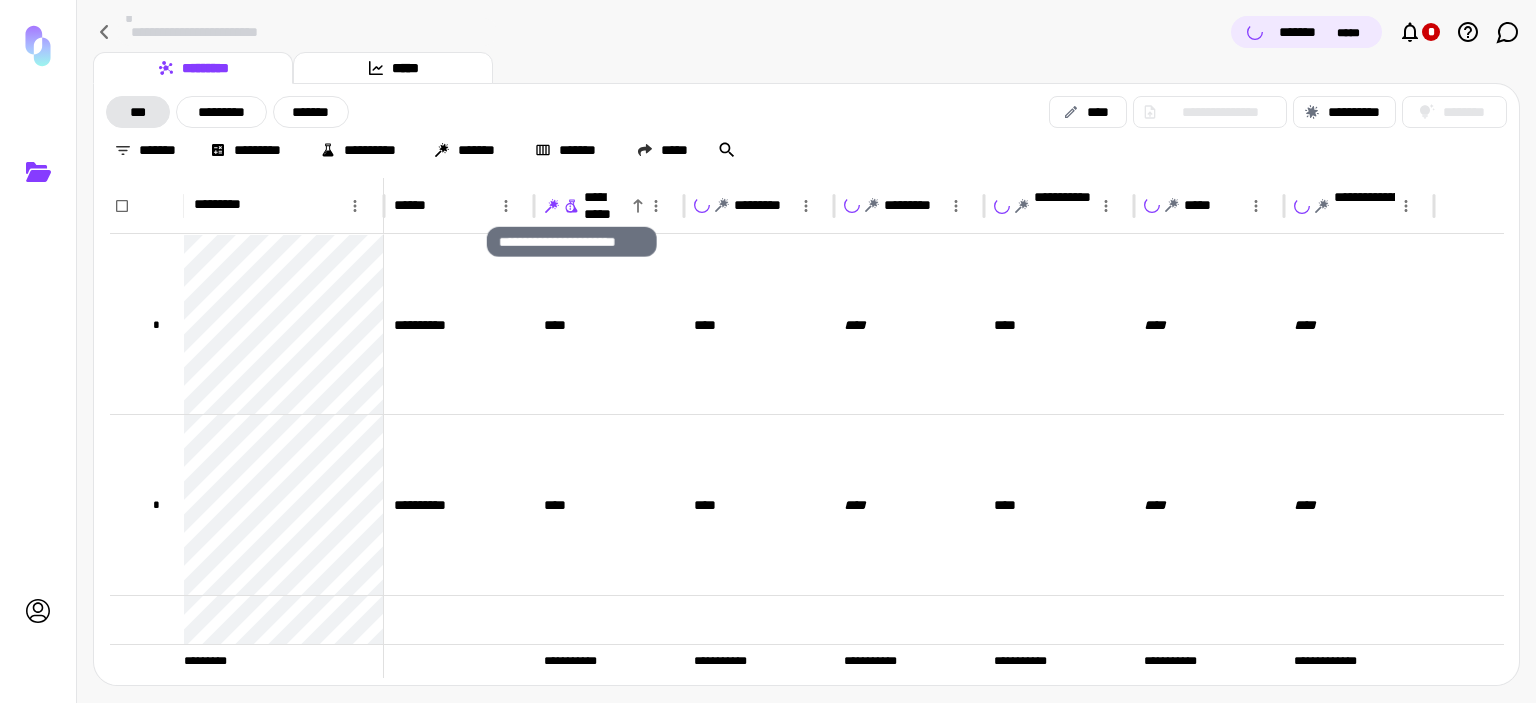 click 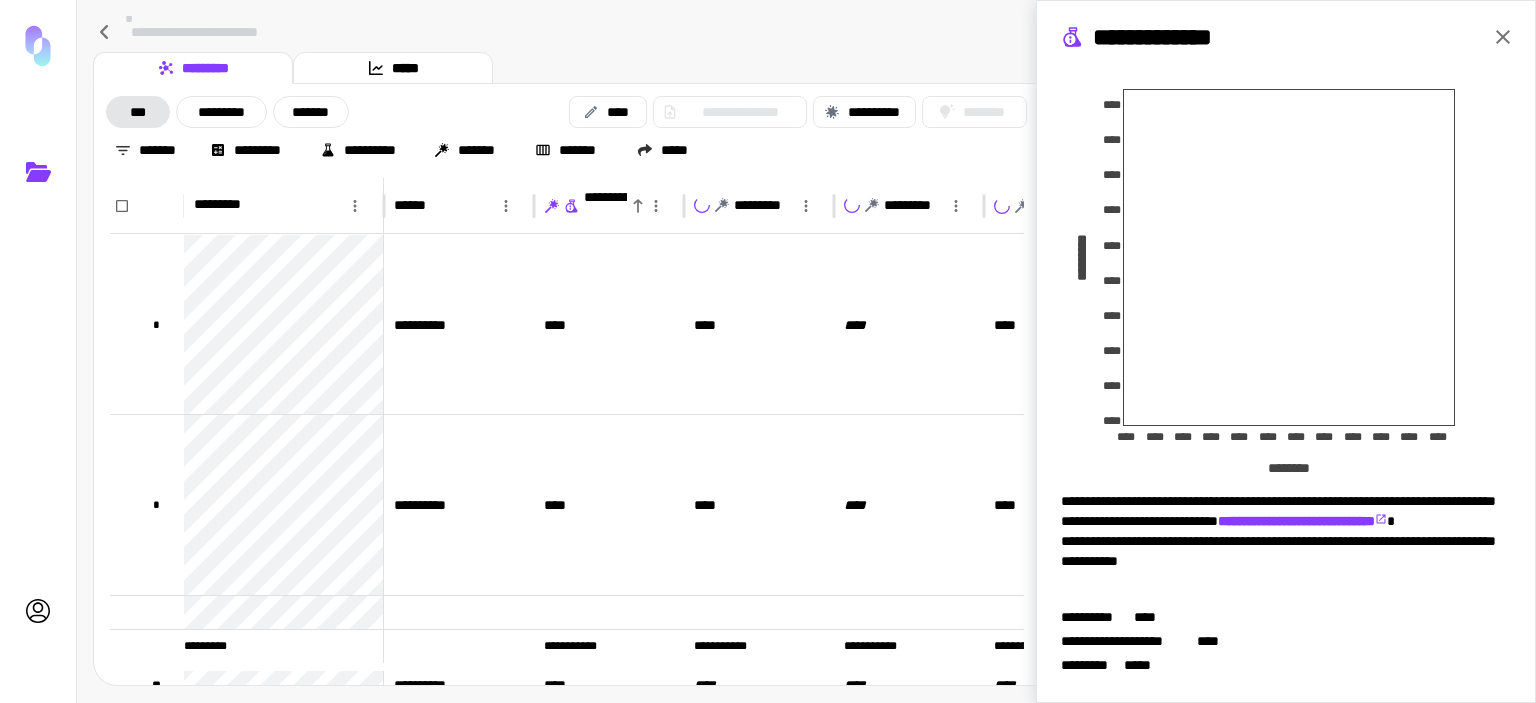 click 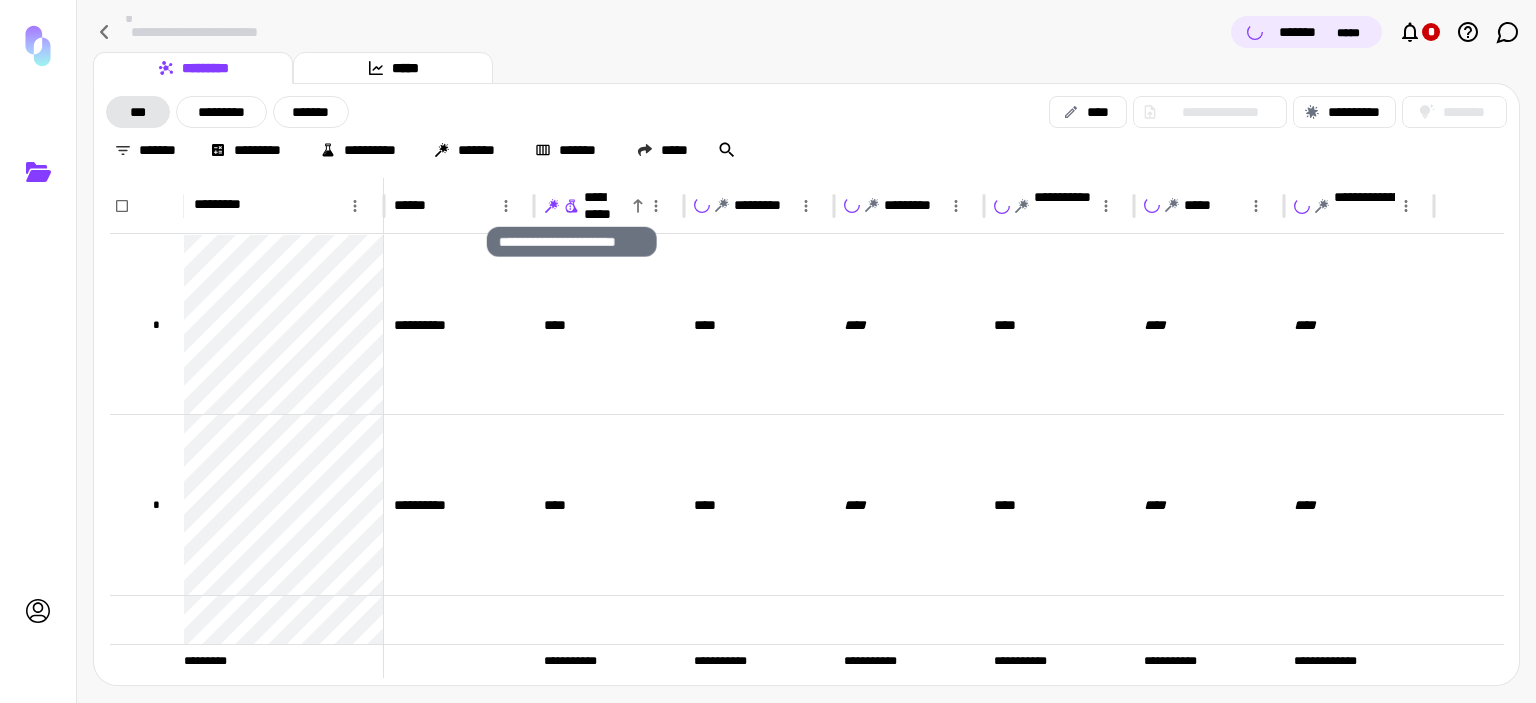 click 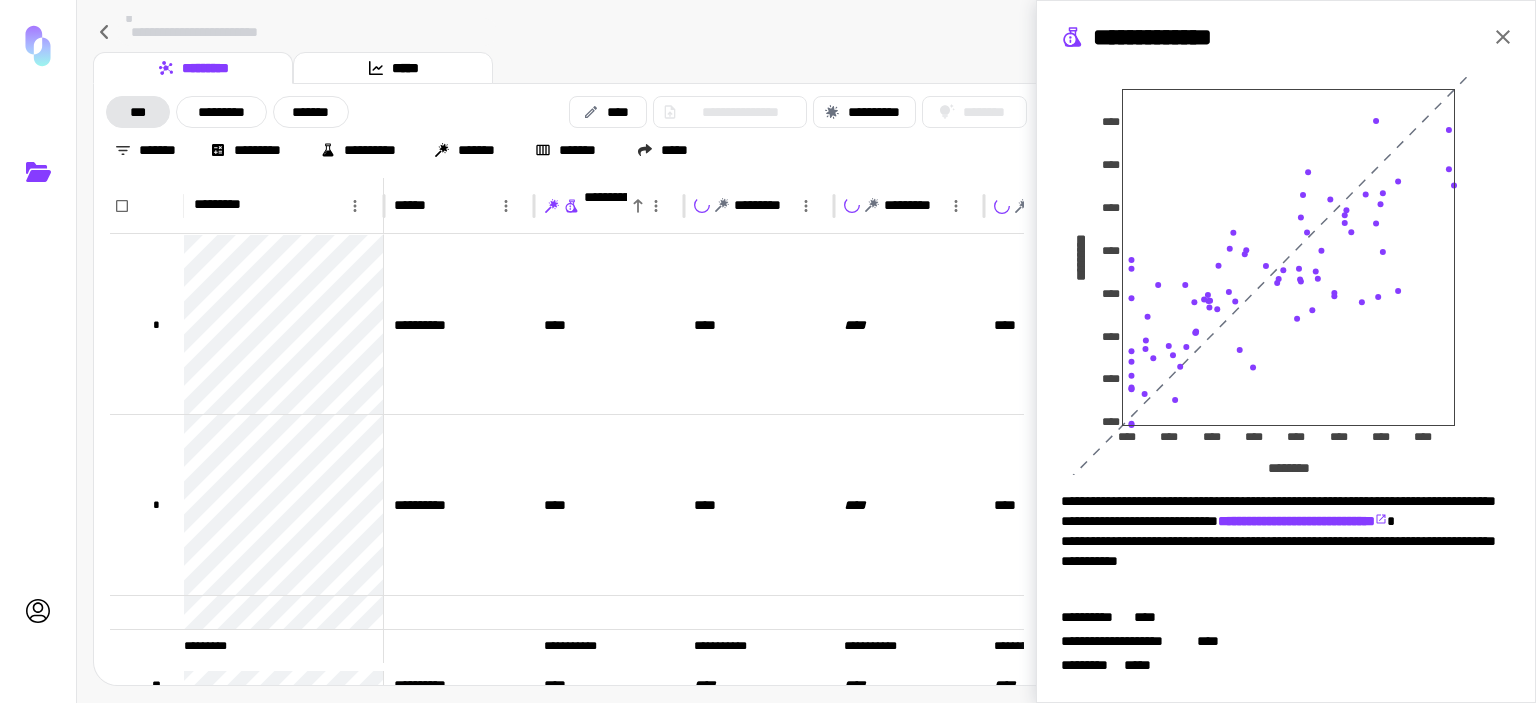 click 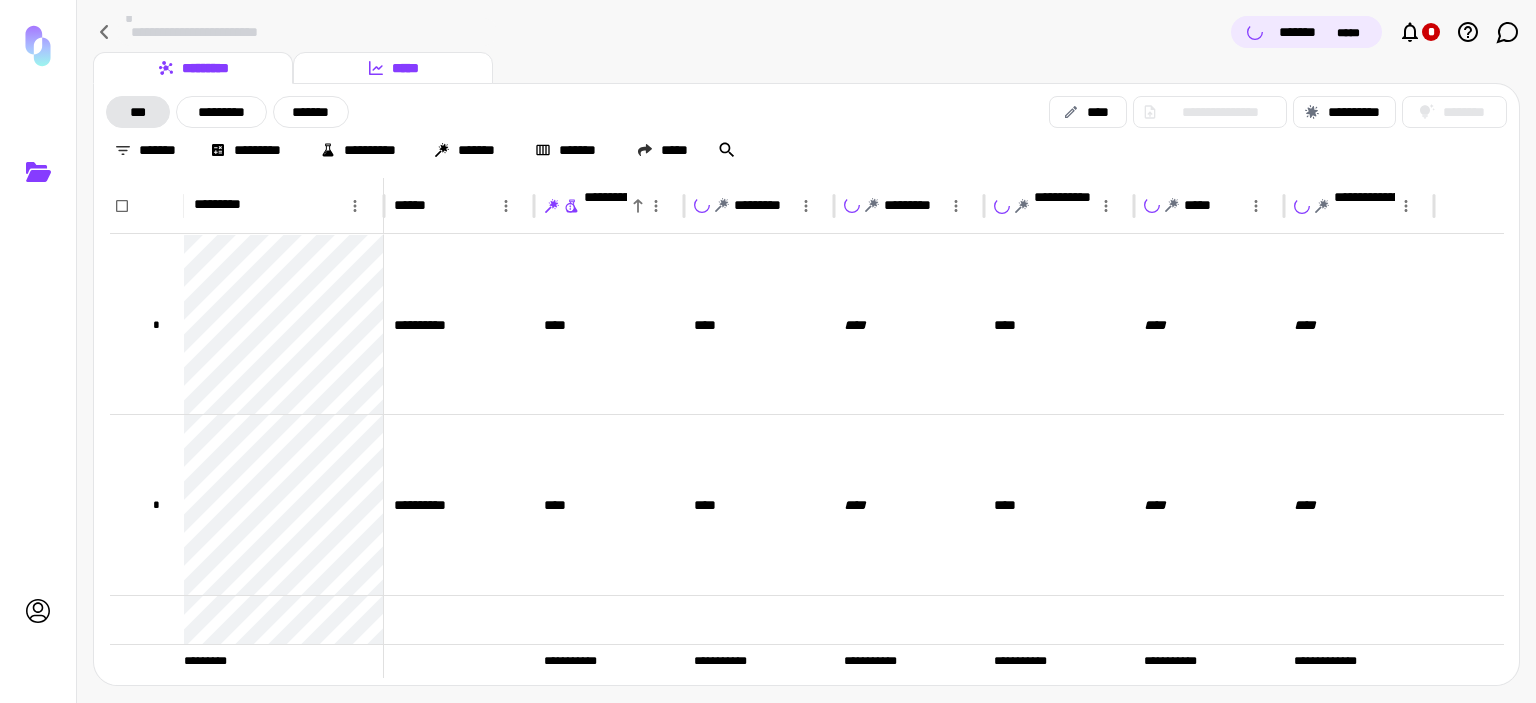 click on "*****" at bounding box center [393, 68] 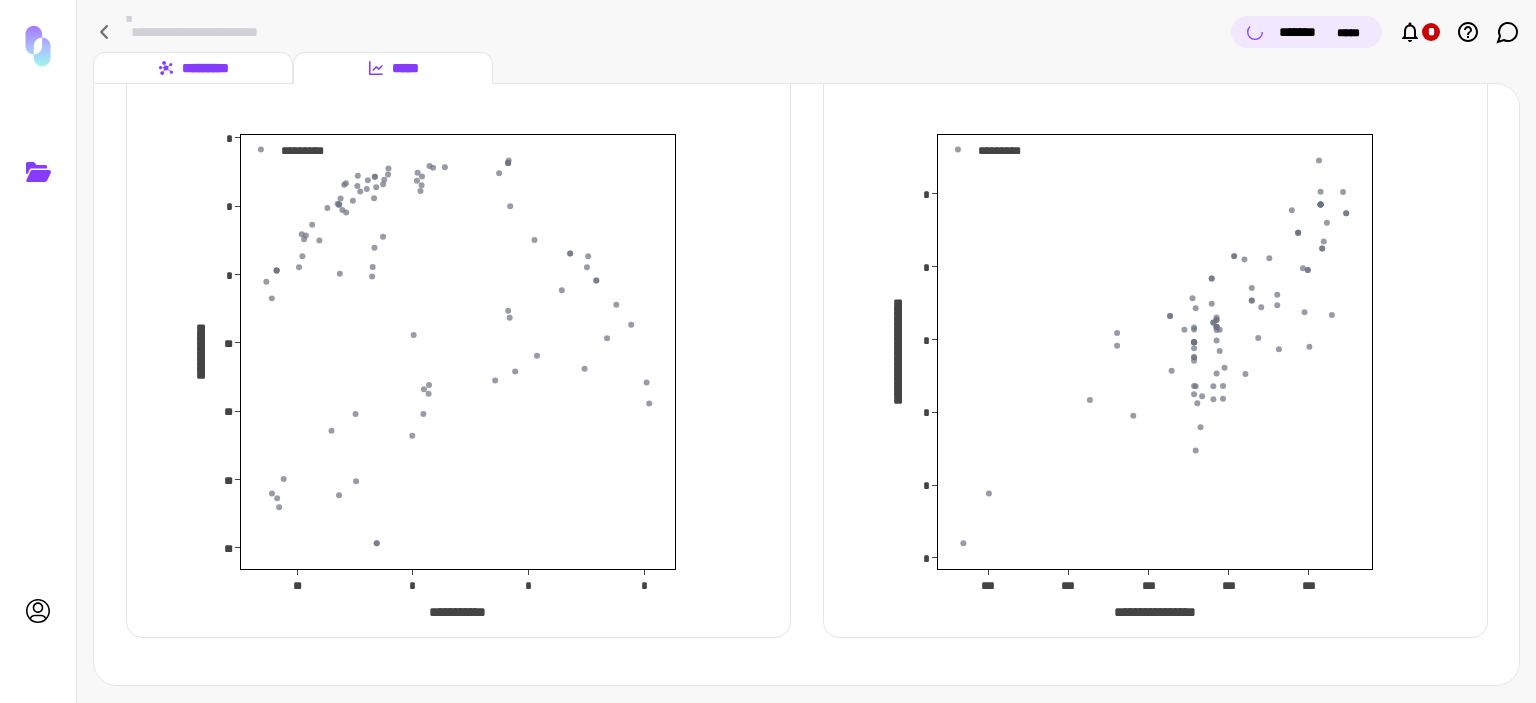 click on "*********" at bounding box center [193, 68] 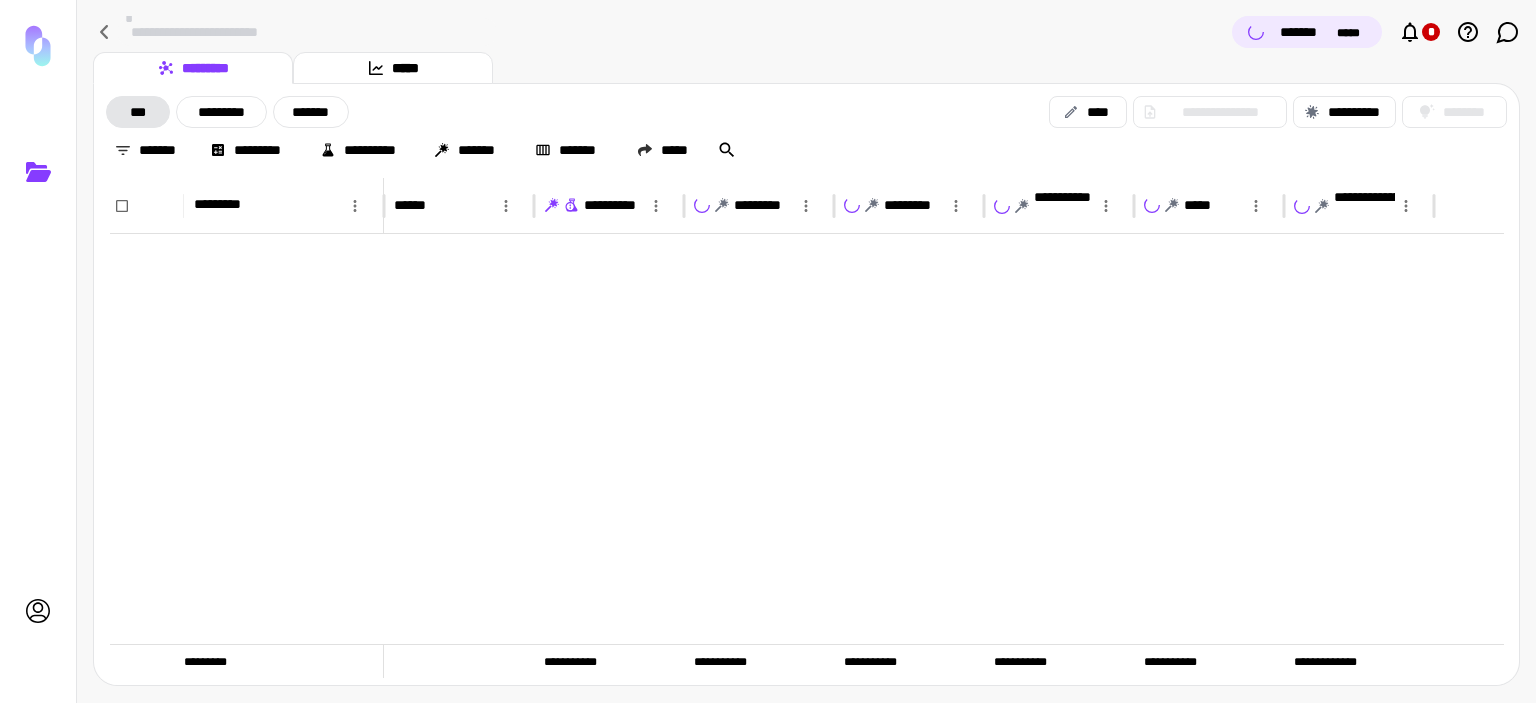 scroll, scrollTop: 2200, scrollLeft: 0, axis: vertical 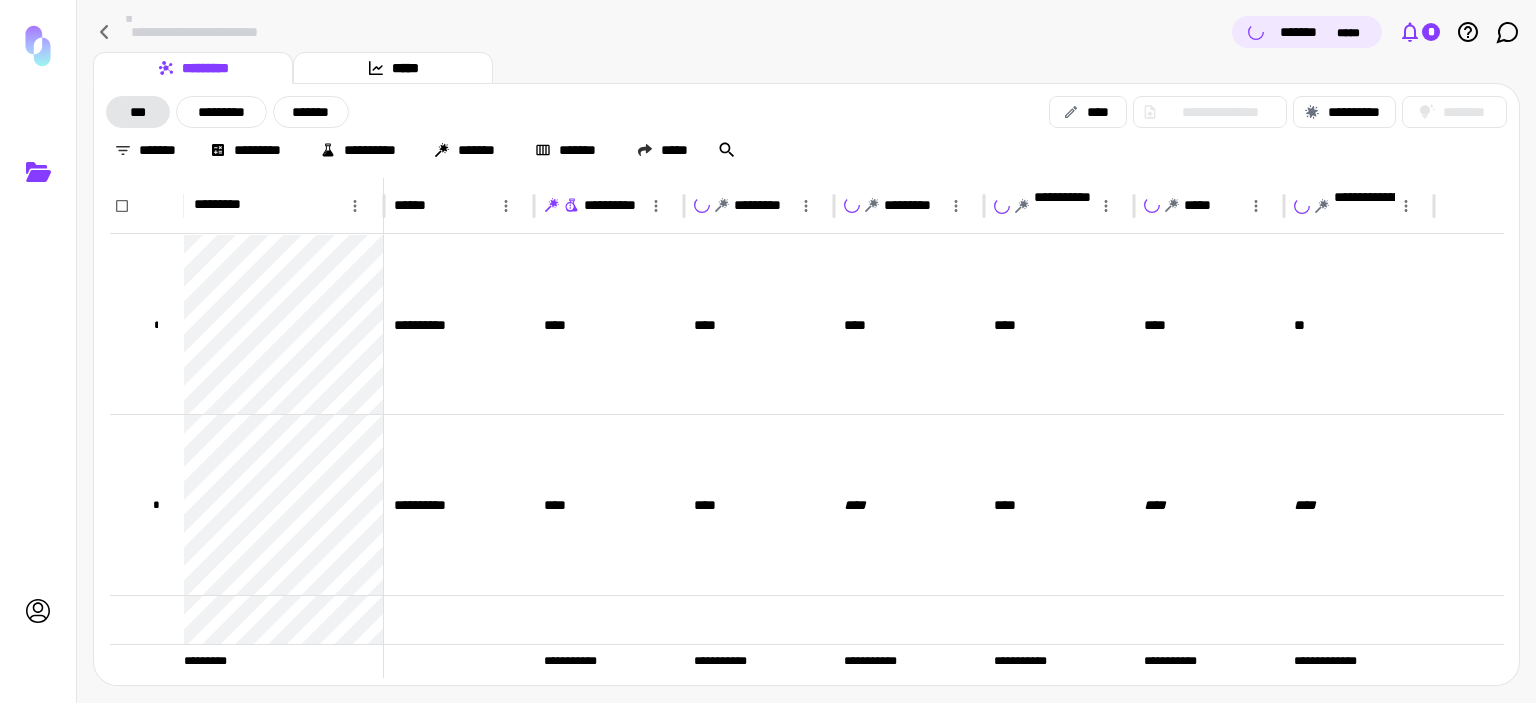 click 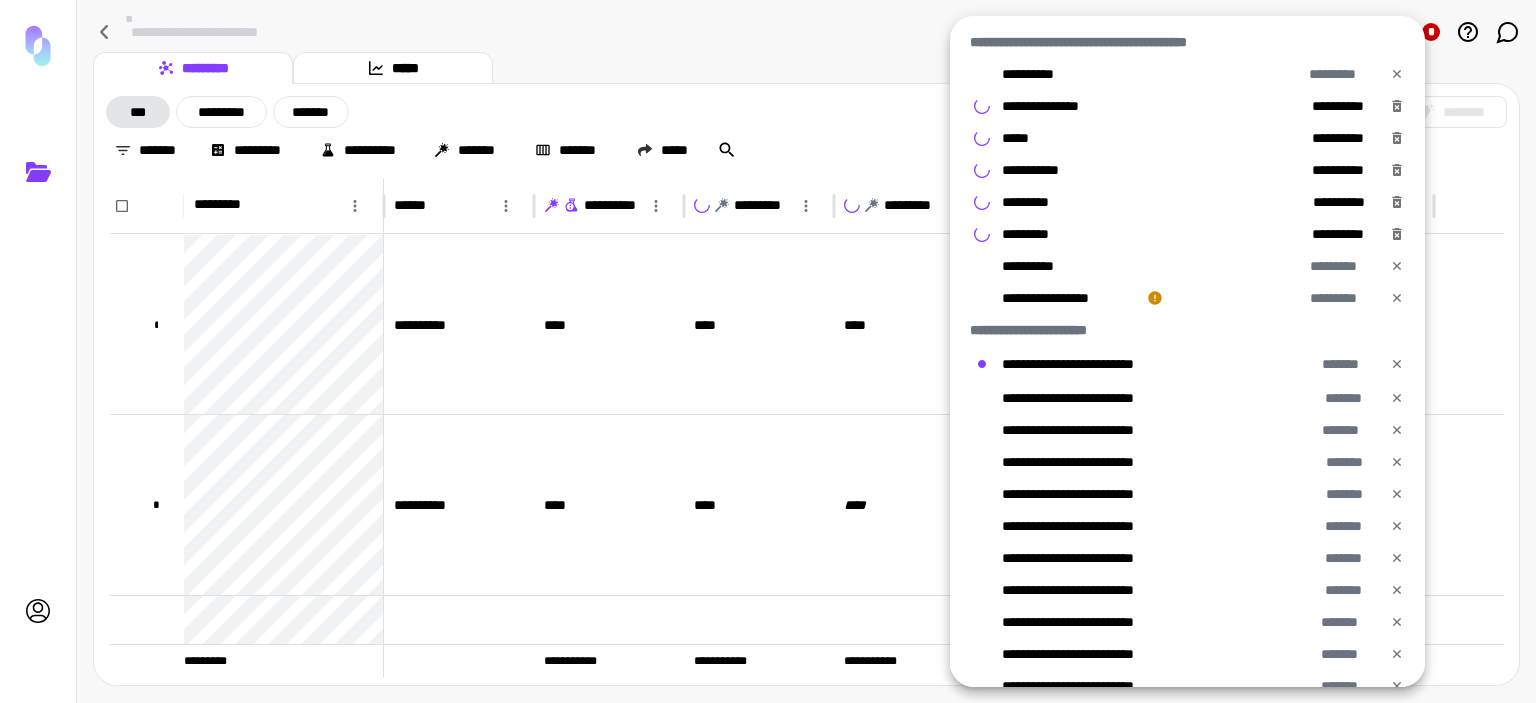 click at bounding box center (768, 351) 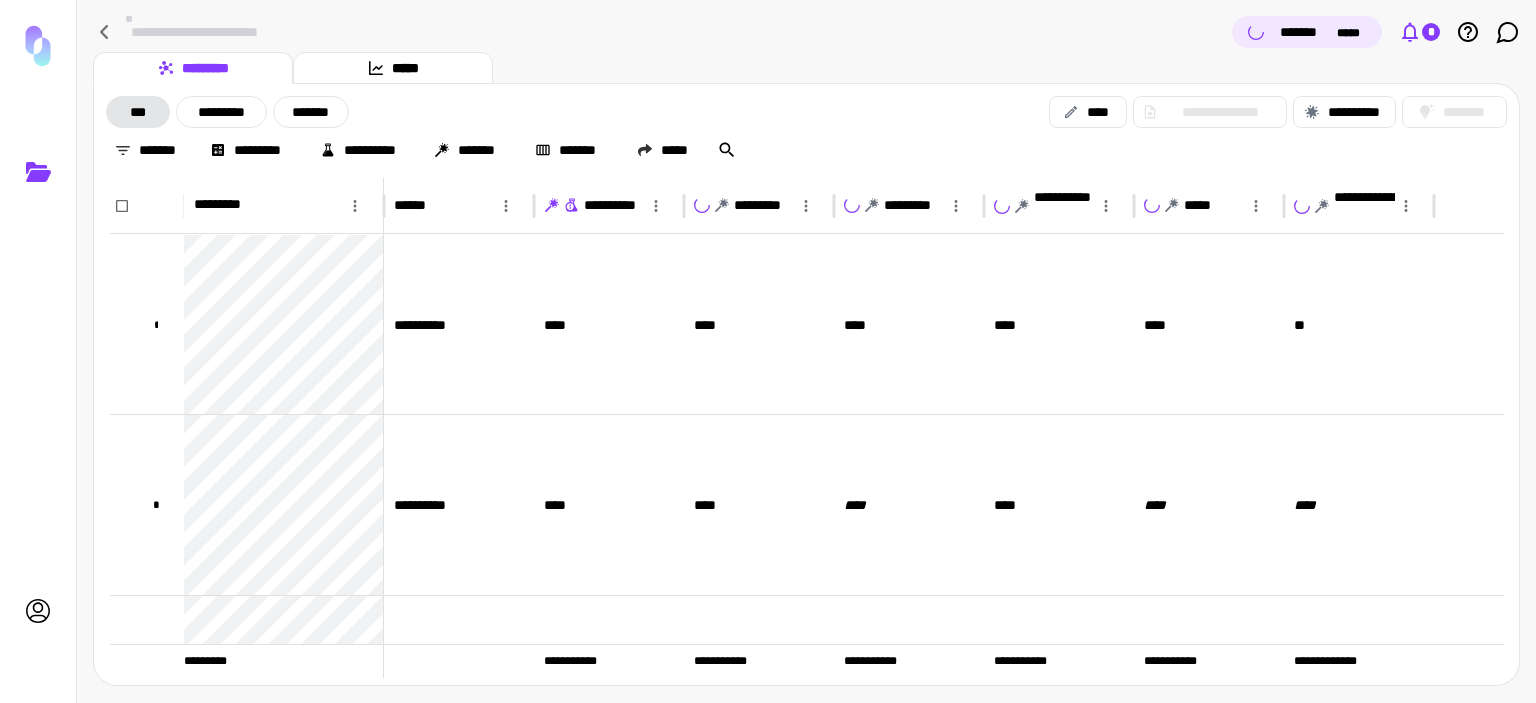 click 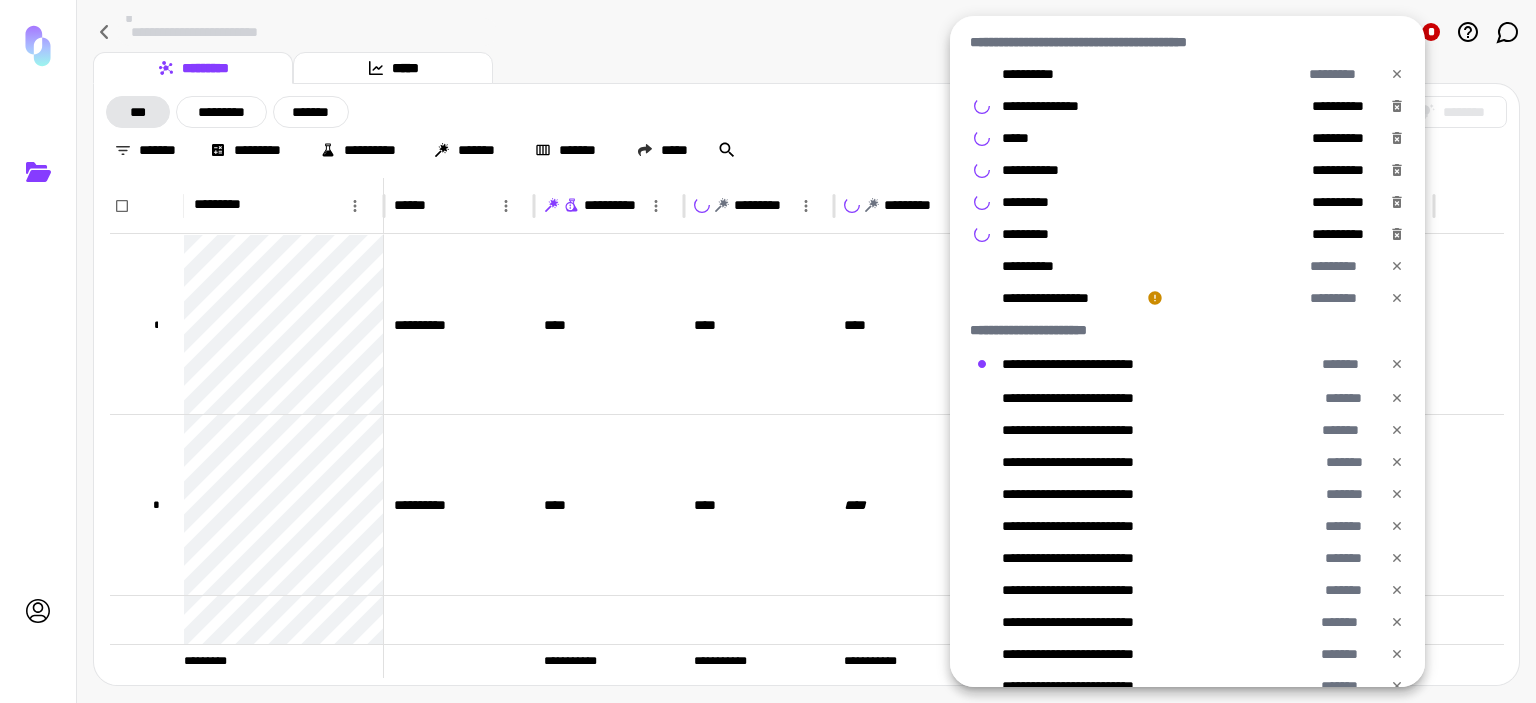 click at bounding box center (768, 351) 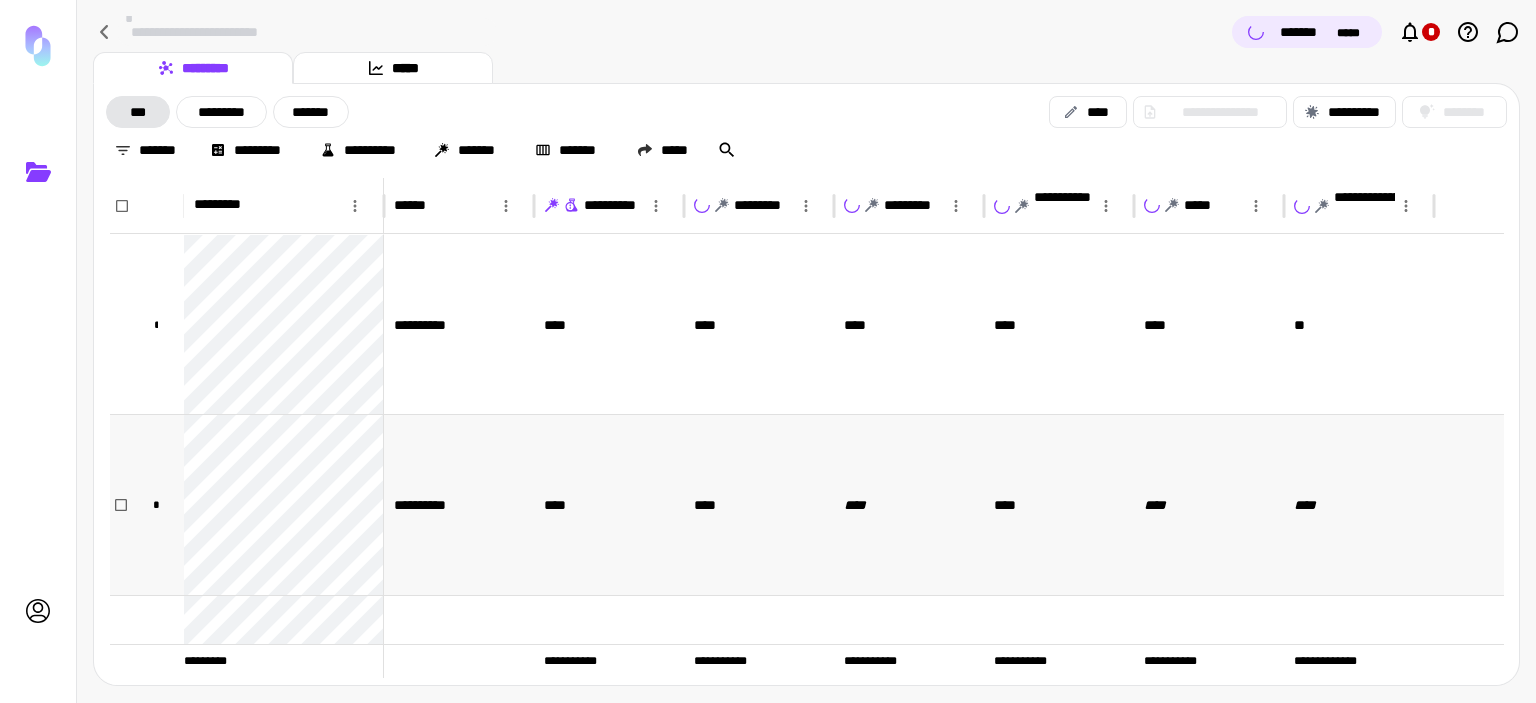scroll, scrollTop: 68, scrollLeft: 0, axis: vertical 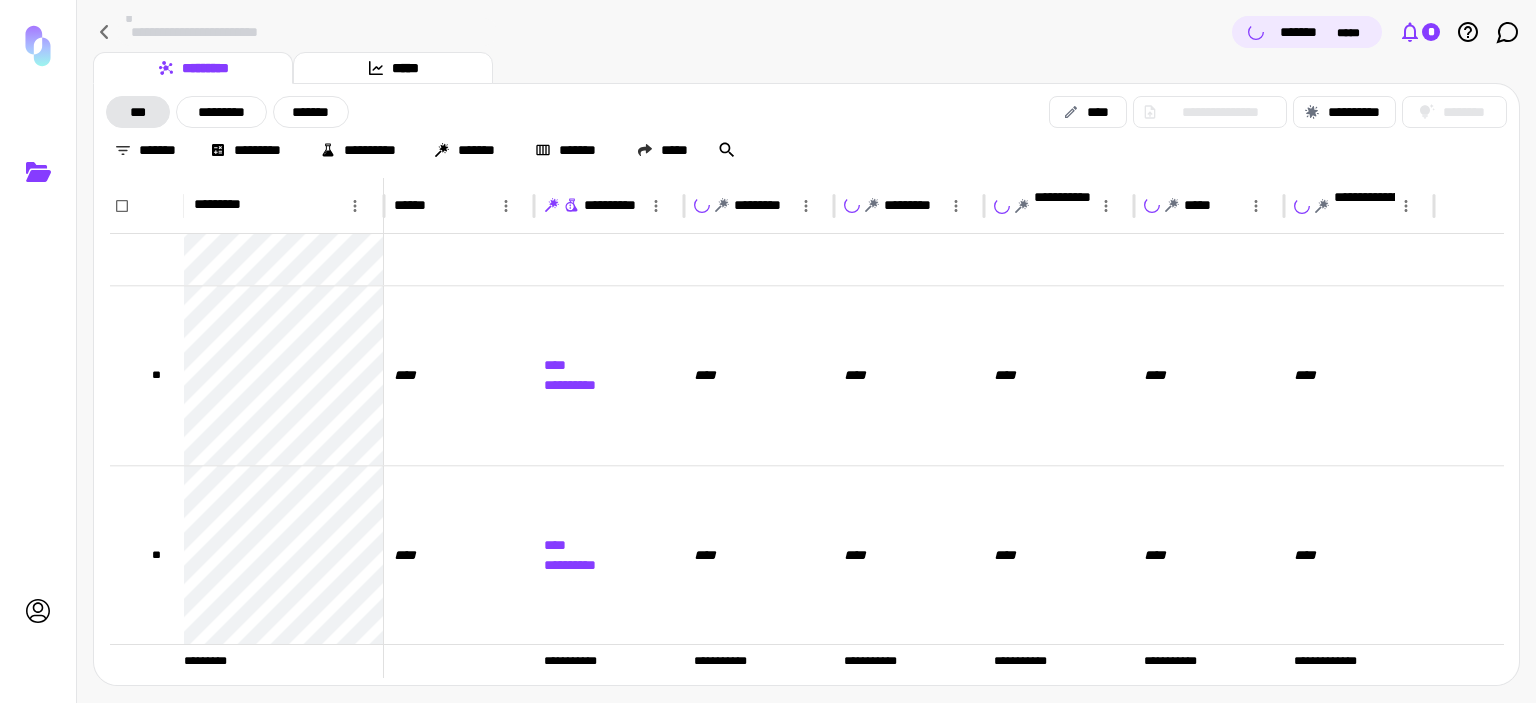 click on "*" at bounding box center [1430, 32] 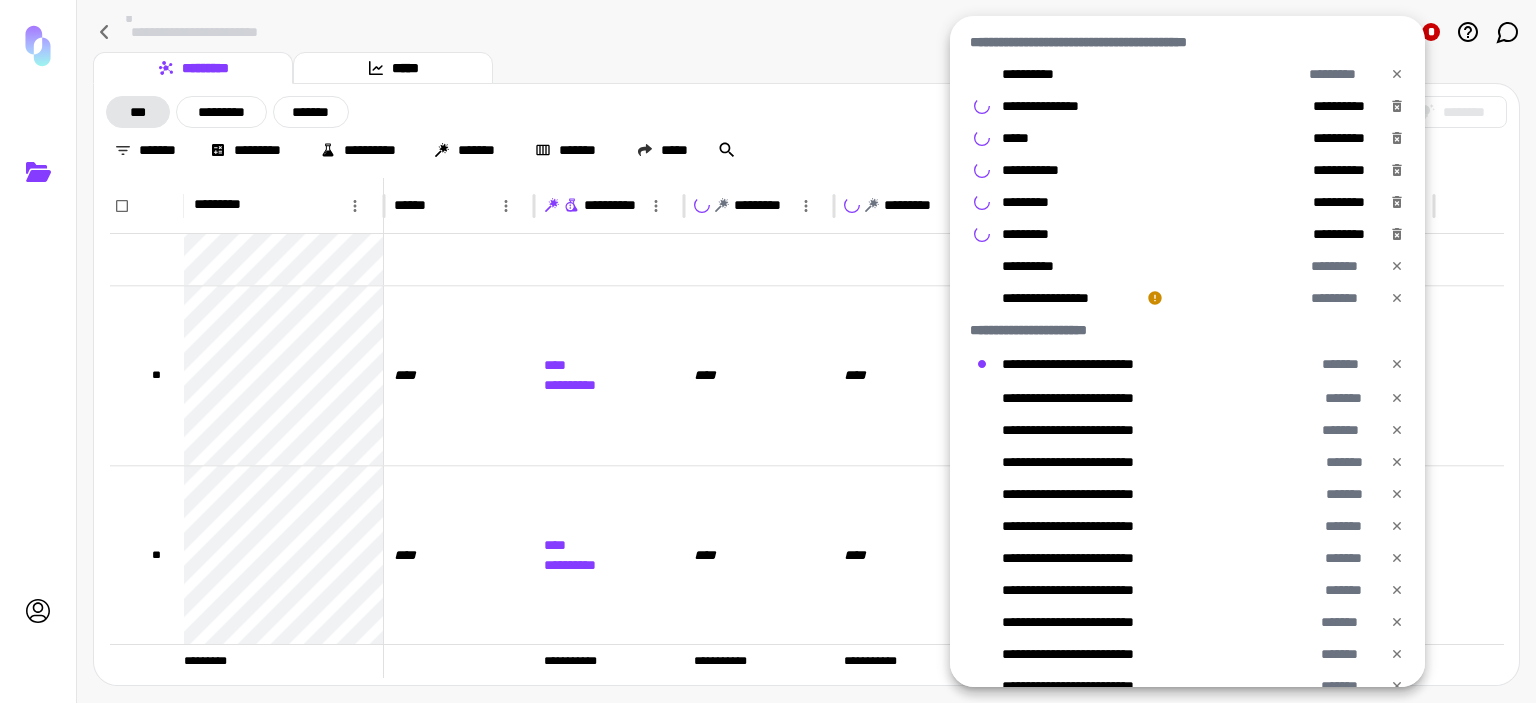 click at bounding box center (768, 351) 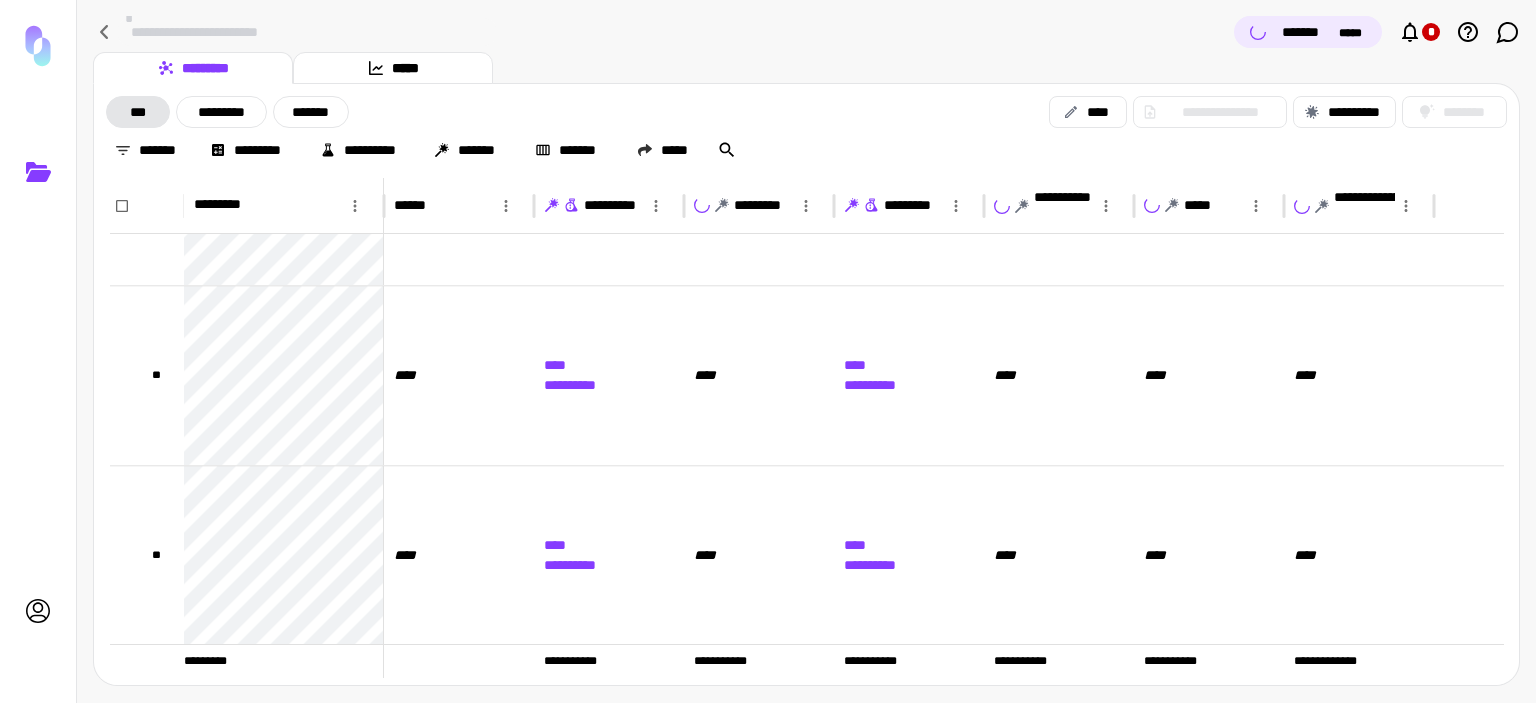 click on "**********" at bounding box center (806, 112) 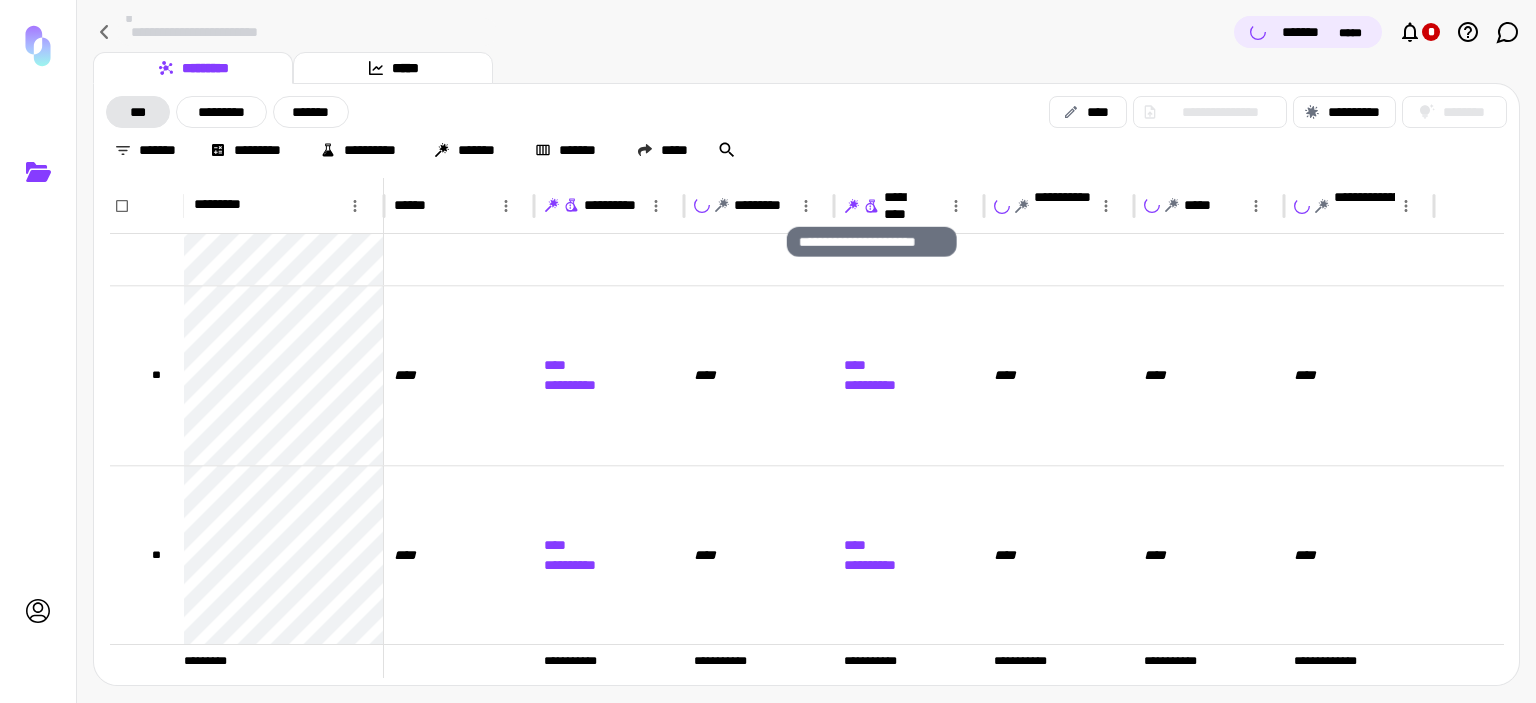 click 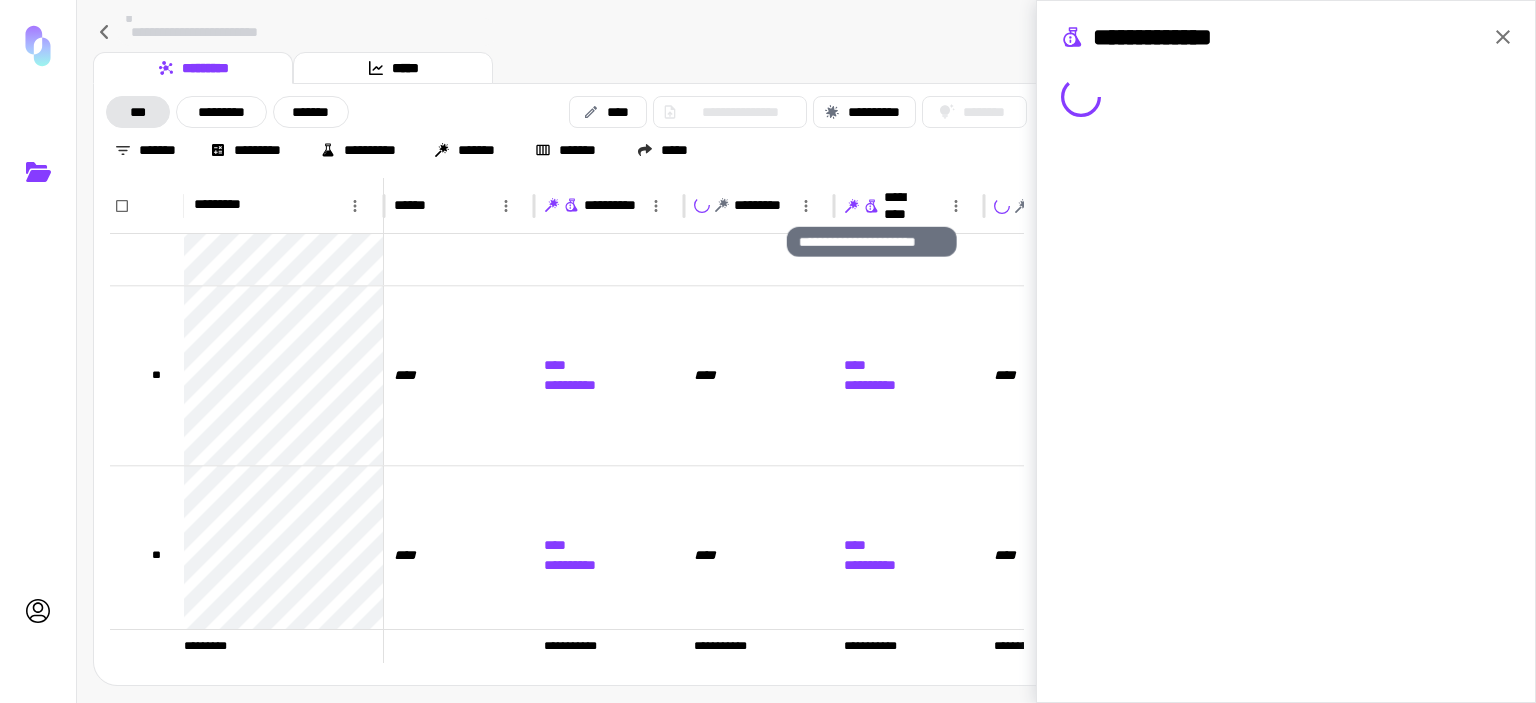 scroll, scrollTop: 12153, scrollLeft: 0, axis: vertical 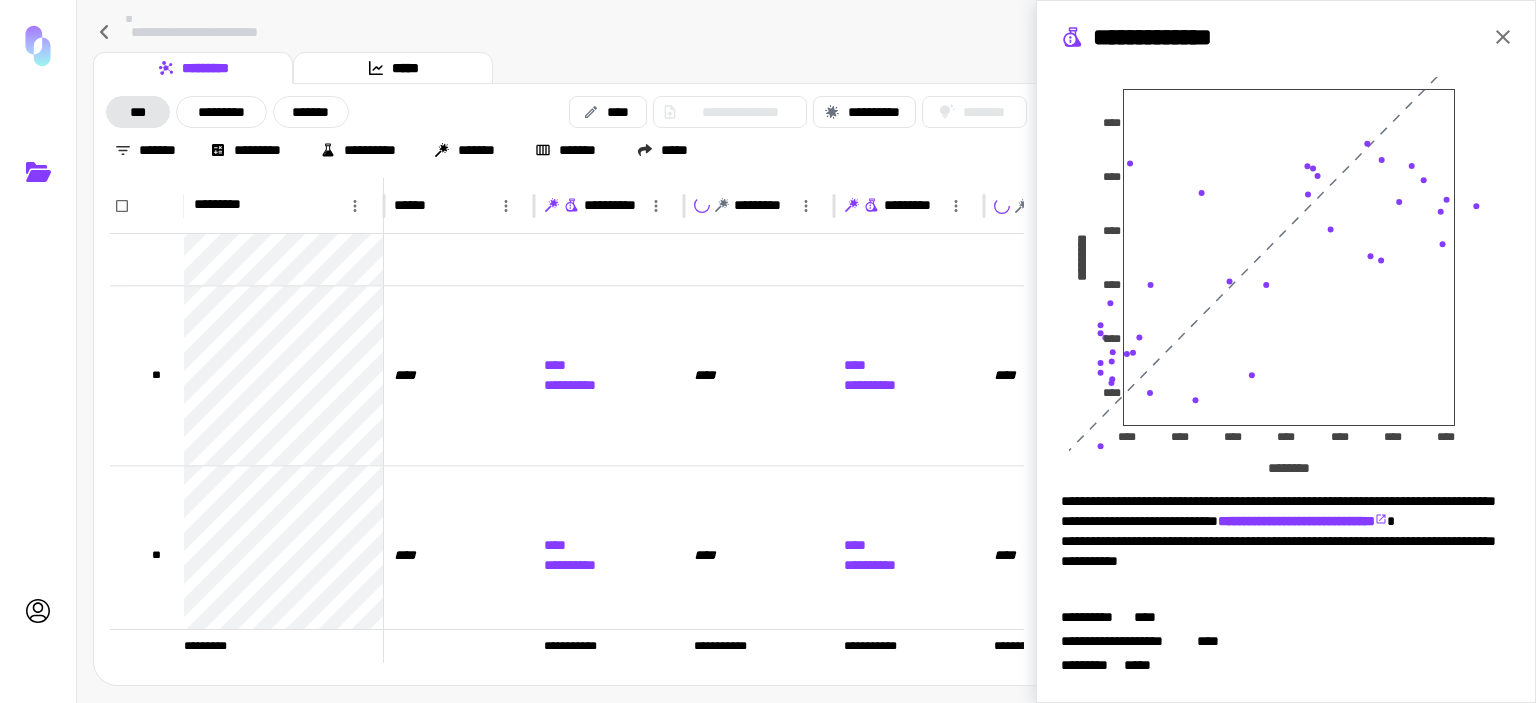 click 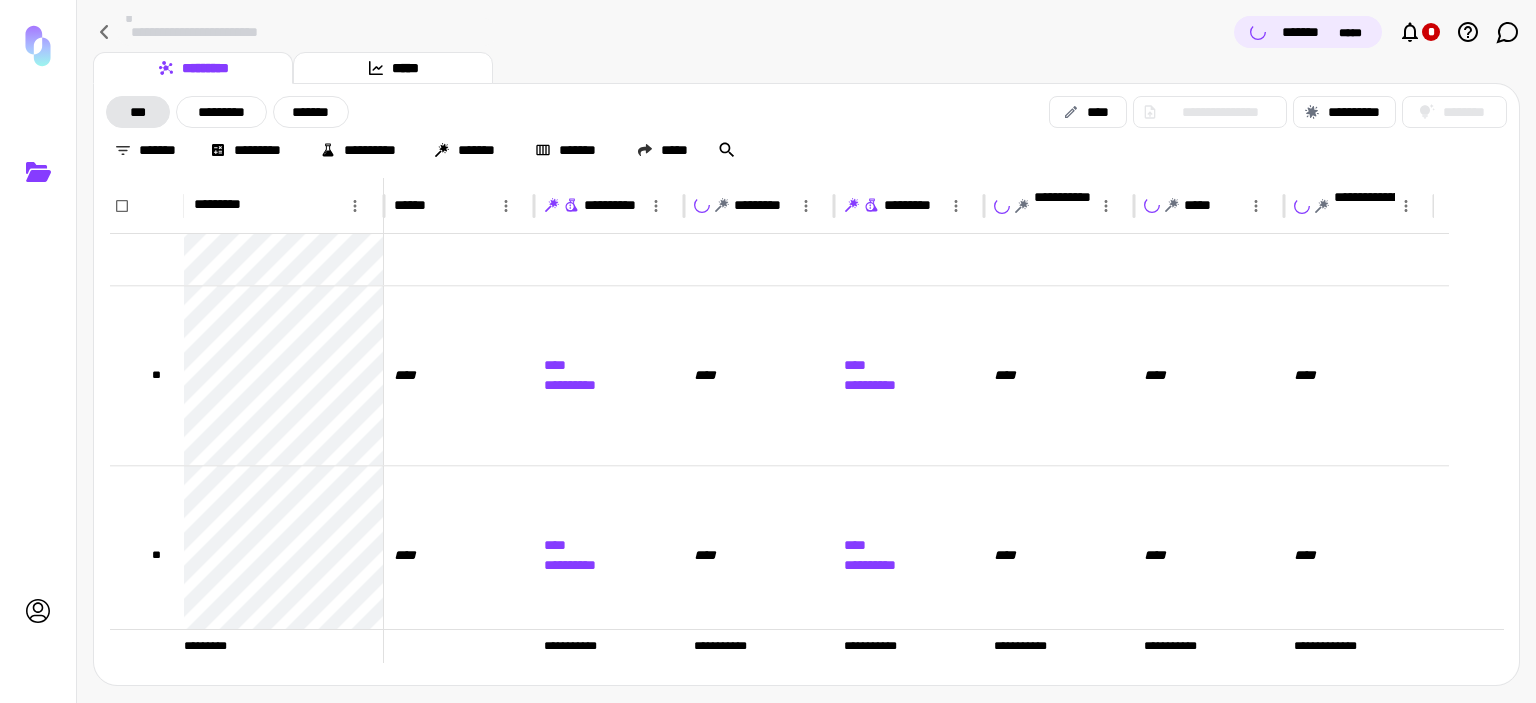 scroll, scrollTop: 0, scrollLeft: 0, axis: both 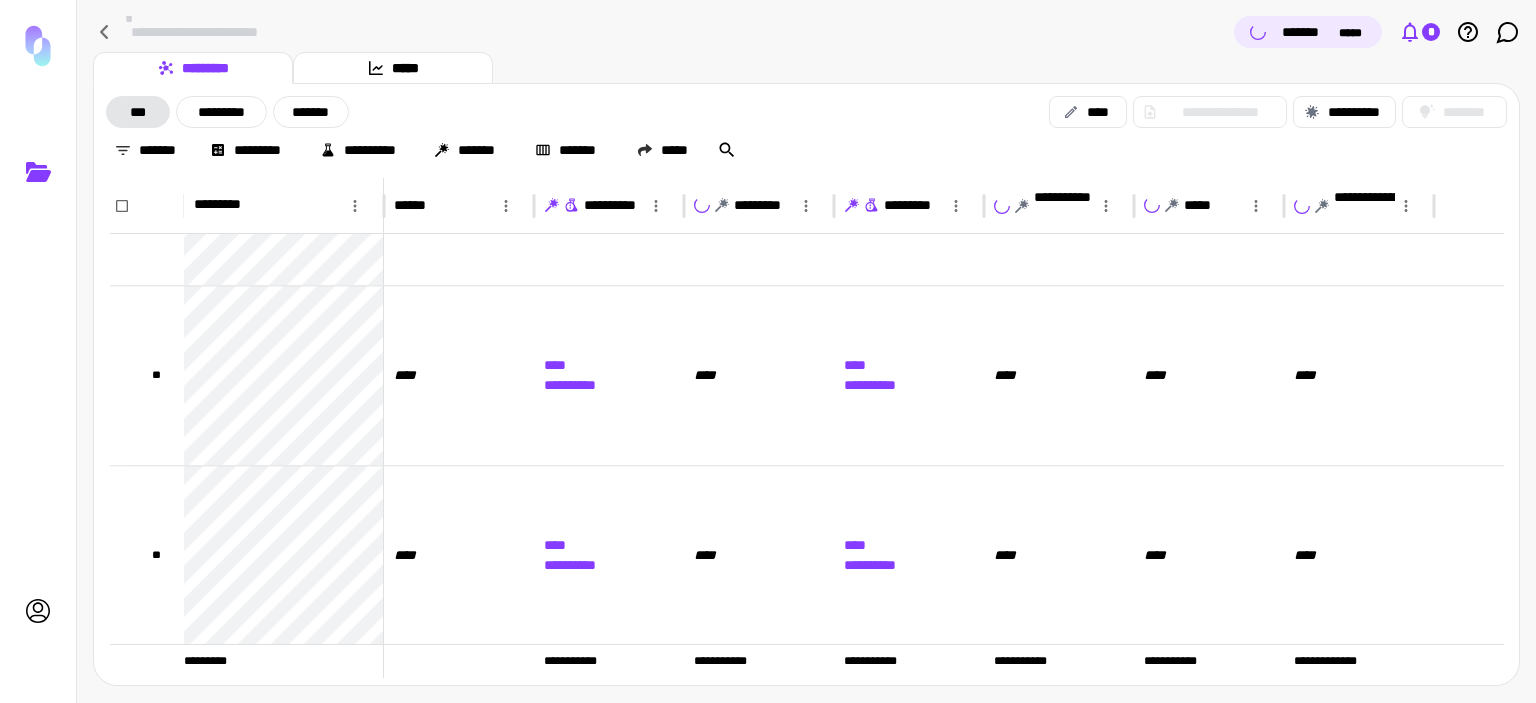 click 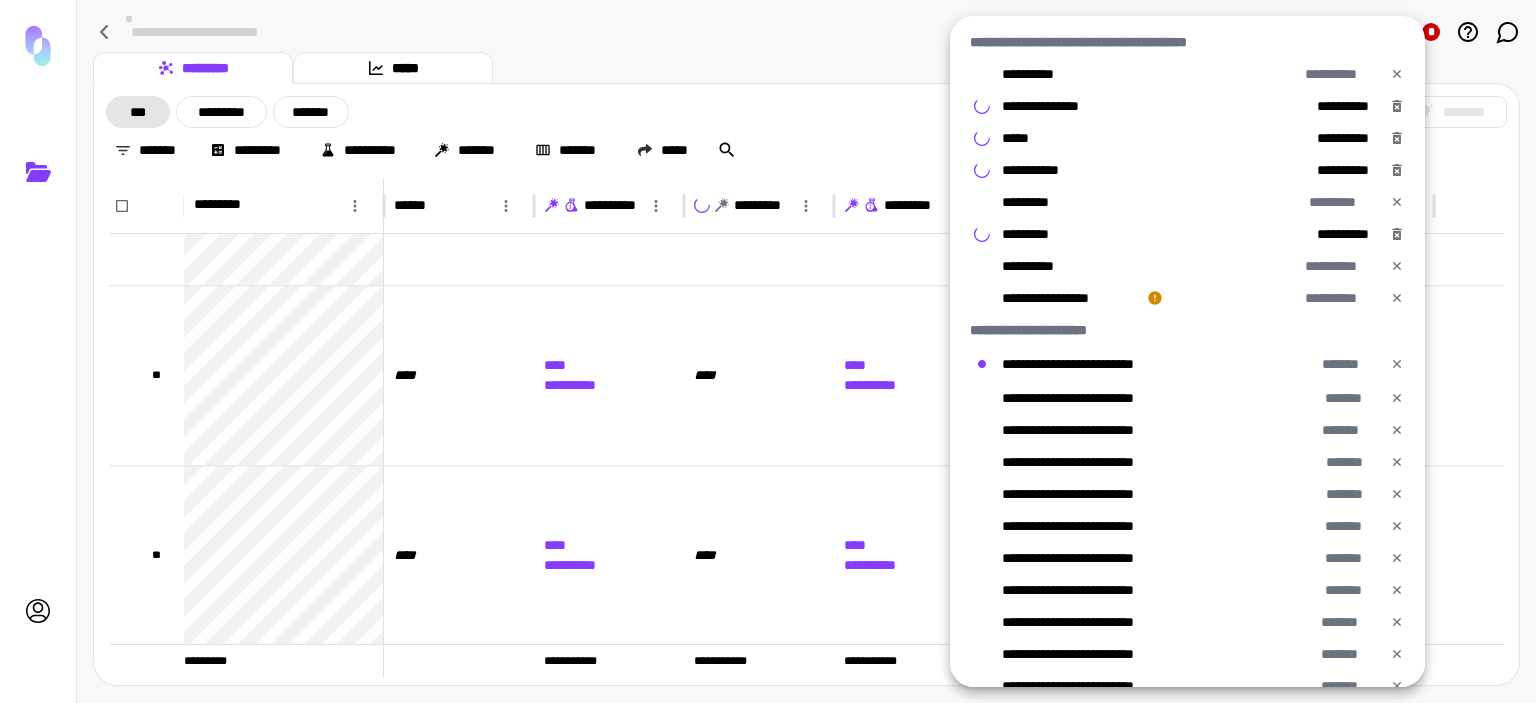 click at bounding box center [768, 351] 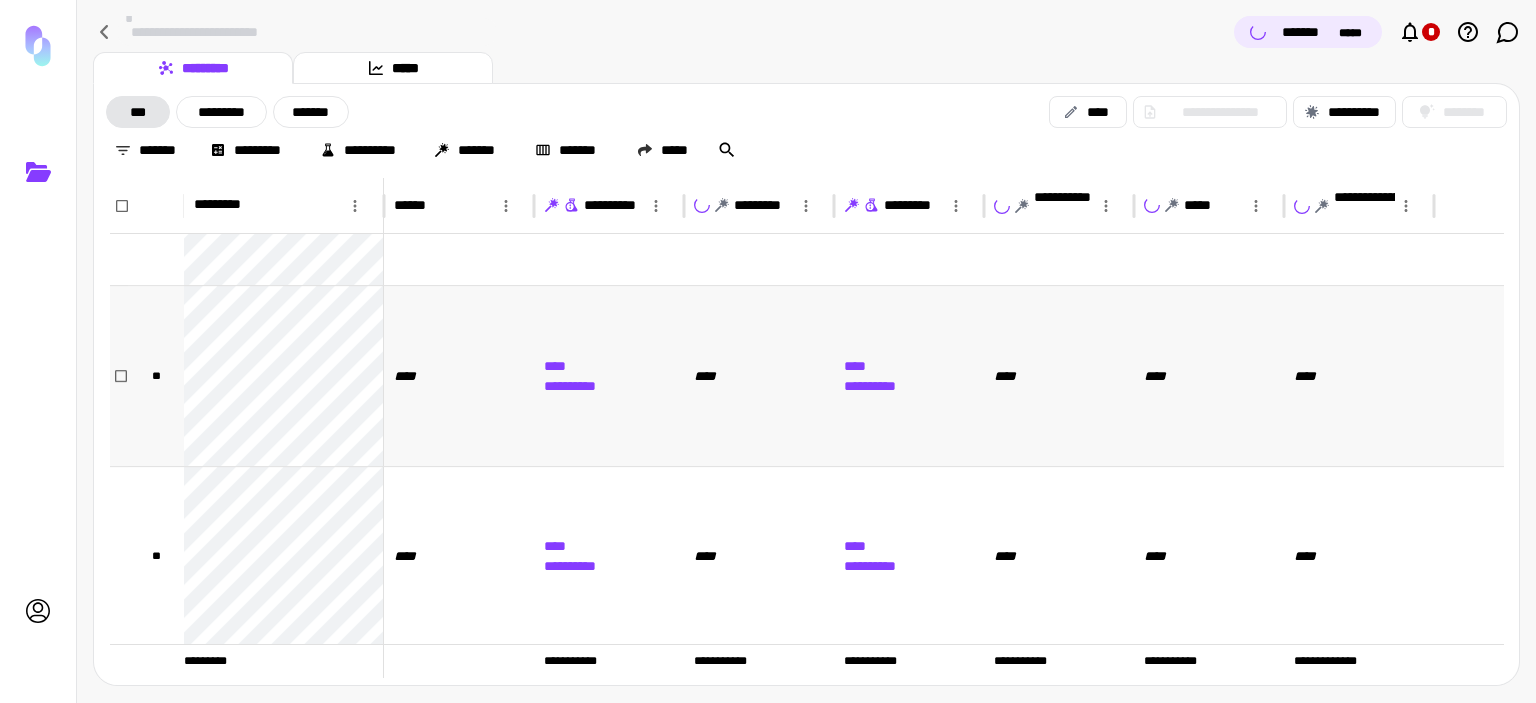 scroll, scrollTop: 15272, scrollLeft: 0, axis: vertical 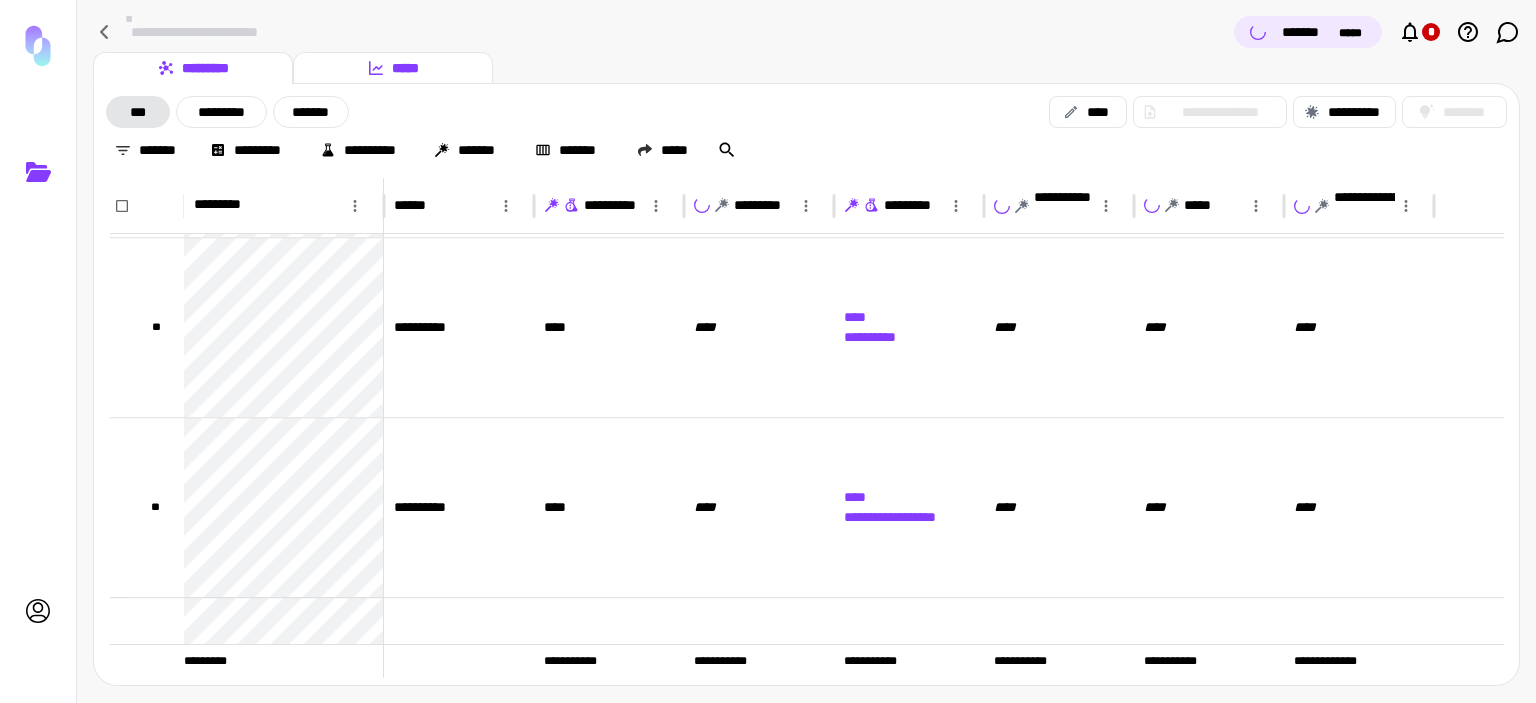 click on "*****" at bounding box center (393, 68) 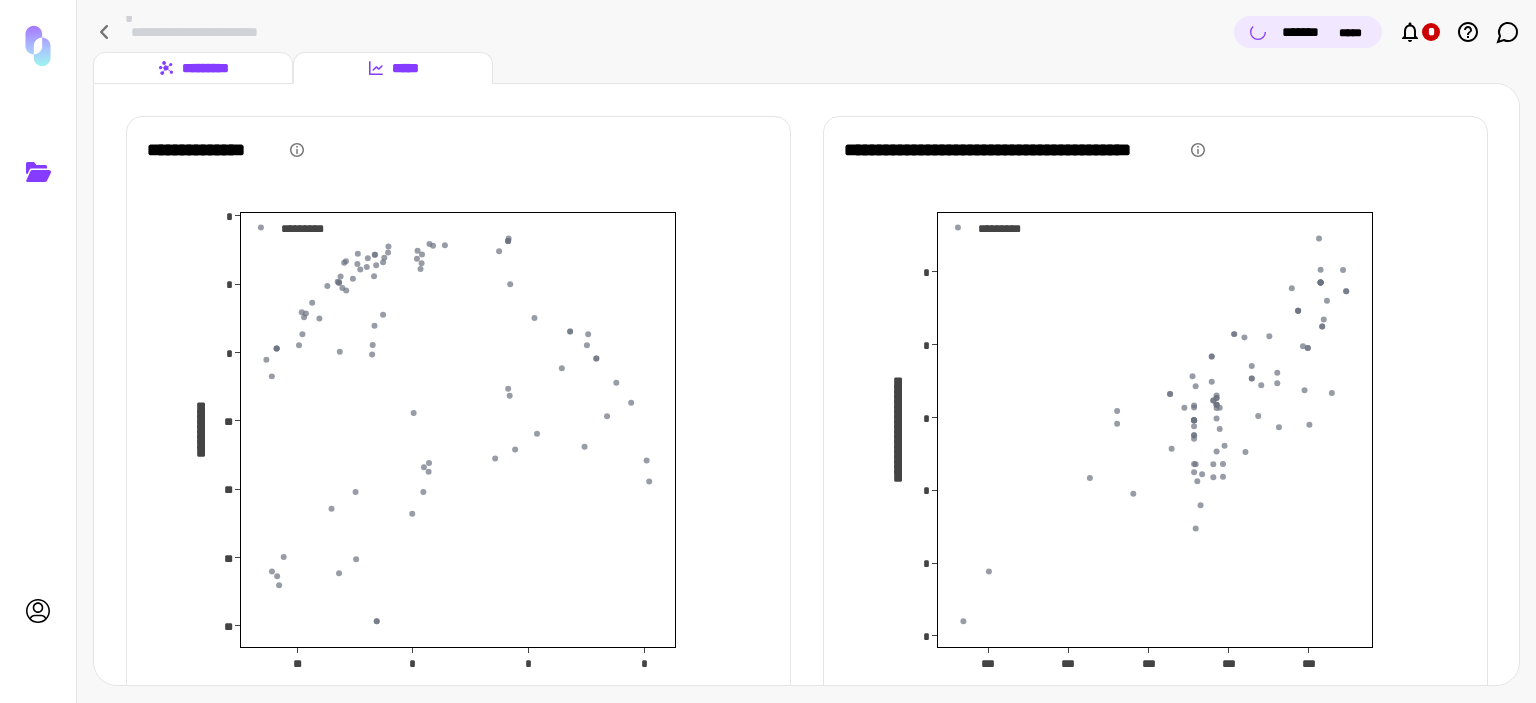click on "*********" at bounding box center [193, 68] 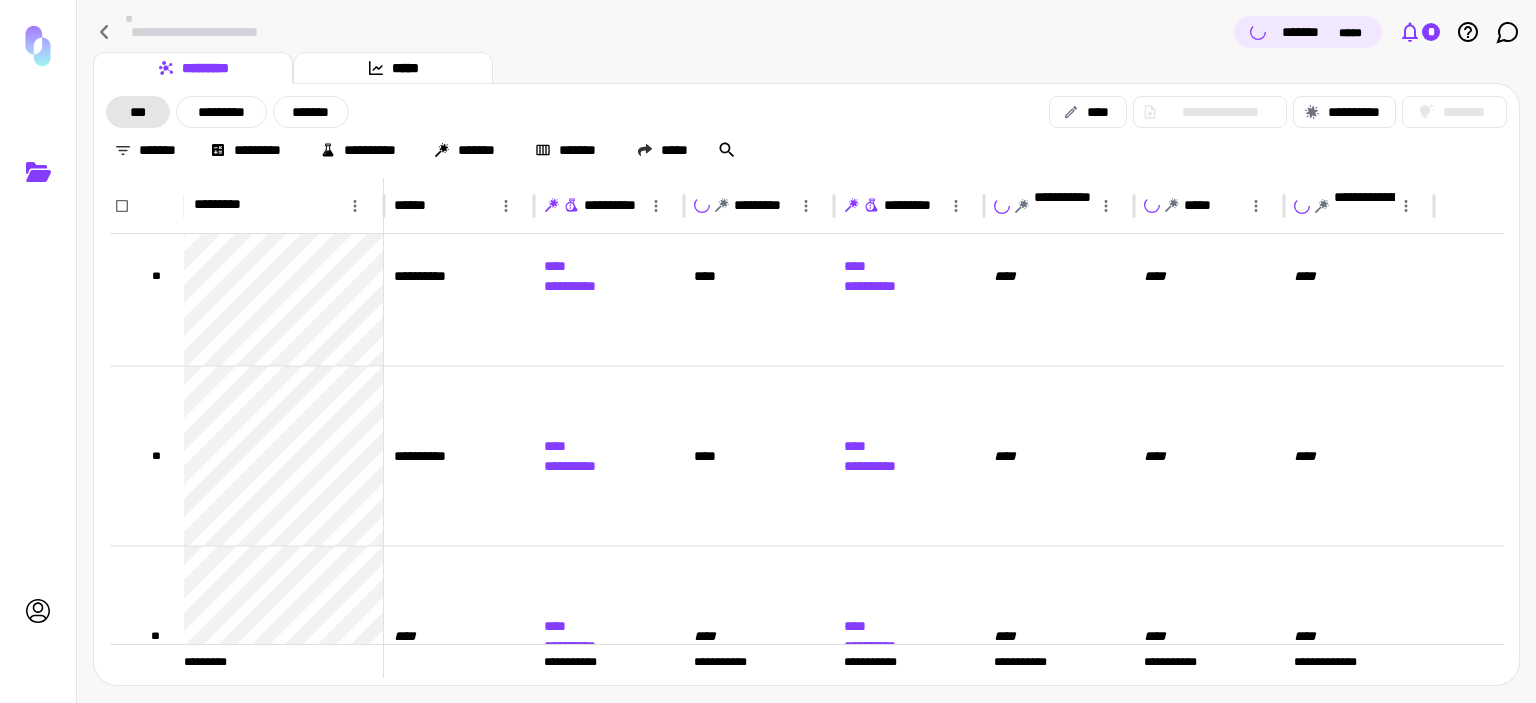 click 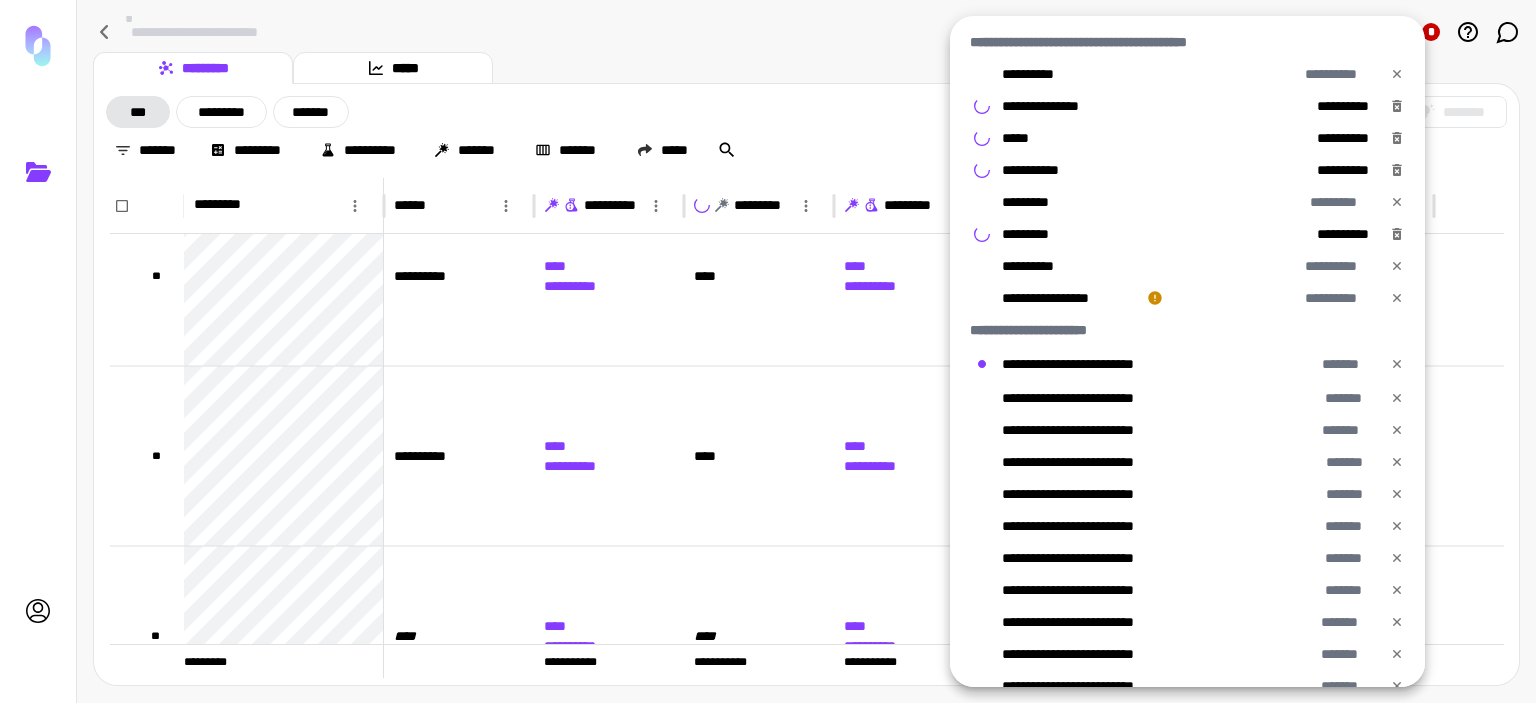 click at bounding box center (768, 351) 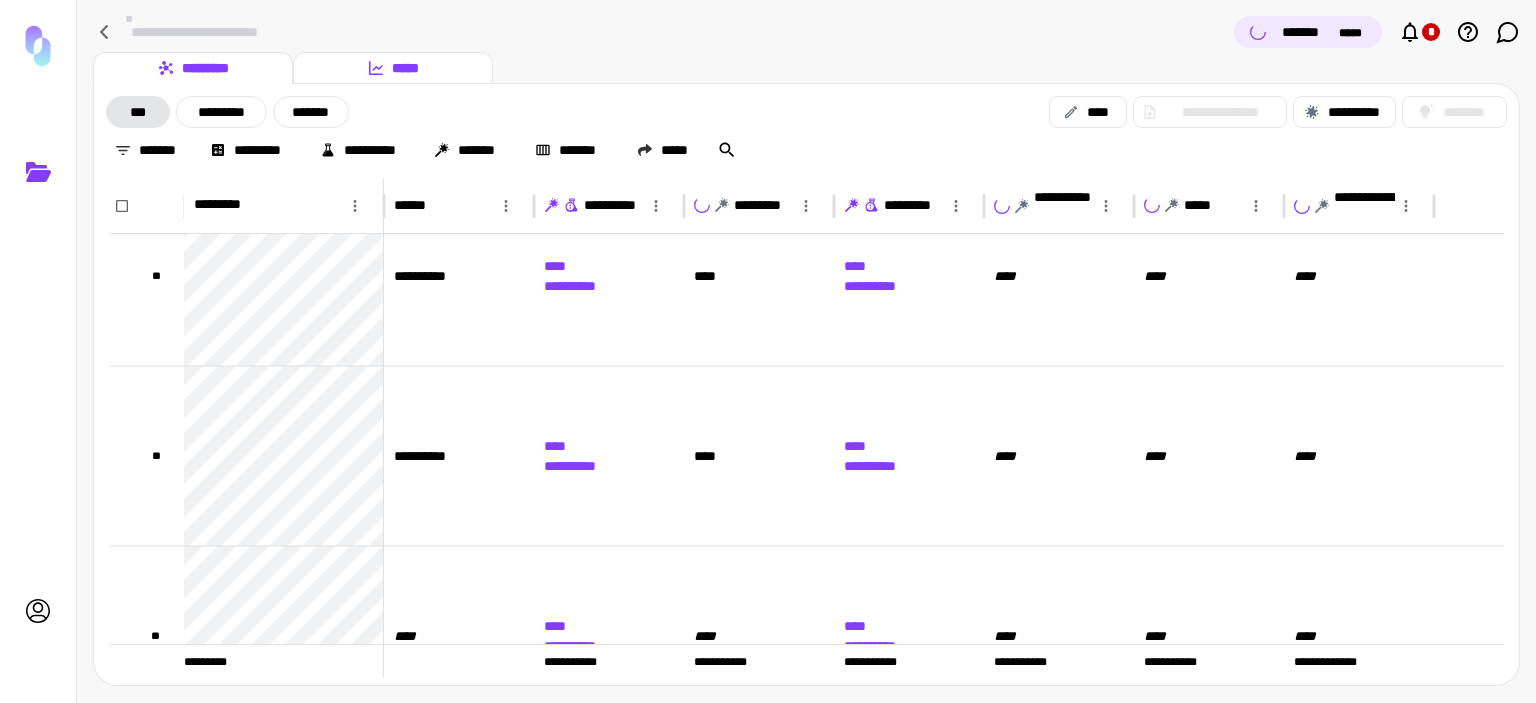 click on "*****" at bounding box center (393, 68) 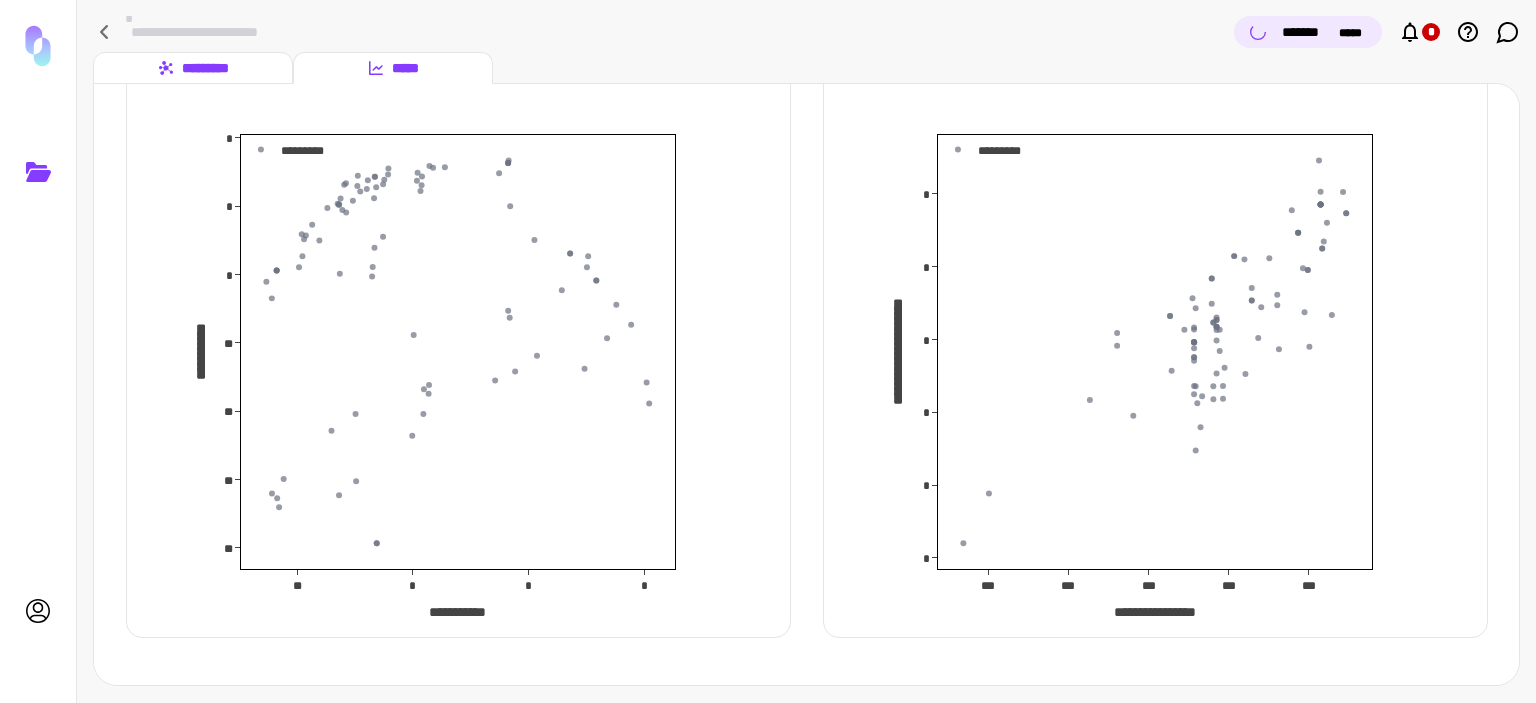 click on "*********" at bounding box center (193, 68) 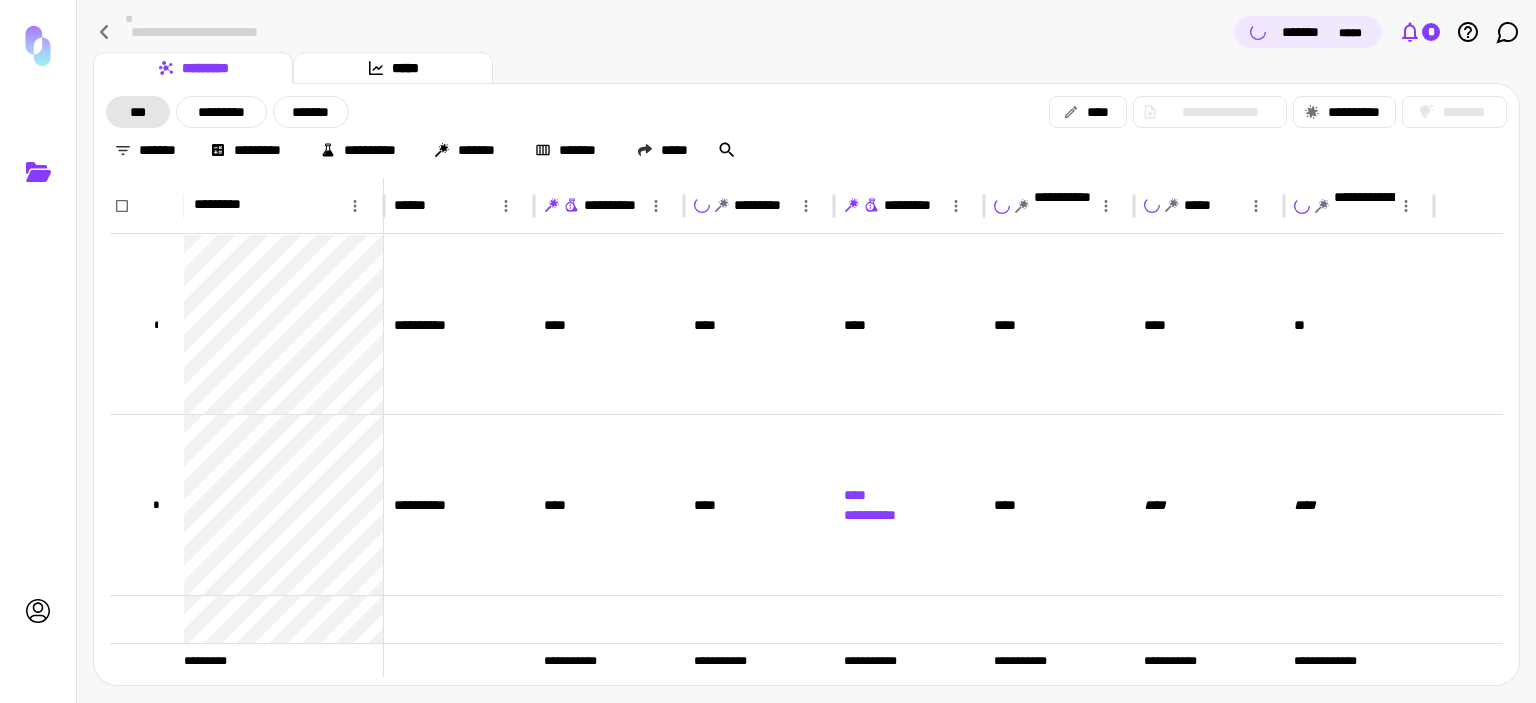 click on "*" at bounding box center [1431, 32] 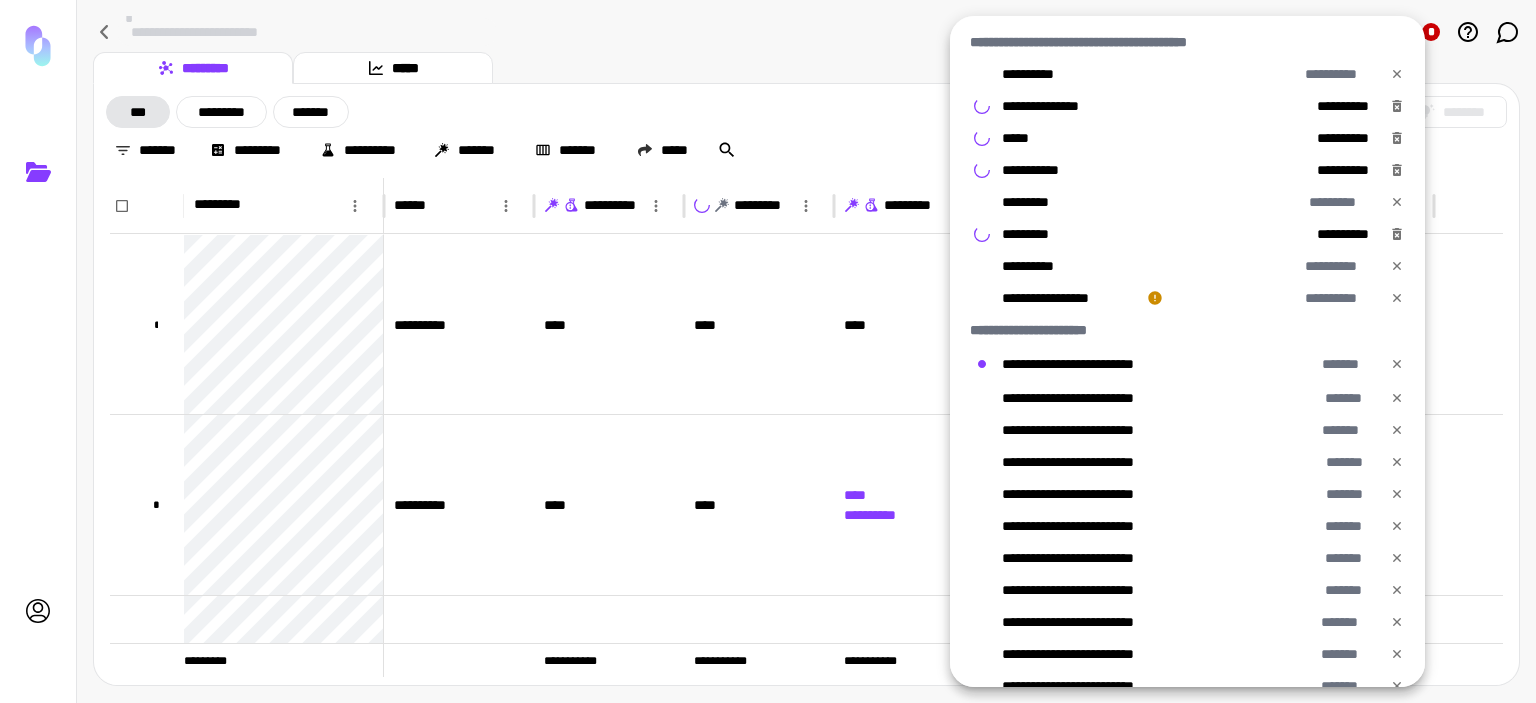click at bounding box center [768, 351] 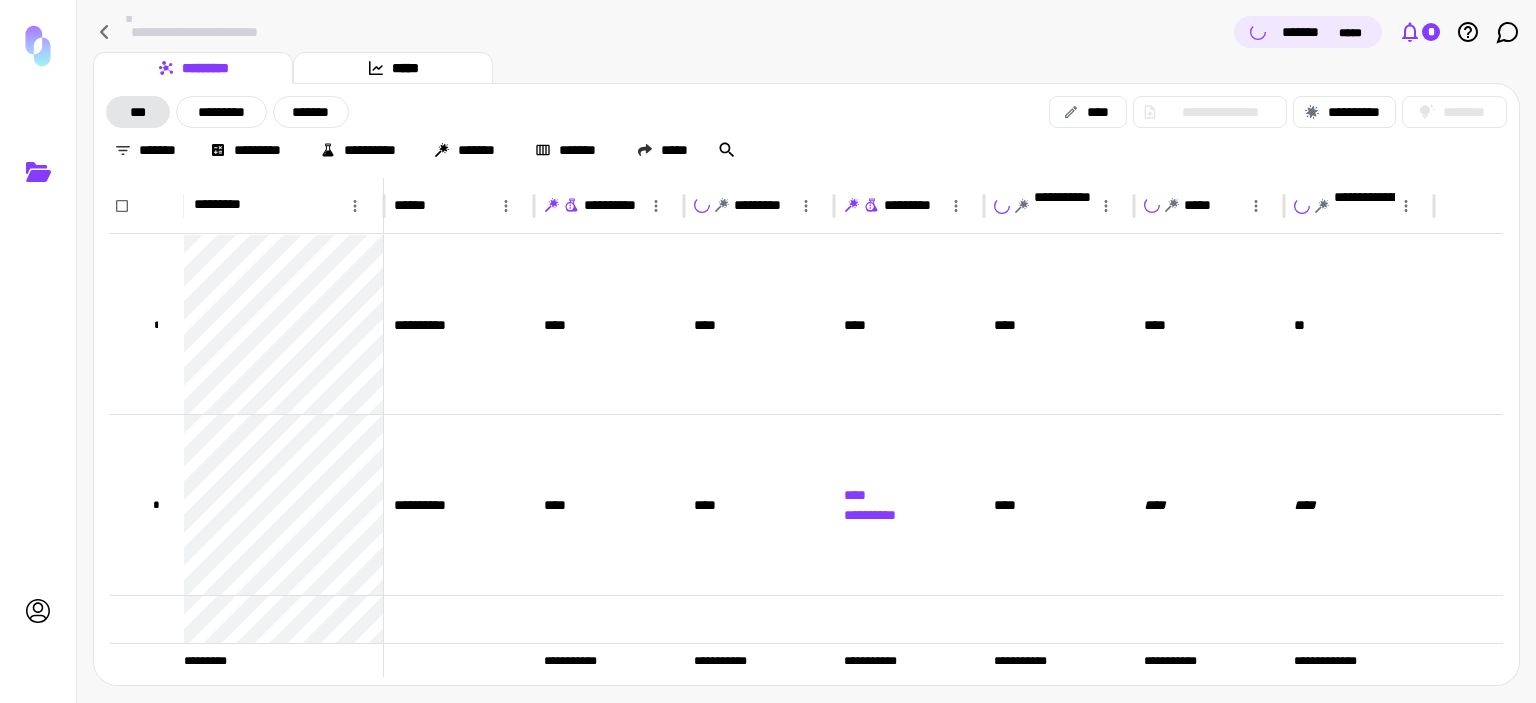 click 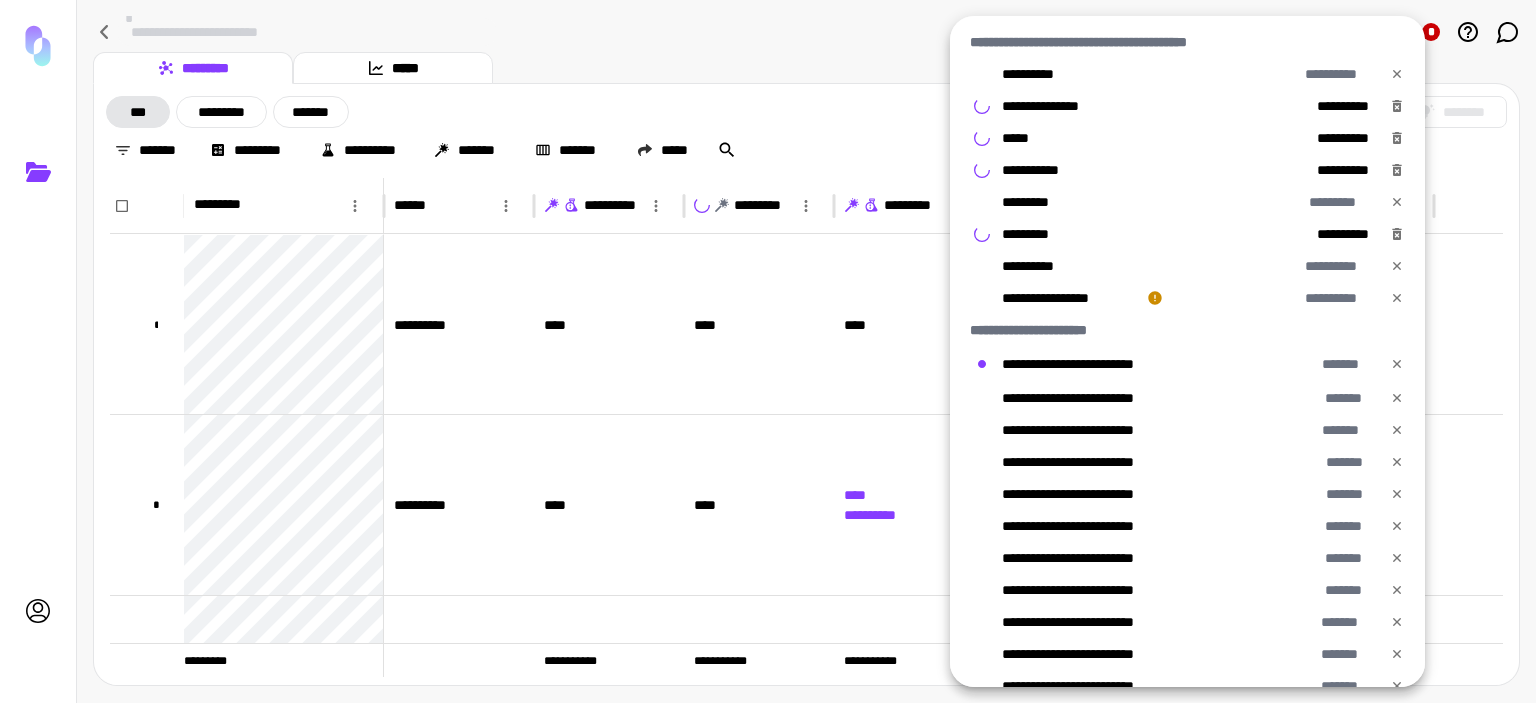 click at bounding box center (768, 351) 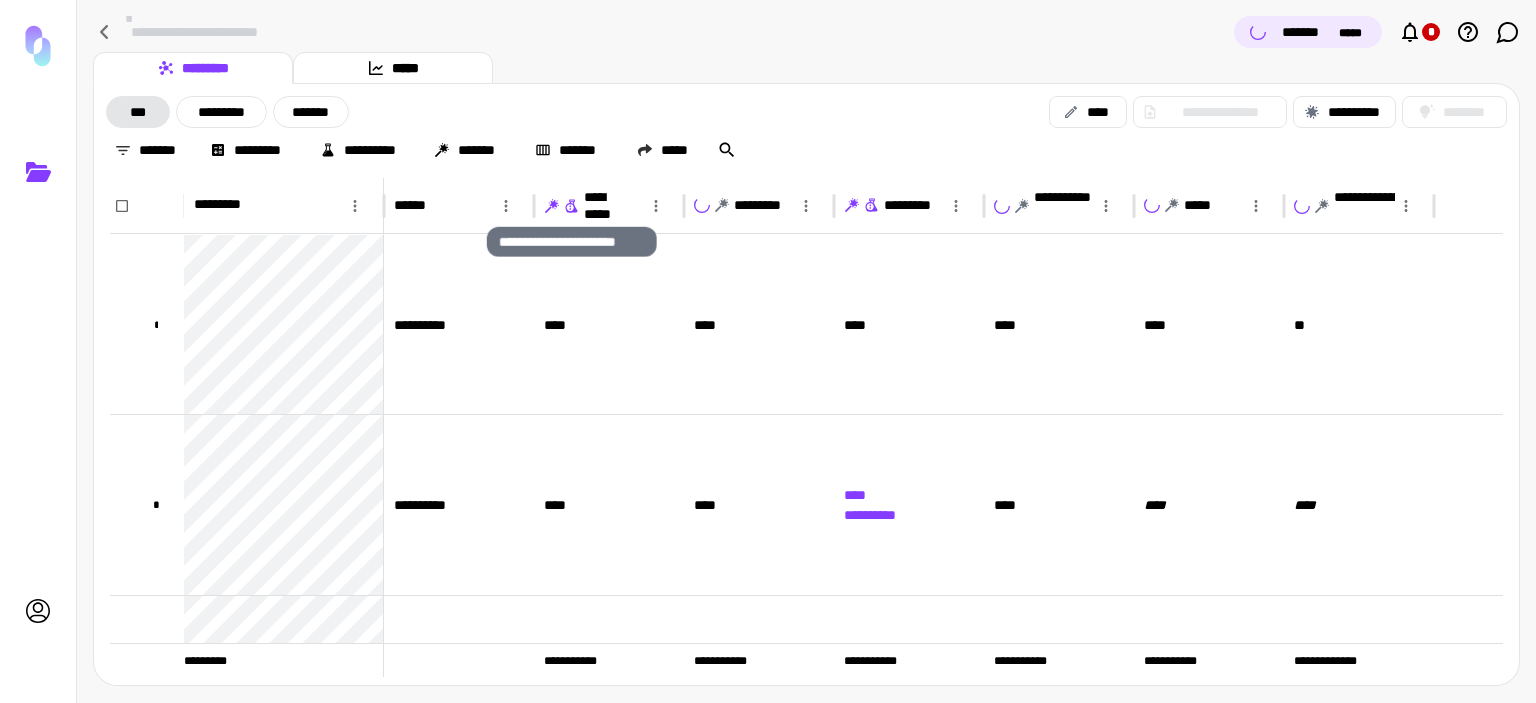 click 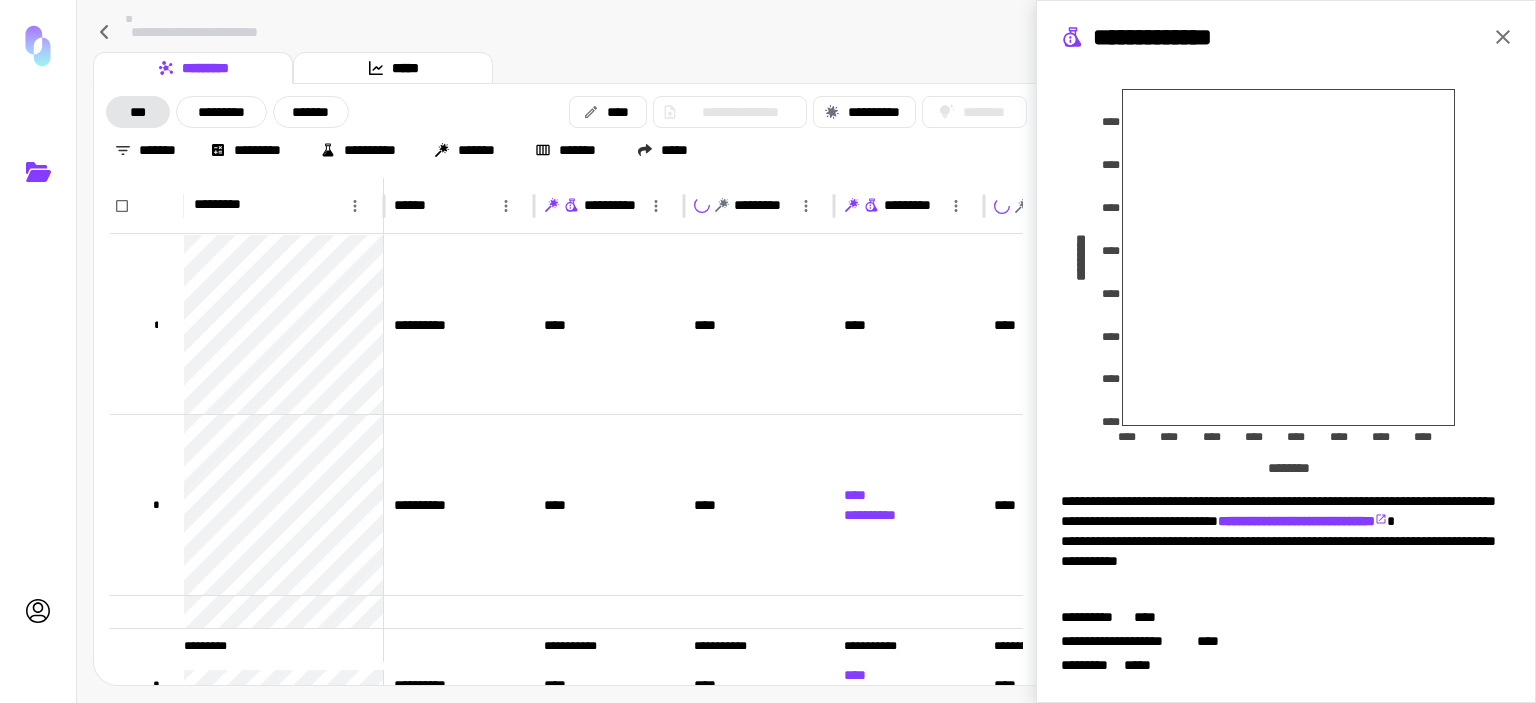 scroll, scrollTop: 155, scrollLeft: 0, axis: vertical 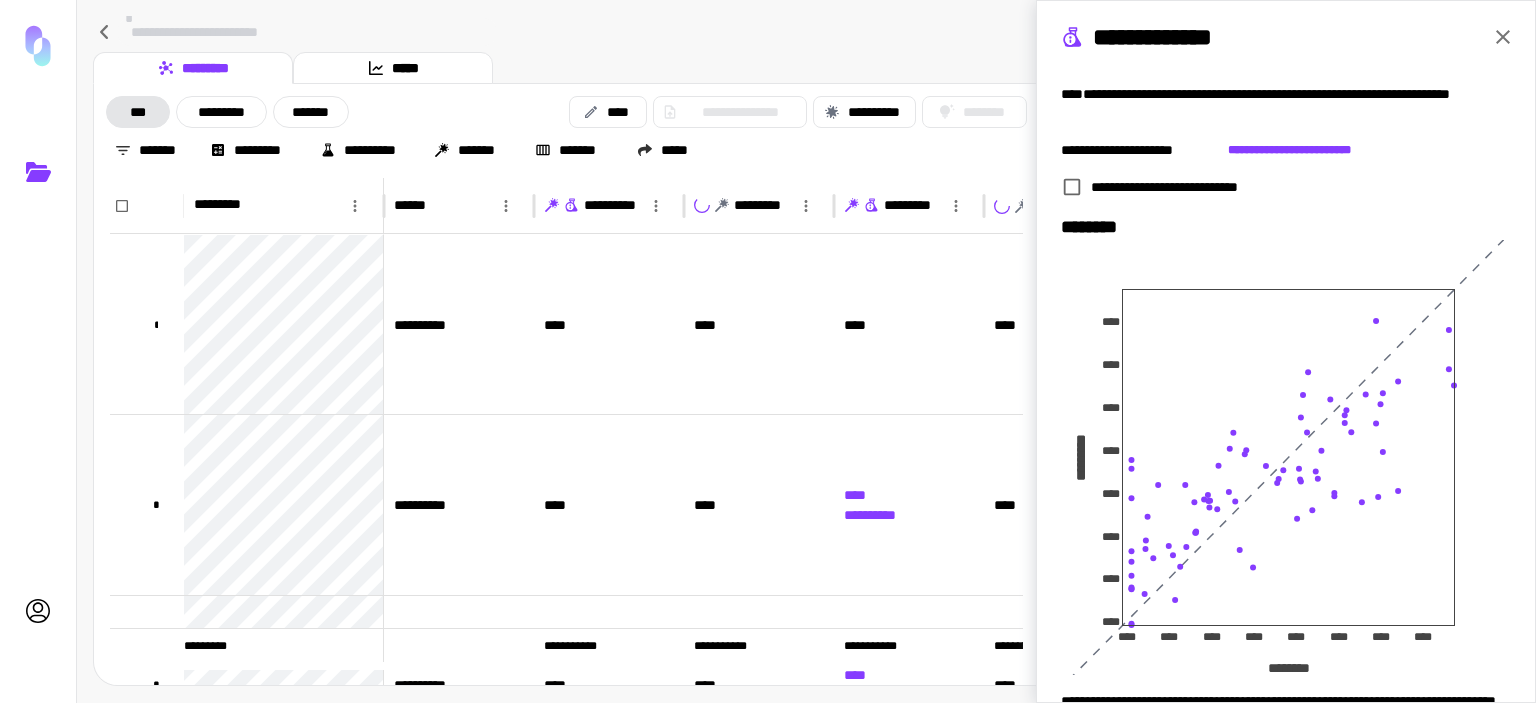 click 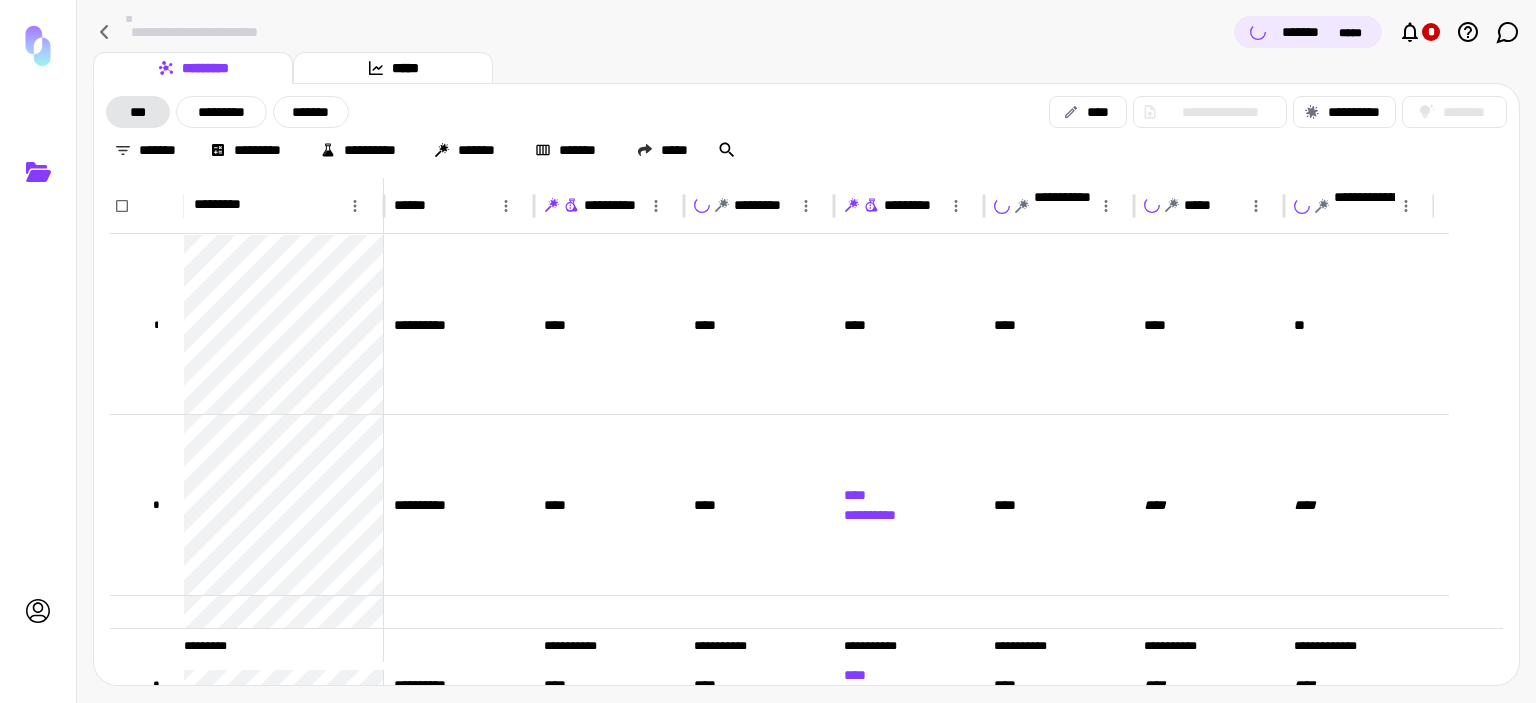 scroll, scrollTop: 0, scrollLeft: 0, axis: both 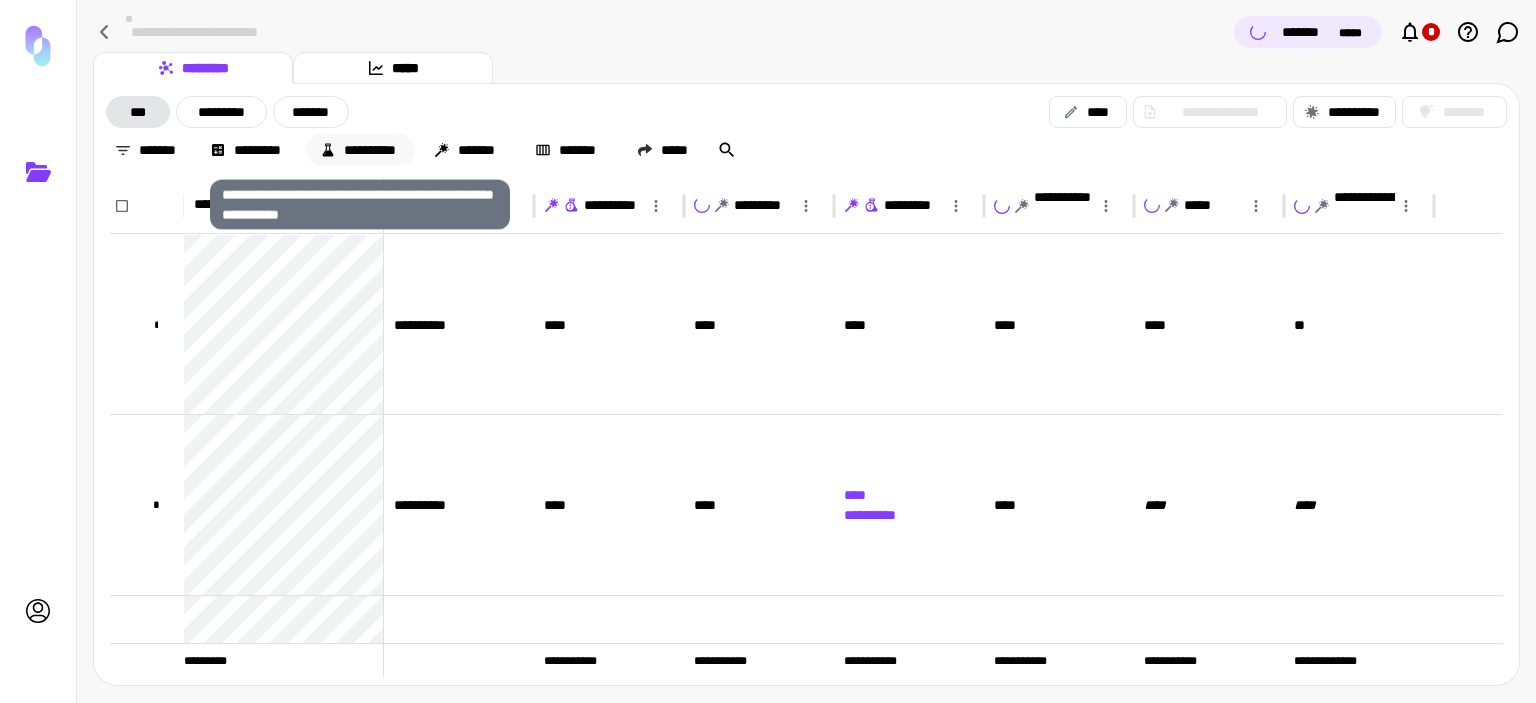 click on "**********" at bounding box center [360, 150] 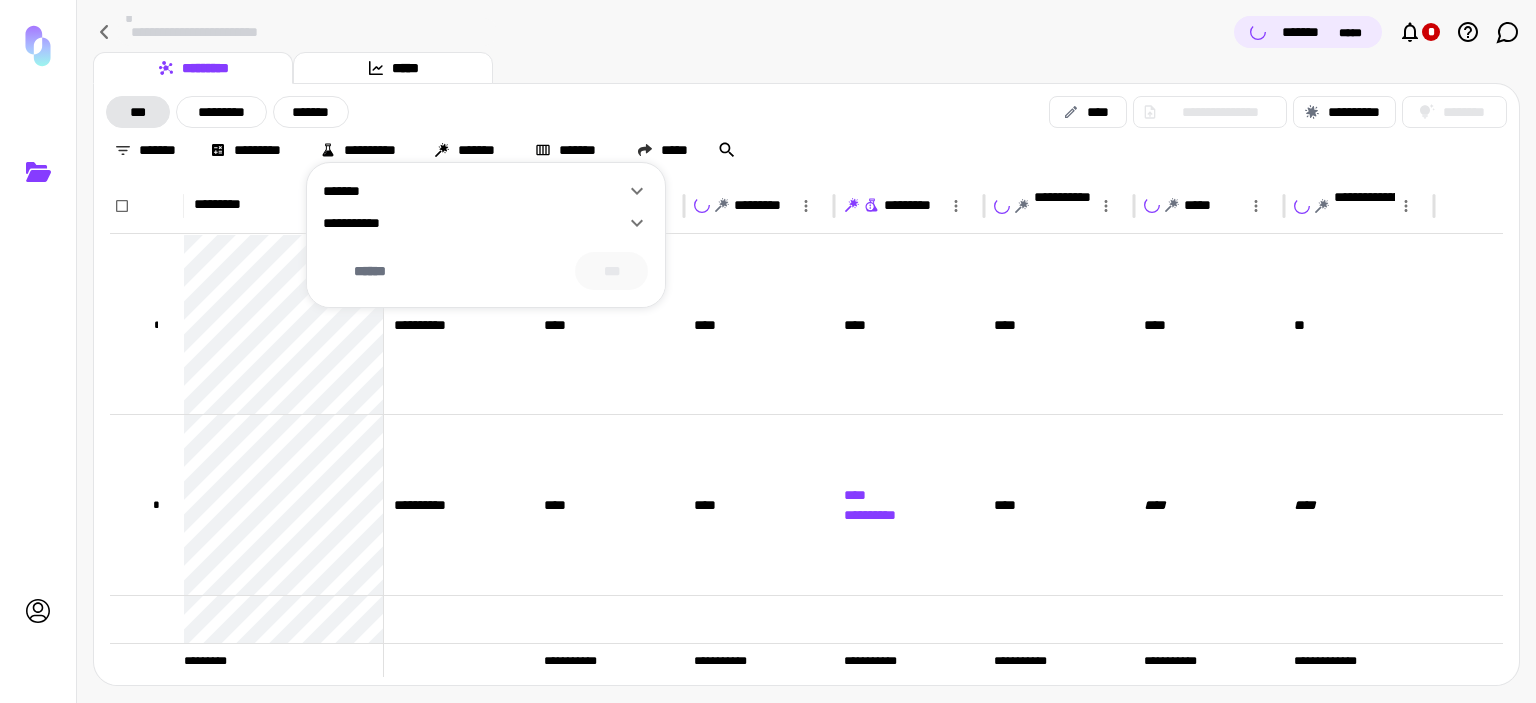 click 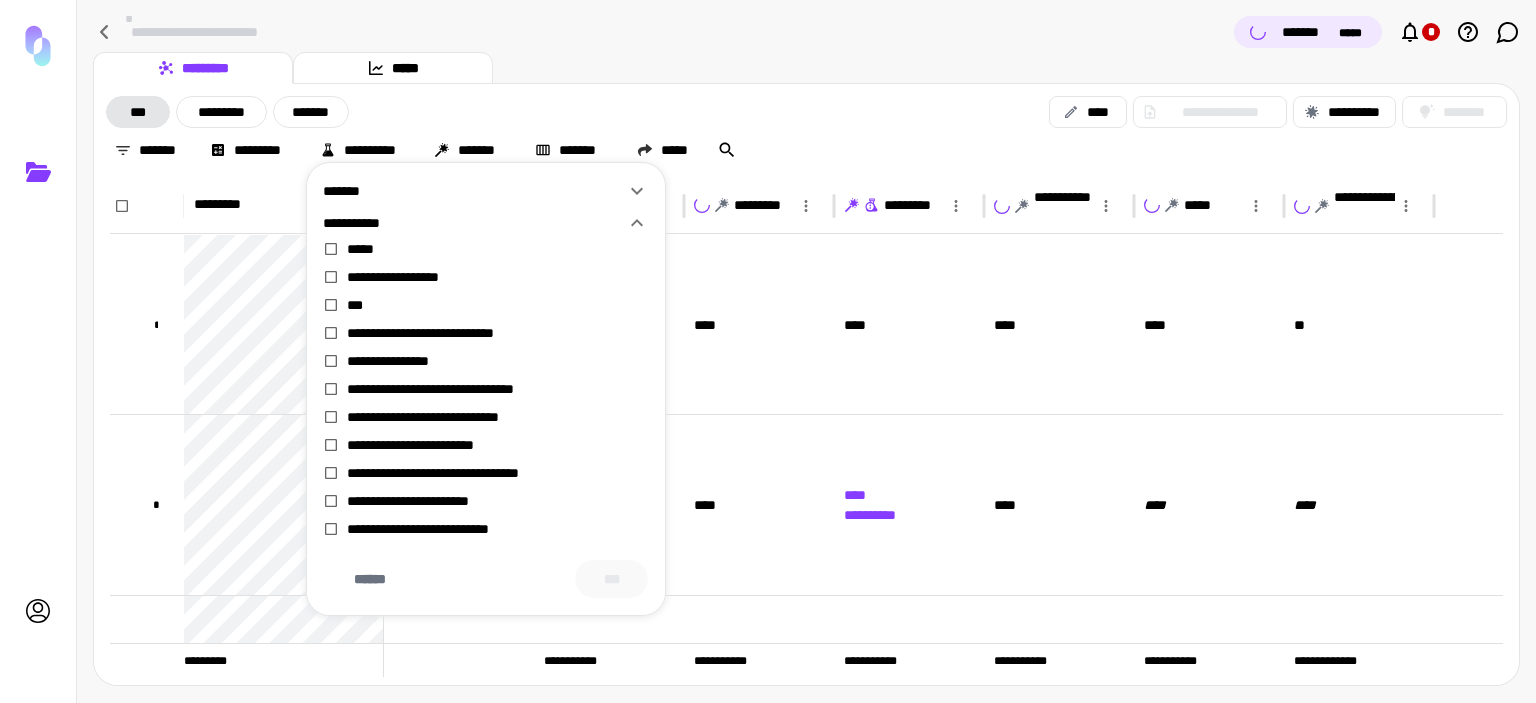 click on "*******" at bounding box center [474, 191] 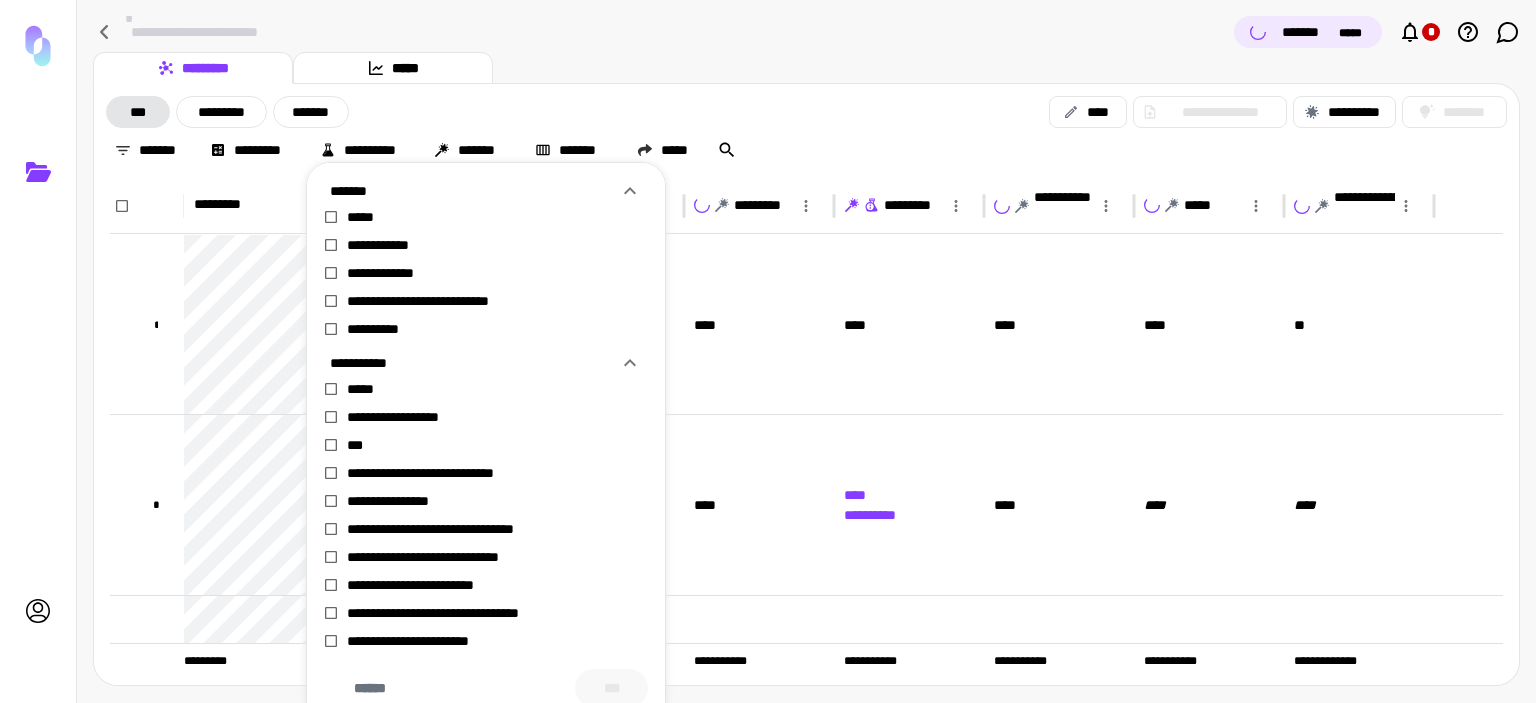 click at bounding box center (768, 351) 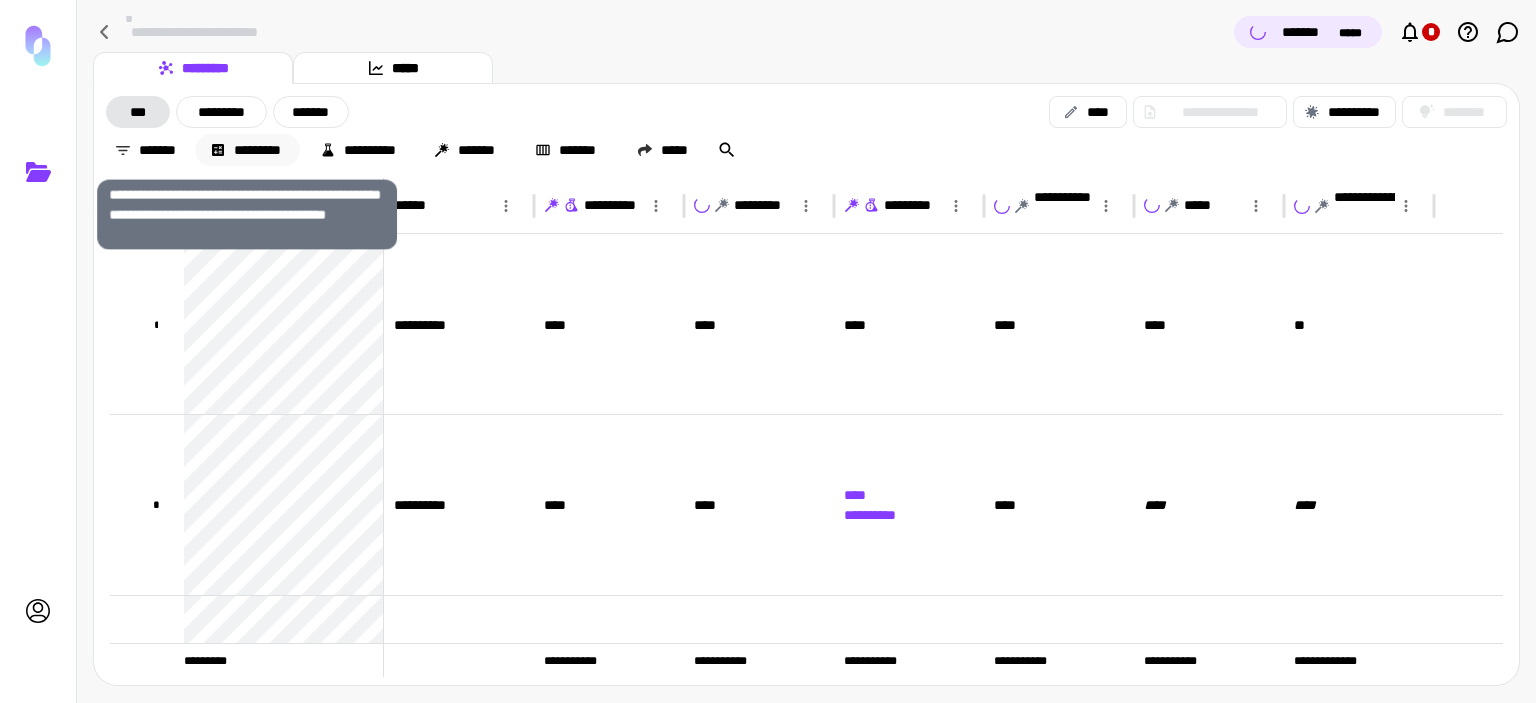 click on "*********" at bounding box center [247, 150] 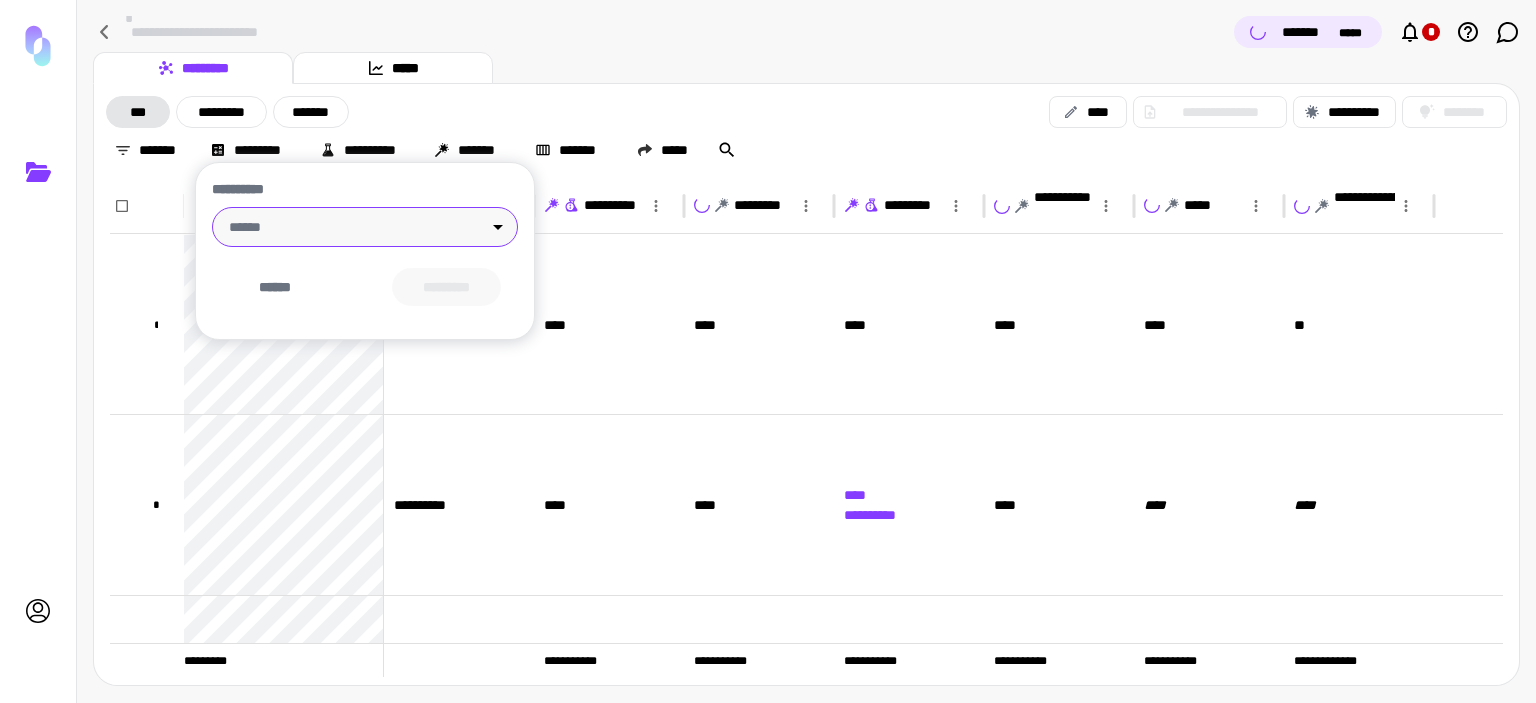 click on "**********" at bounding box center [768, 351] 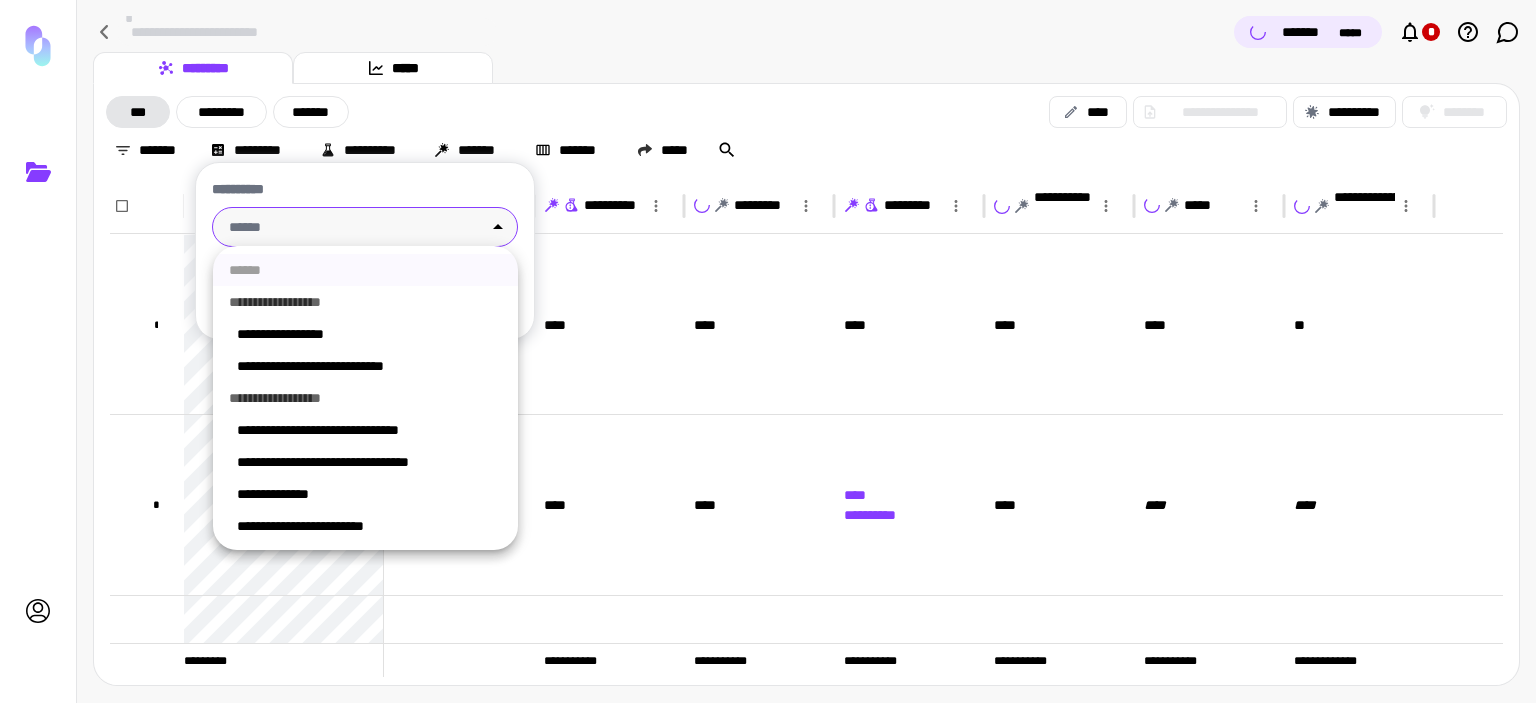 click at bounding box center [768, 351] 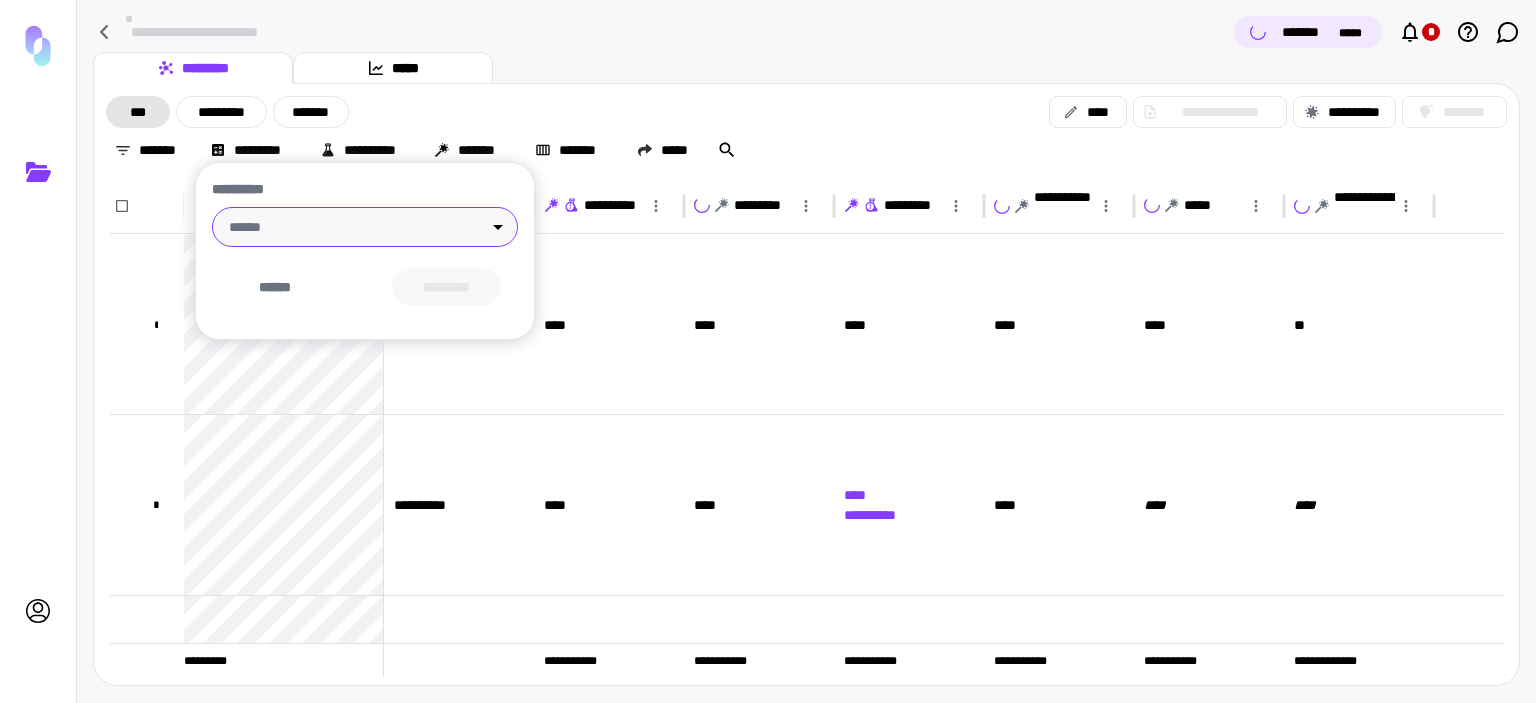 click at bounding box center (768, 351) 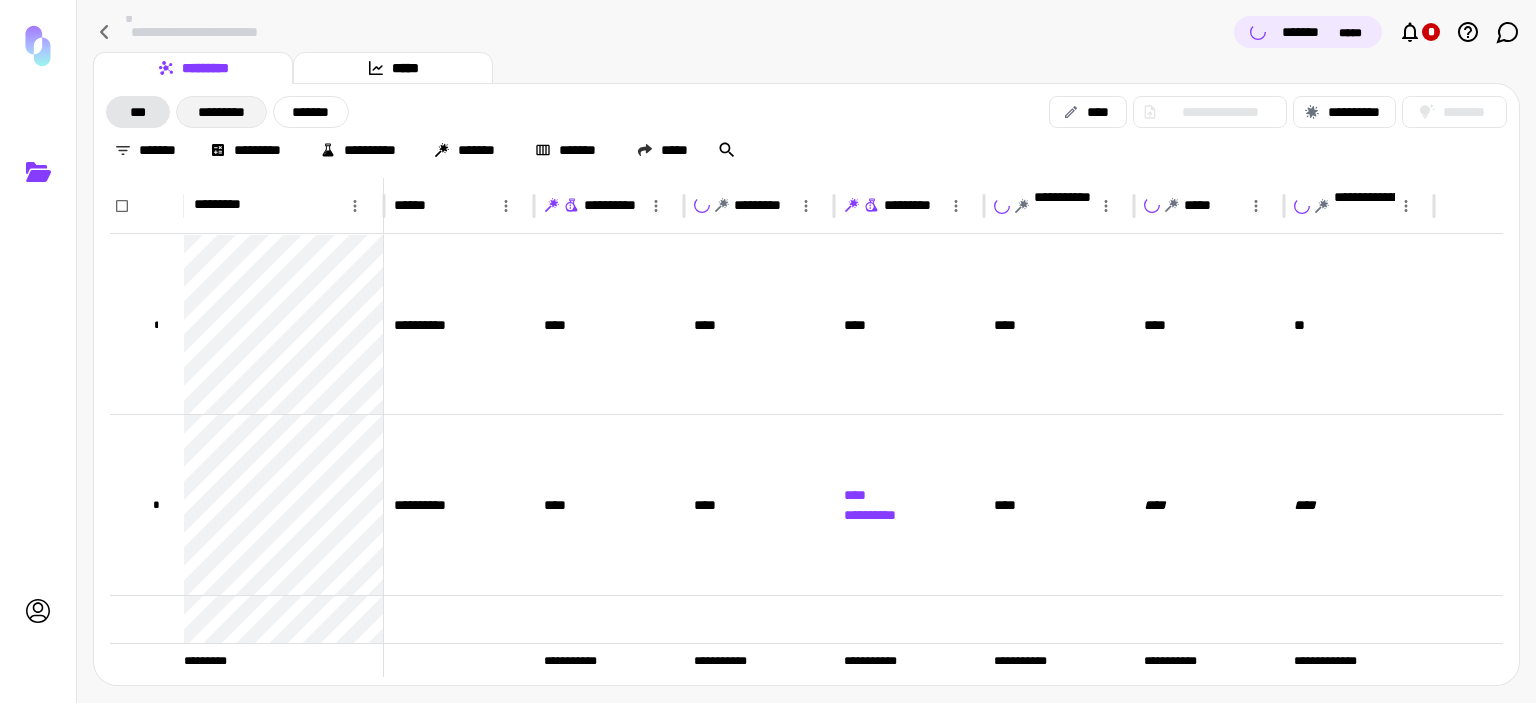 click on "*********" at bounding box center (221, 112) 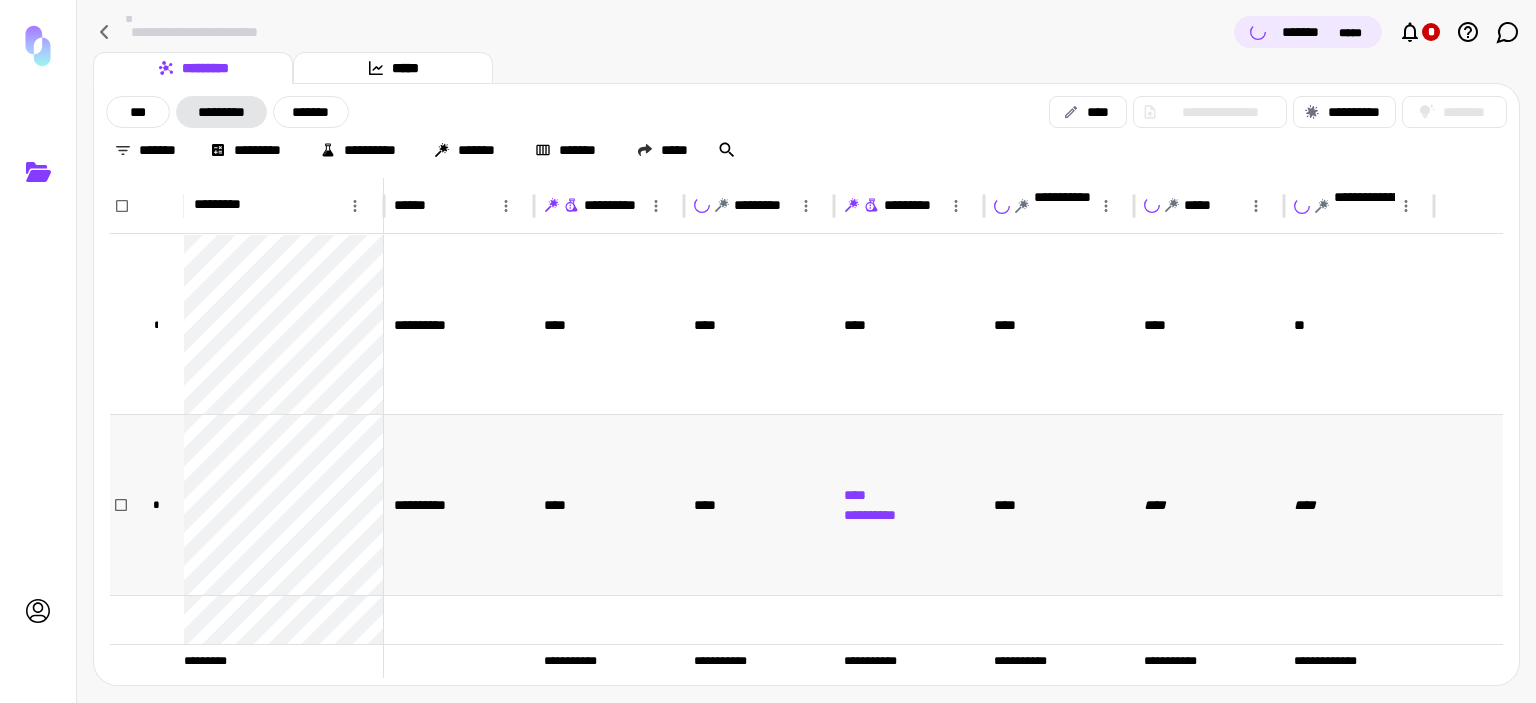 scroll, scrollTop: 600, scrollLeft: 0, axis: vertical 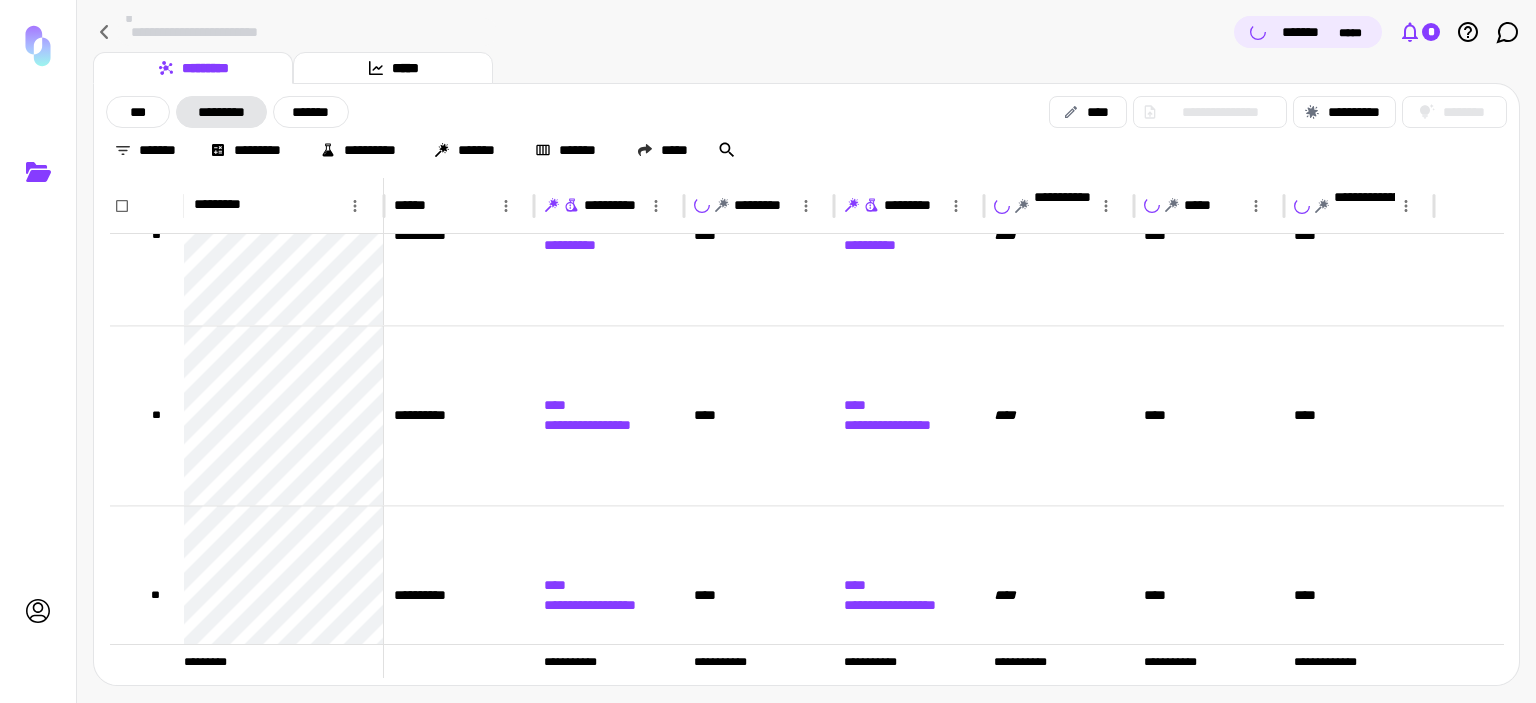 click 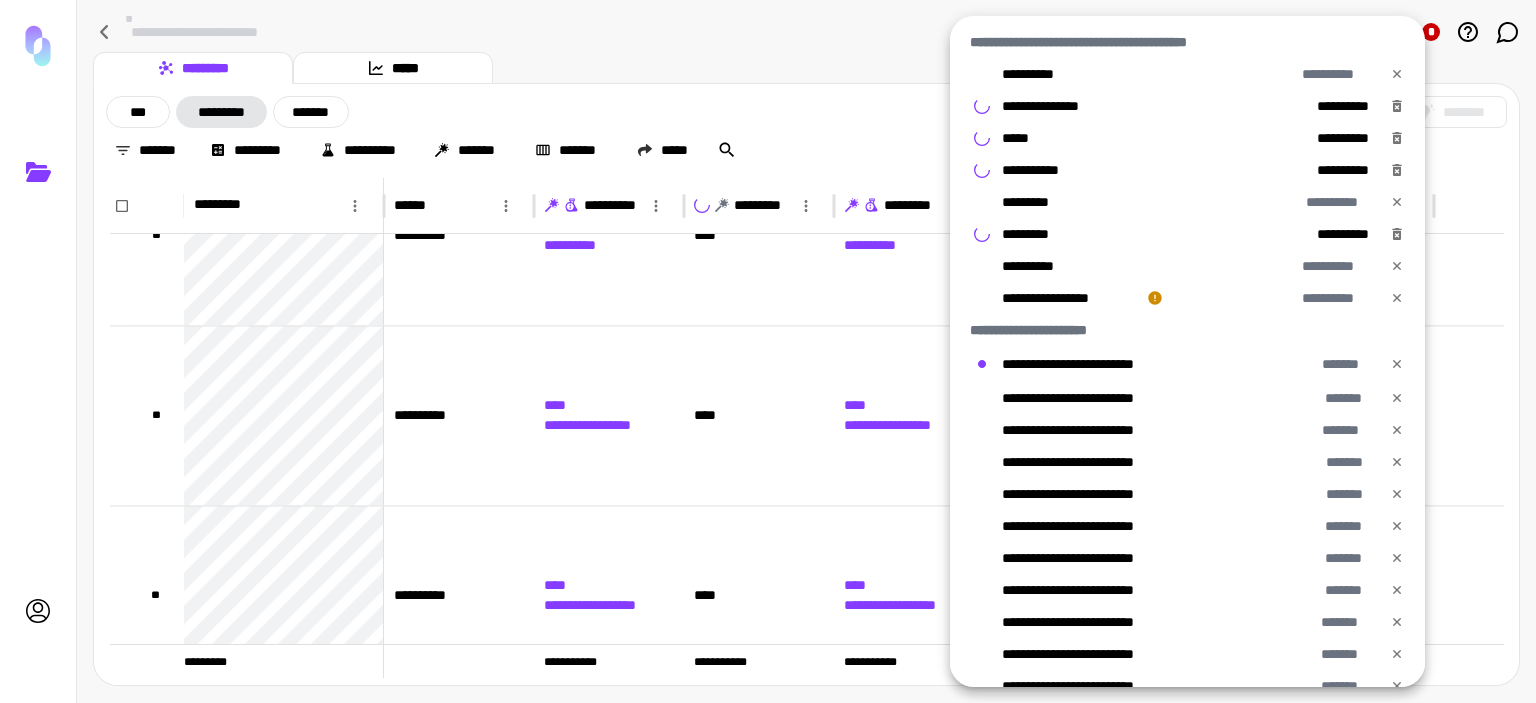 click at bounding box center [768, 351] 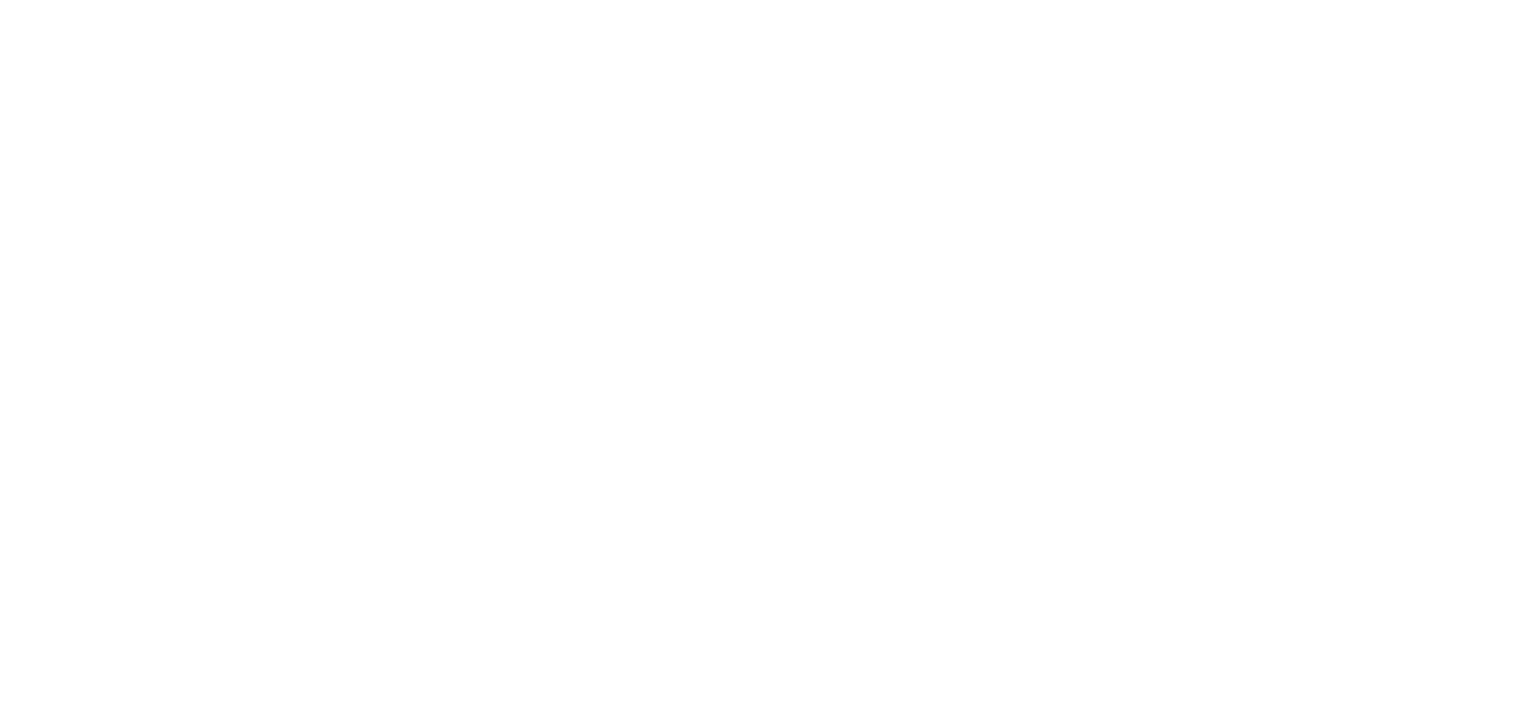 scroll, scrollTop: 0, scrollLeft: 0, axis: both 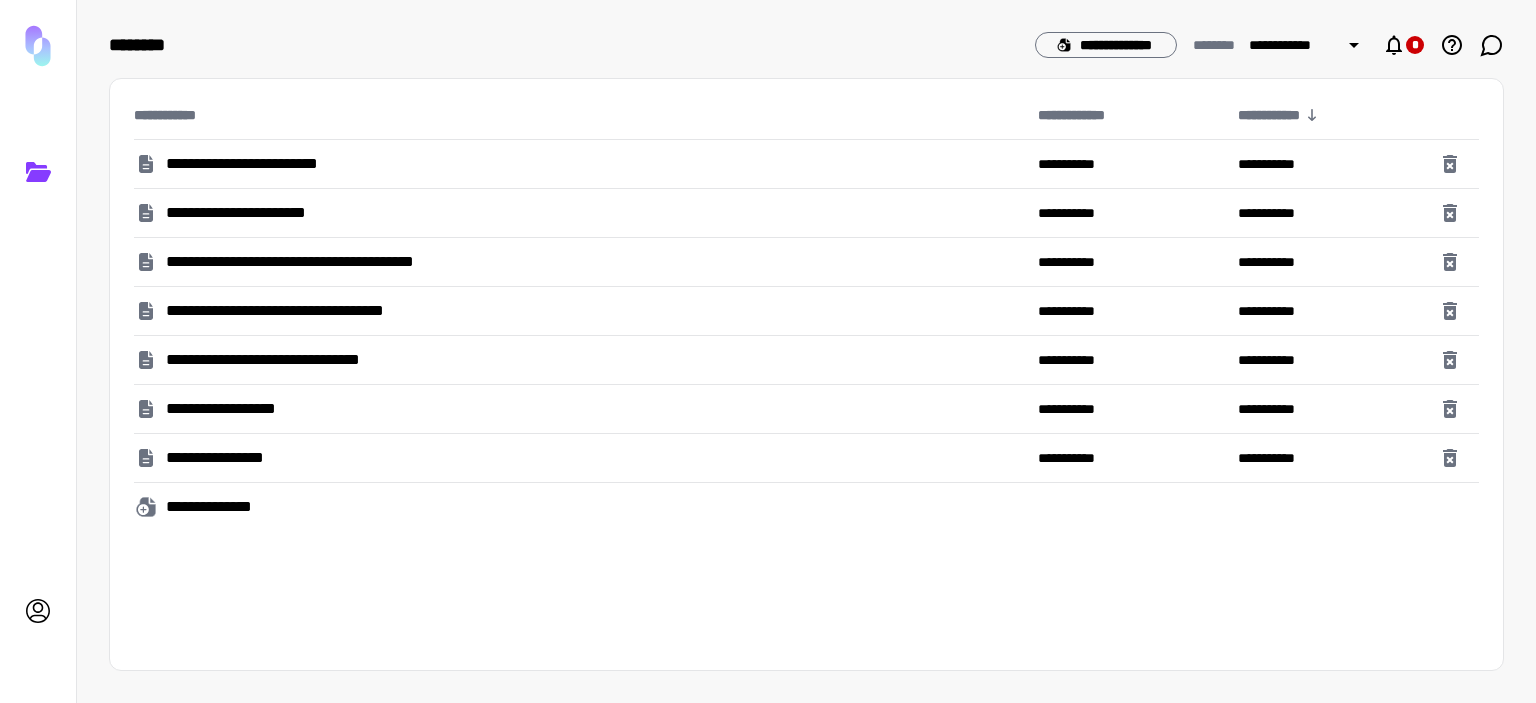 click on "**********" at bounding box center [275, 164] 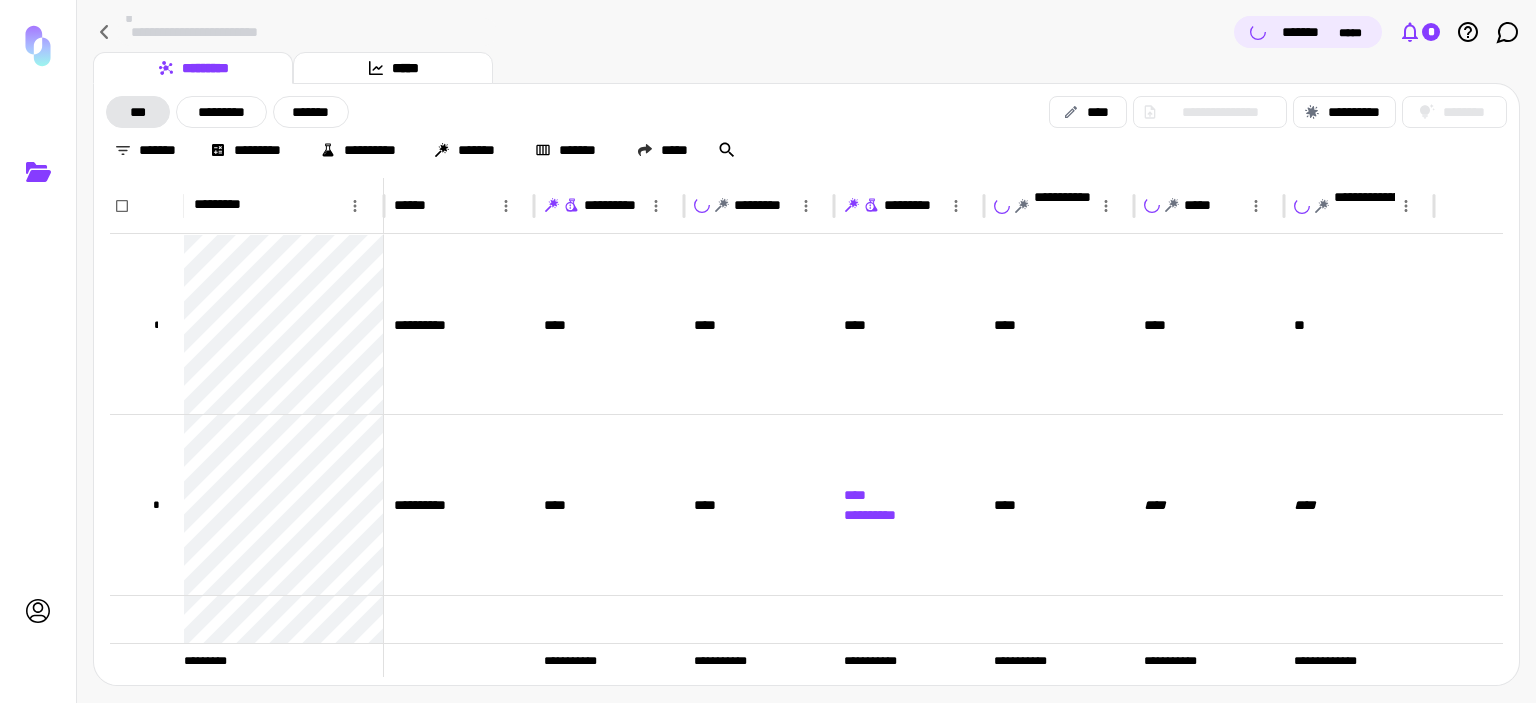 click 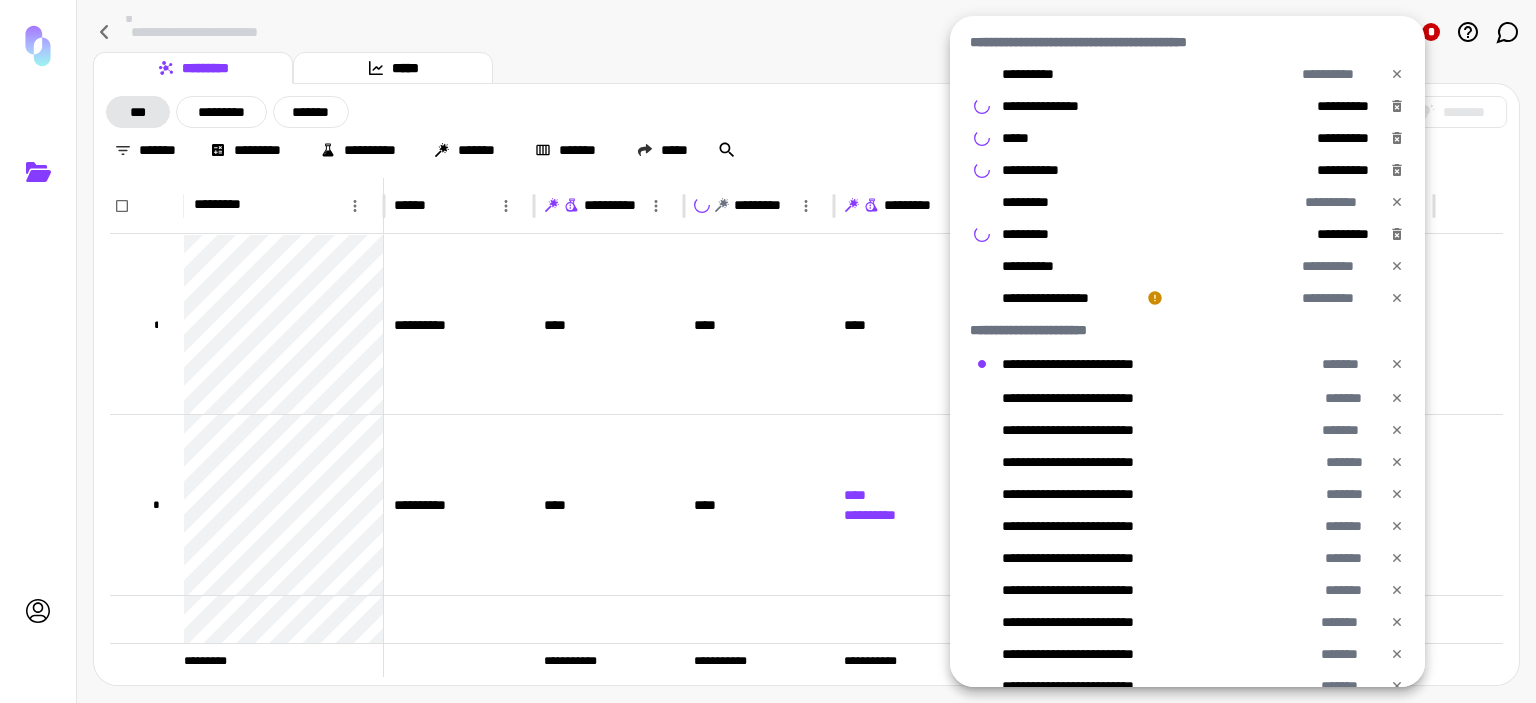 click at bounding box center (768, 351) 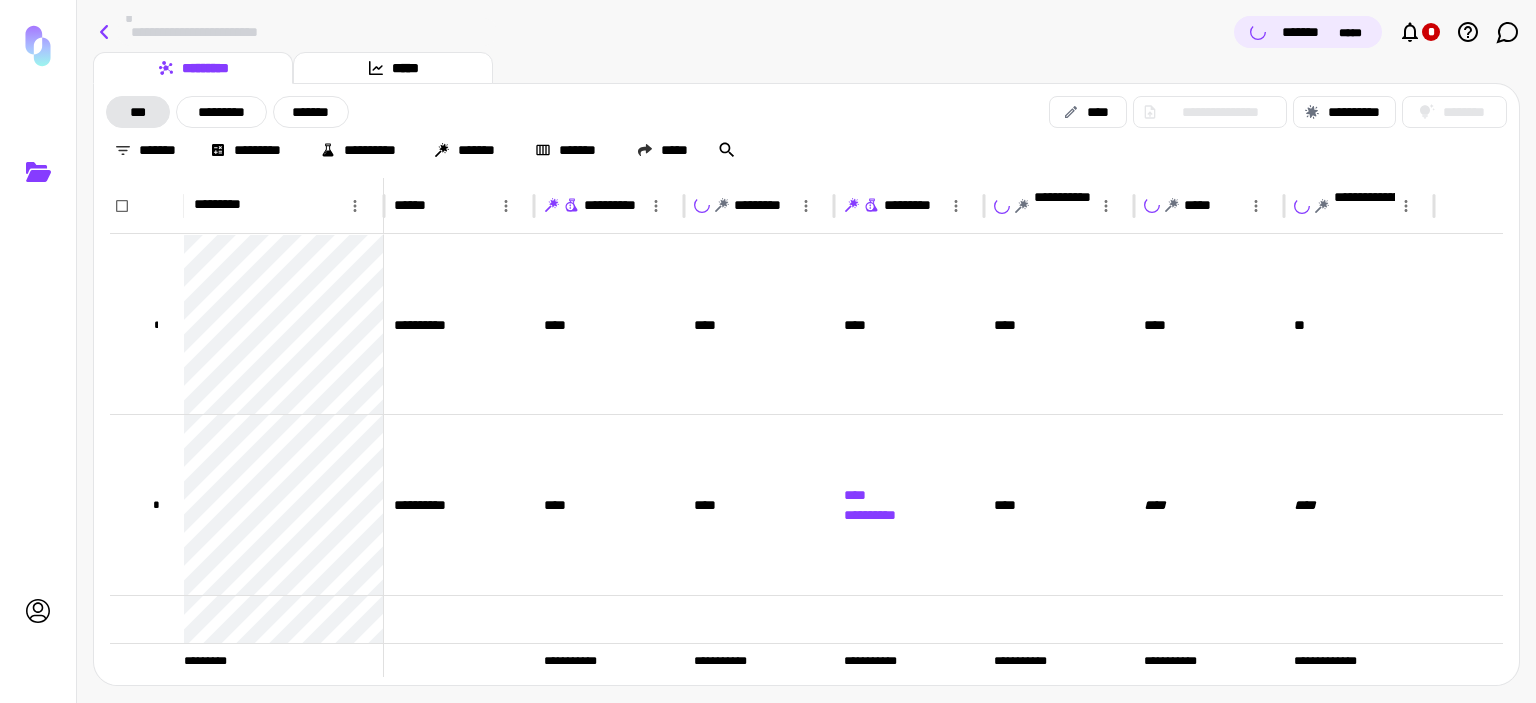 click 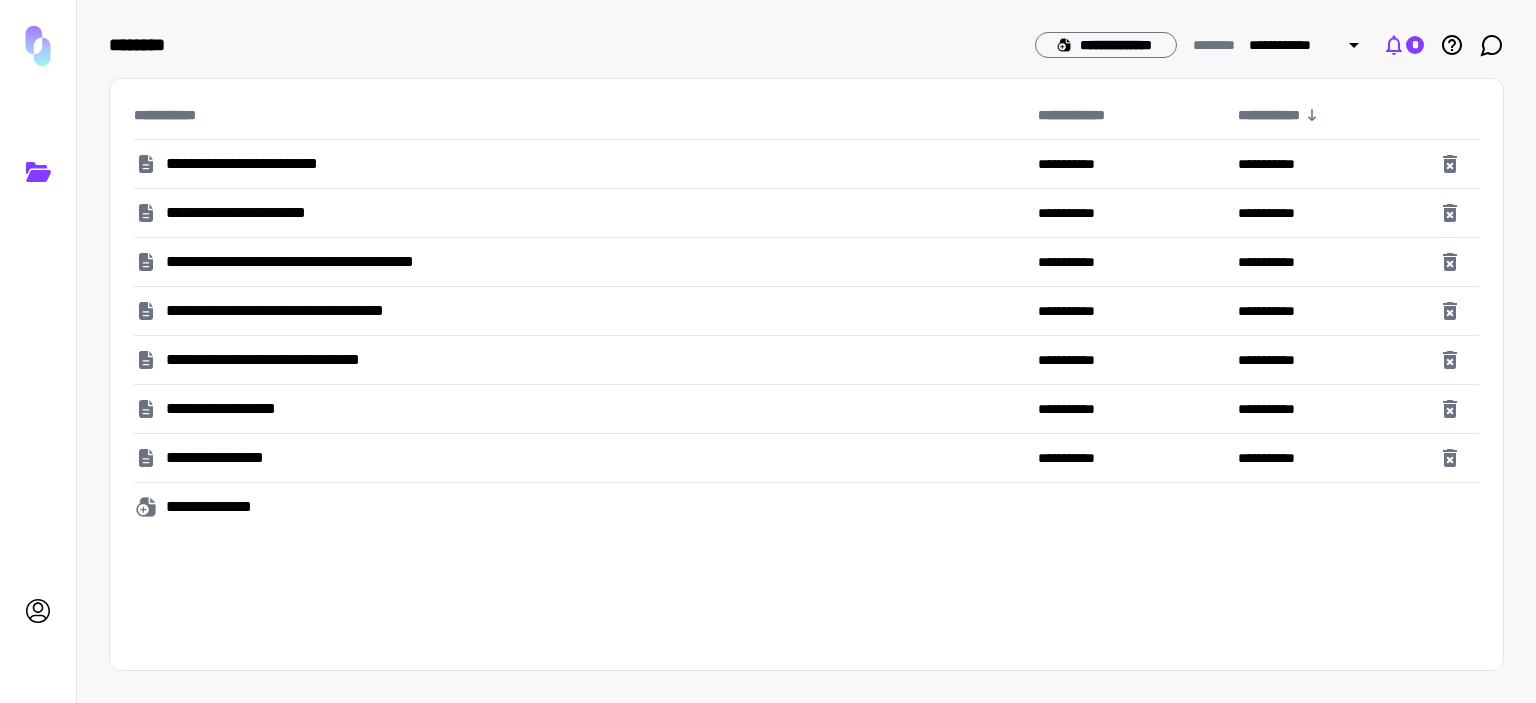 click 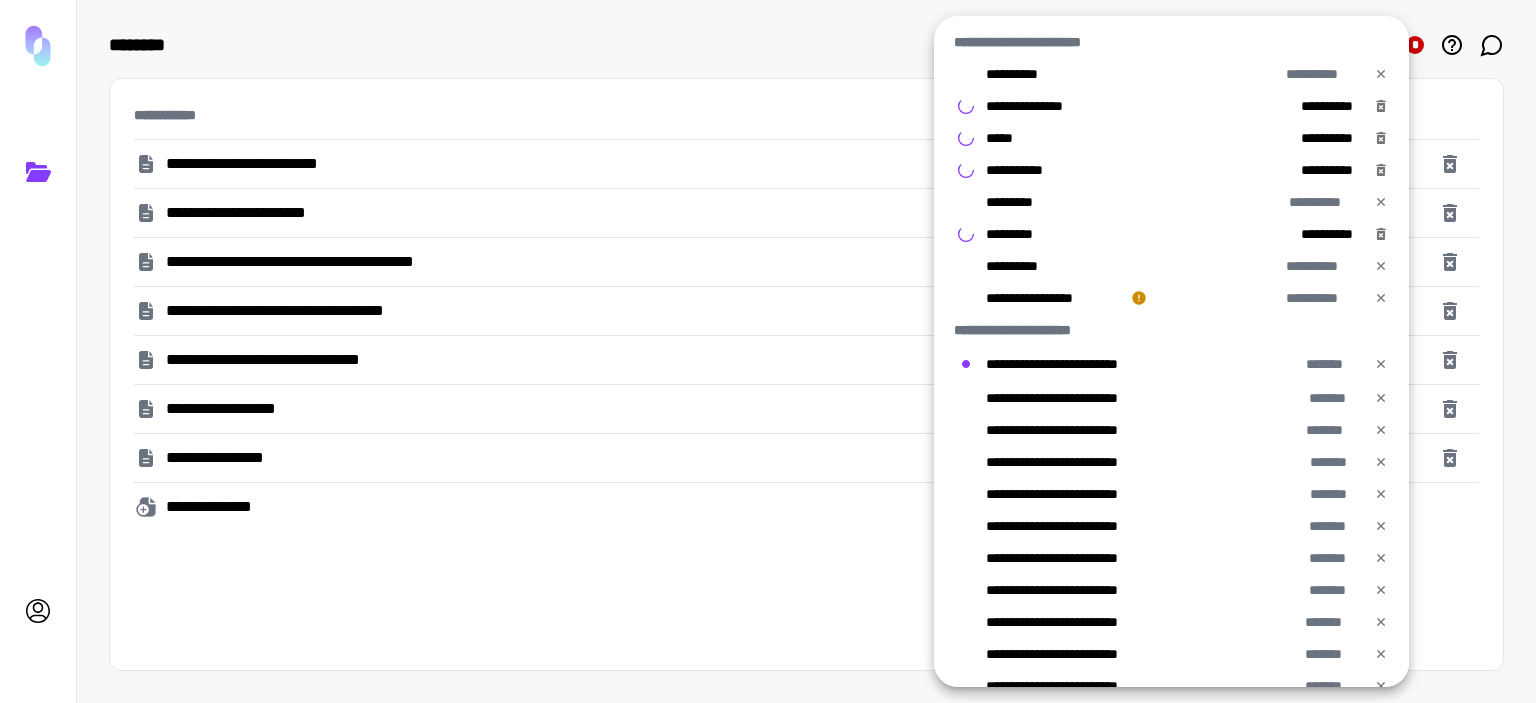 click at bounding box center (768, 351) 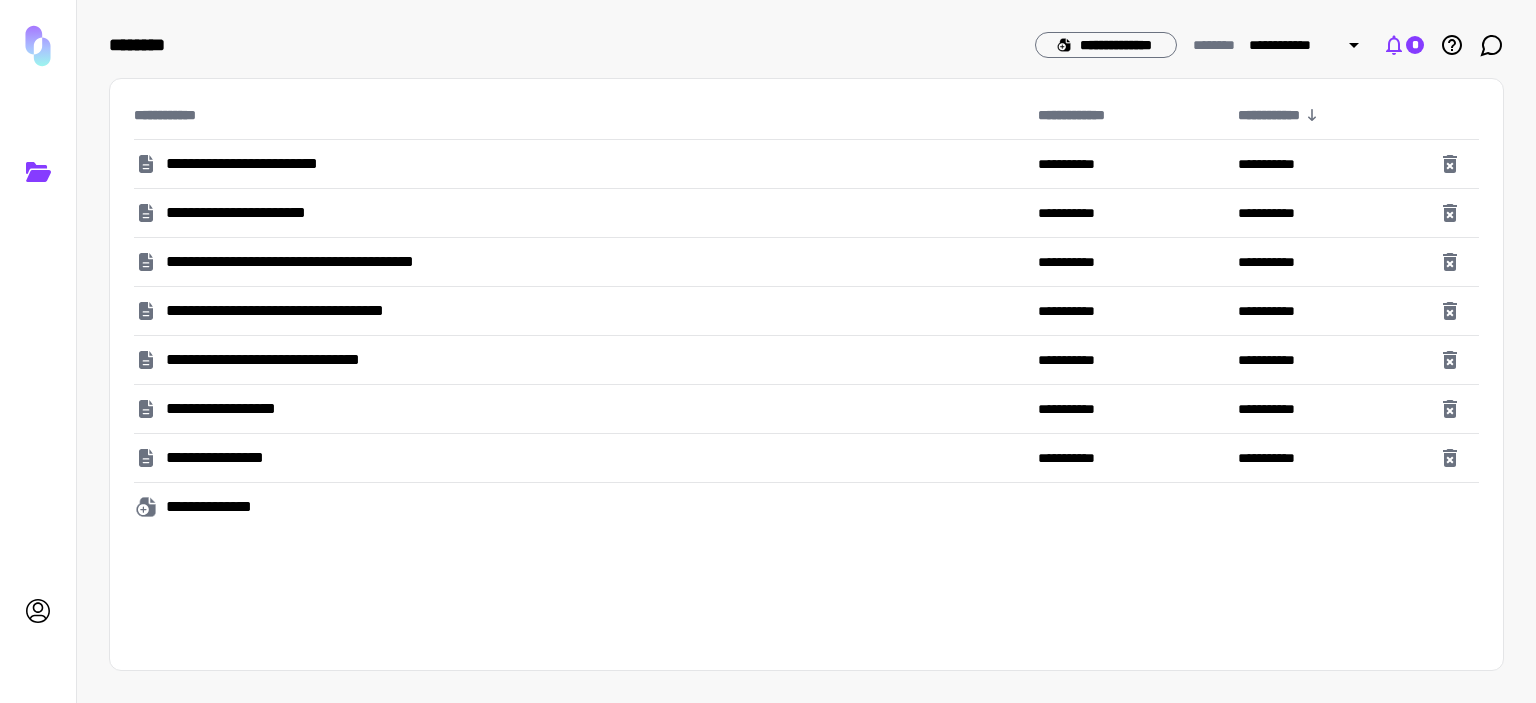 click 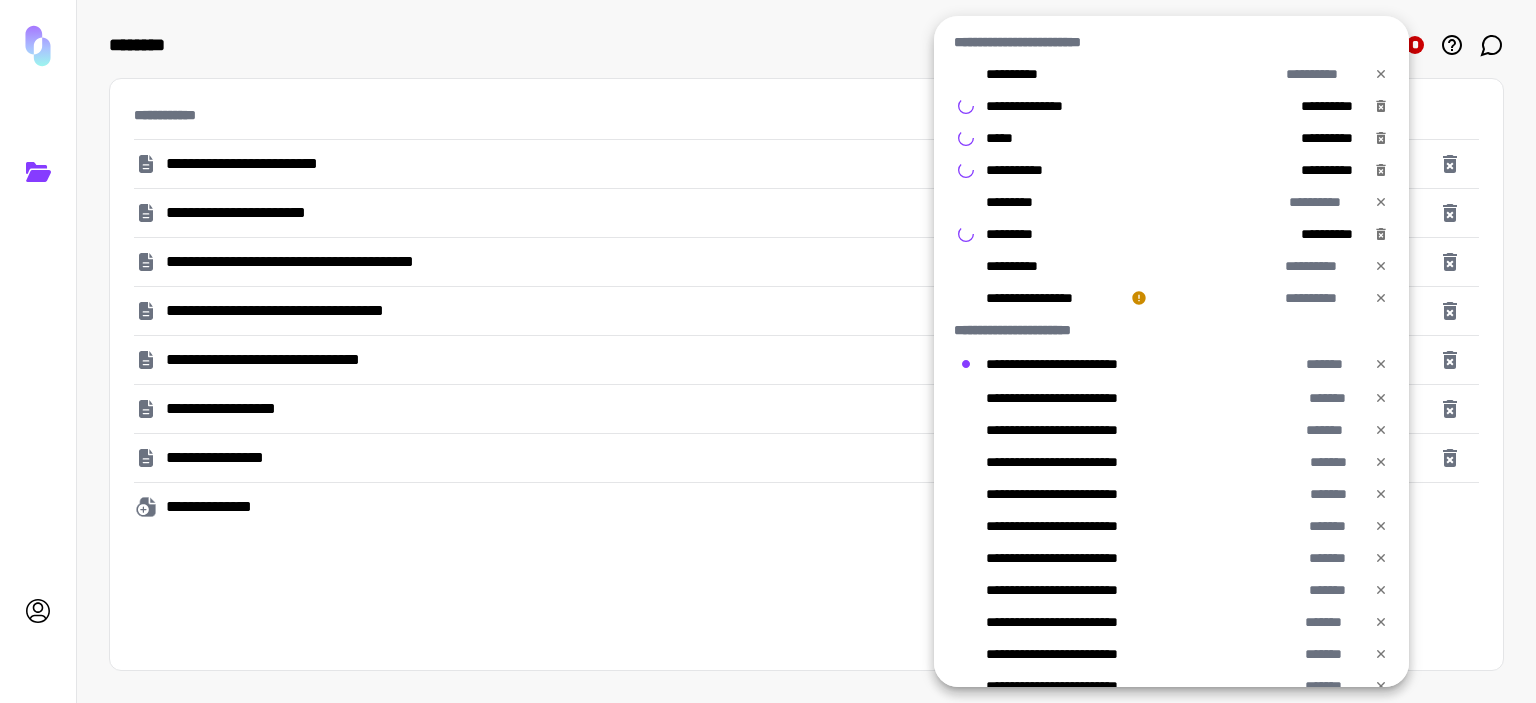 click at bounding box center [768, 351] 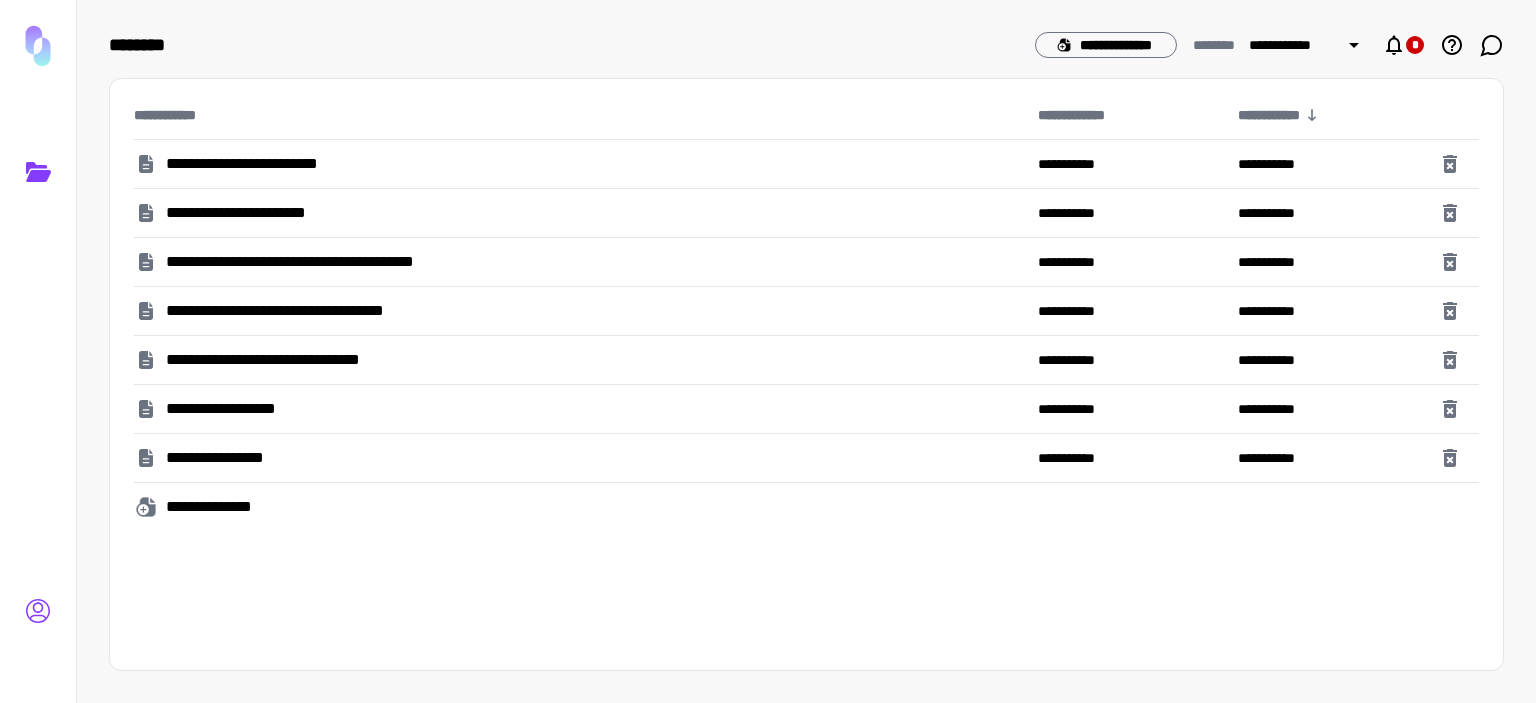 click 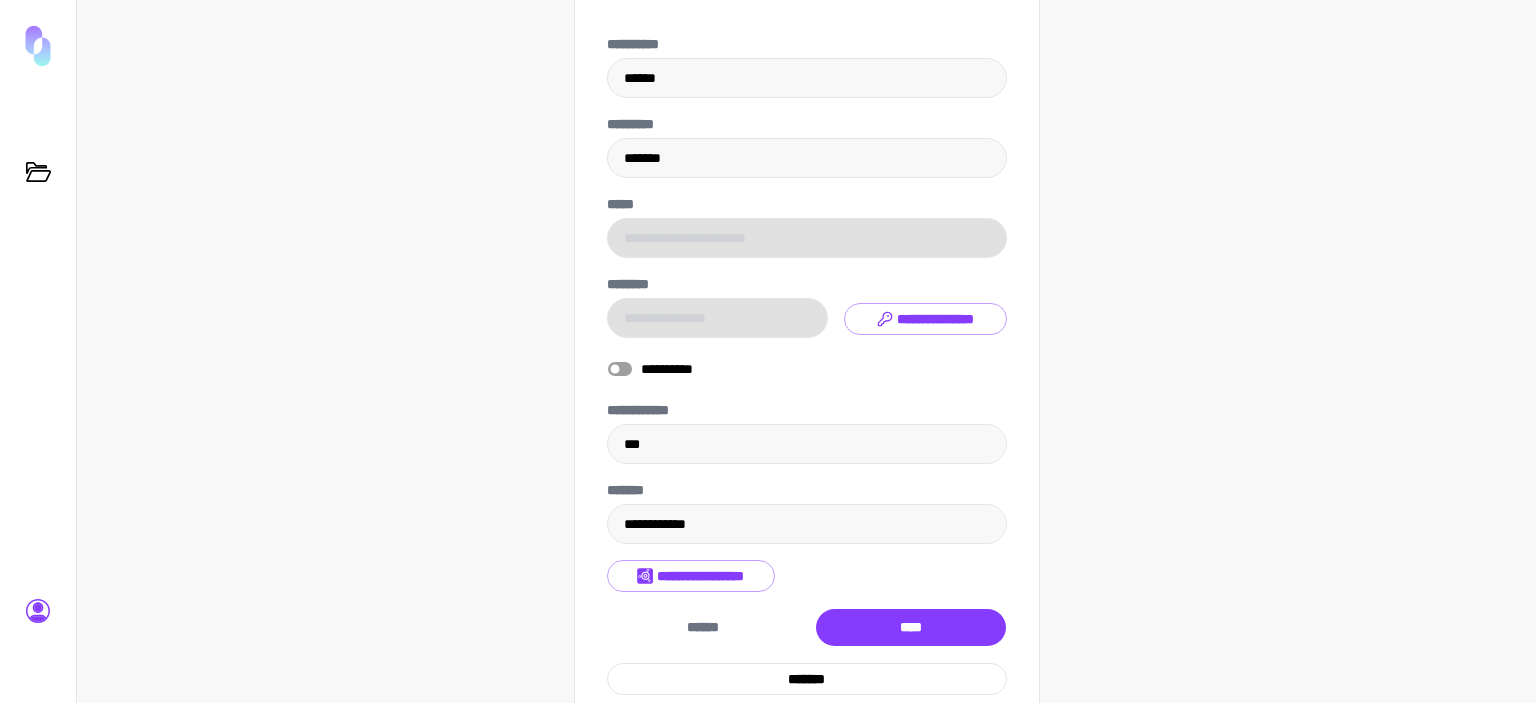 scroll, scrollTop: 141, scrollLeft: 0, axis: vertical 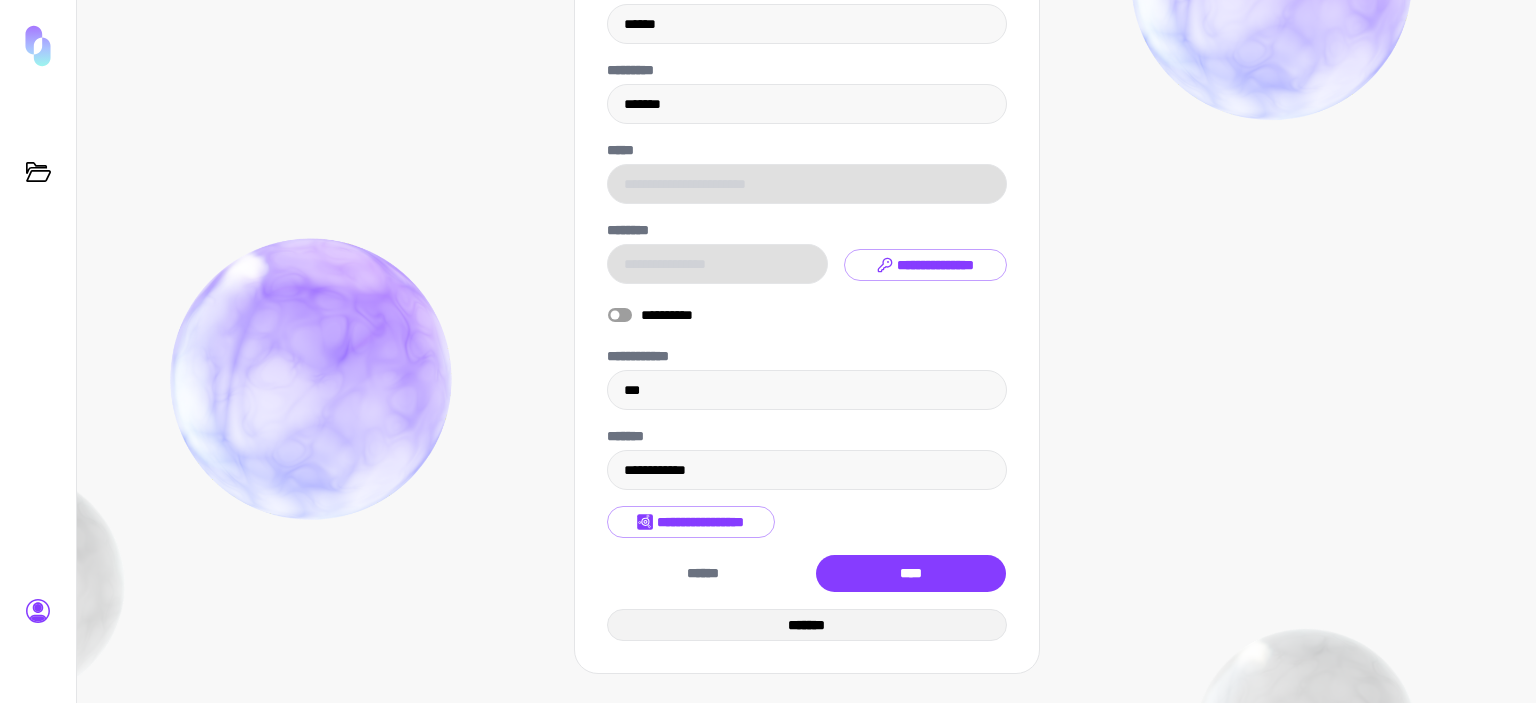 click on "*******" at bounding box center (807, 625) 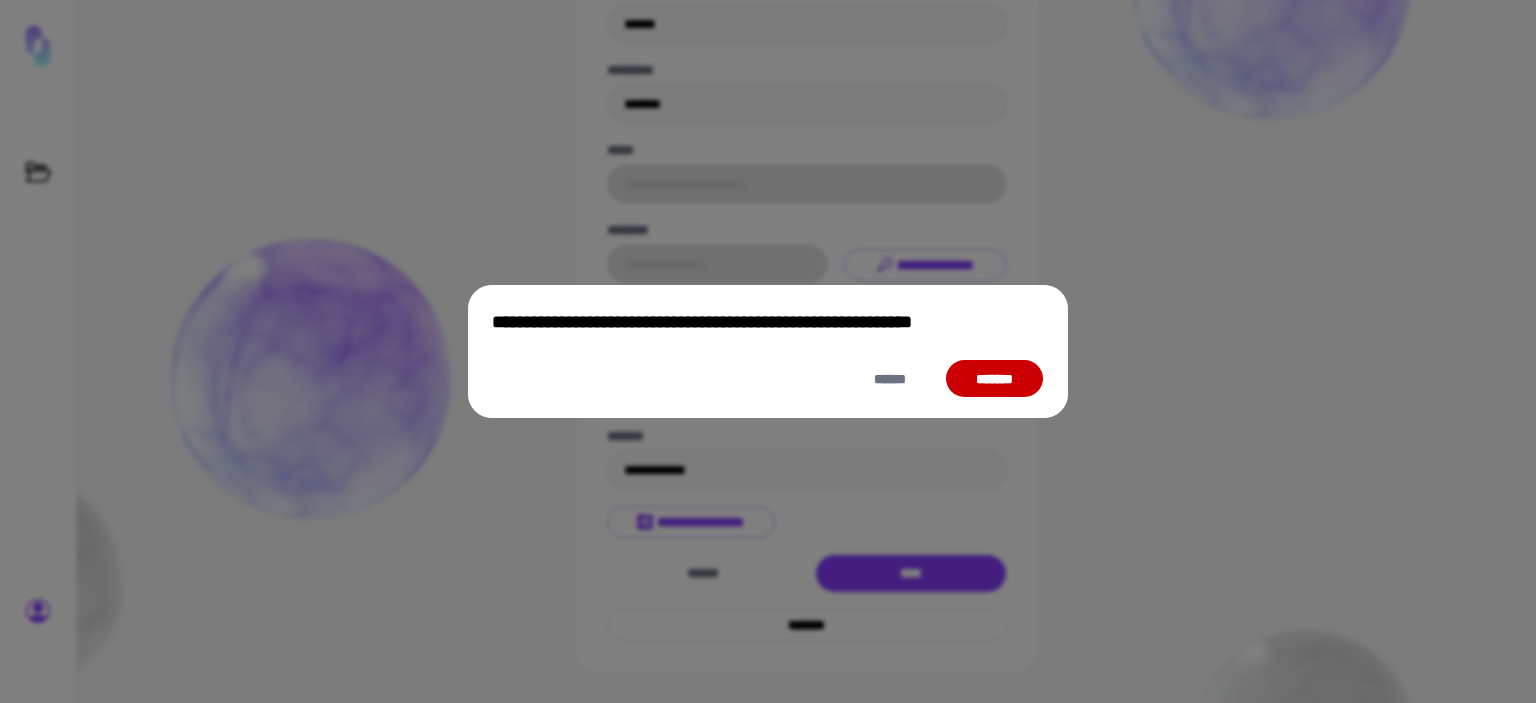 click on "*******" at bounding box center (994, 379) 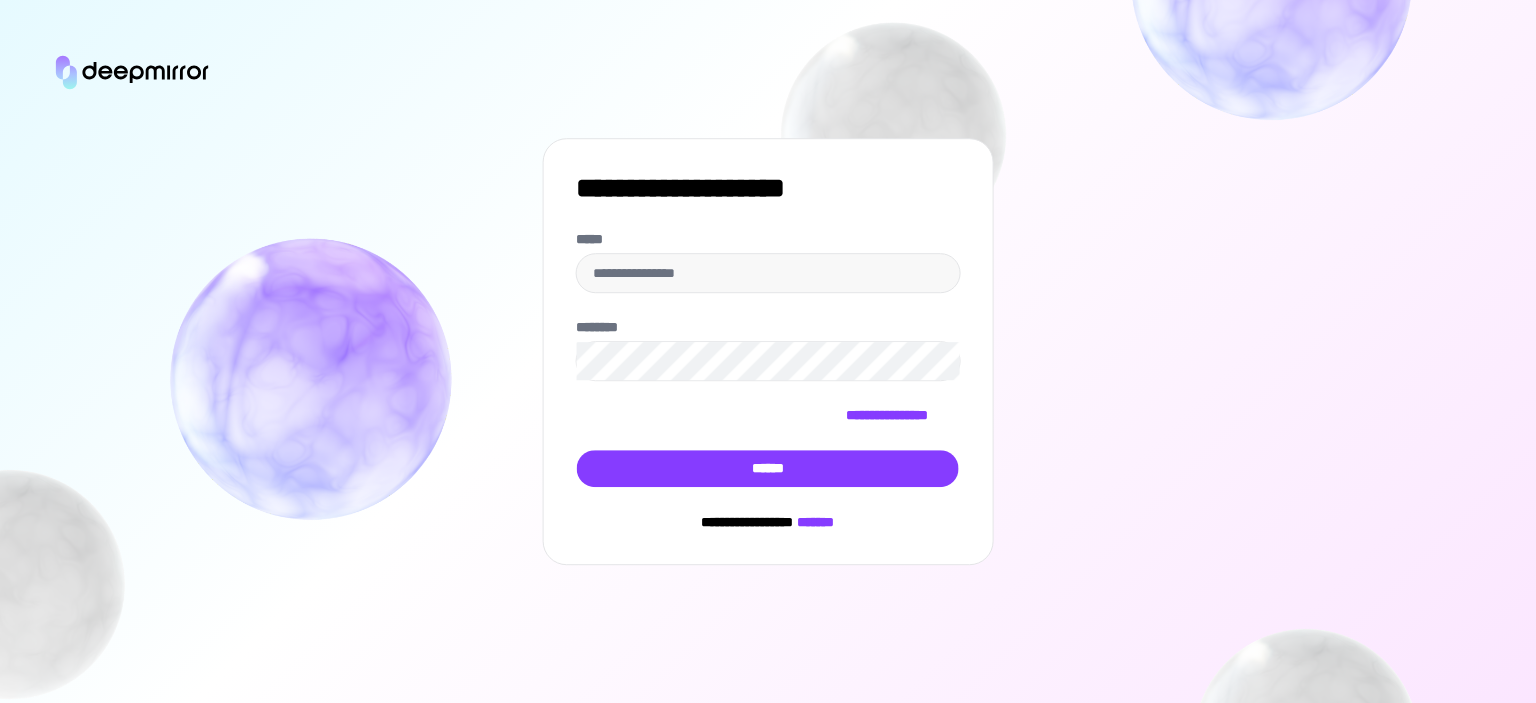 type on "**********" 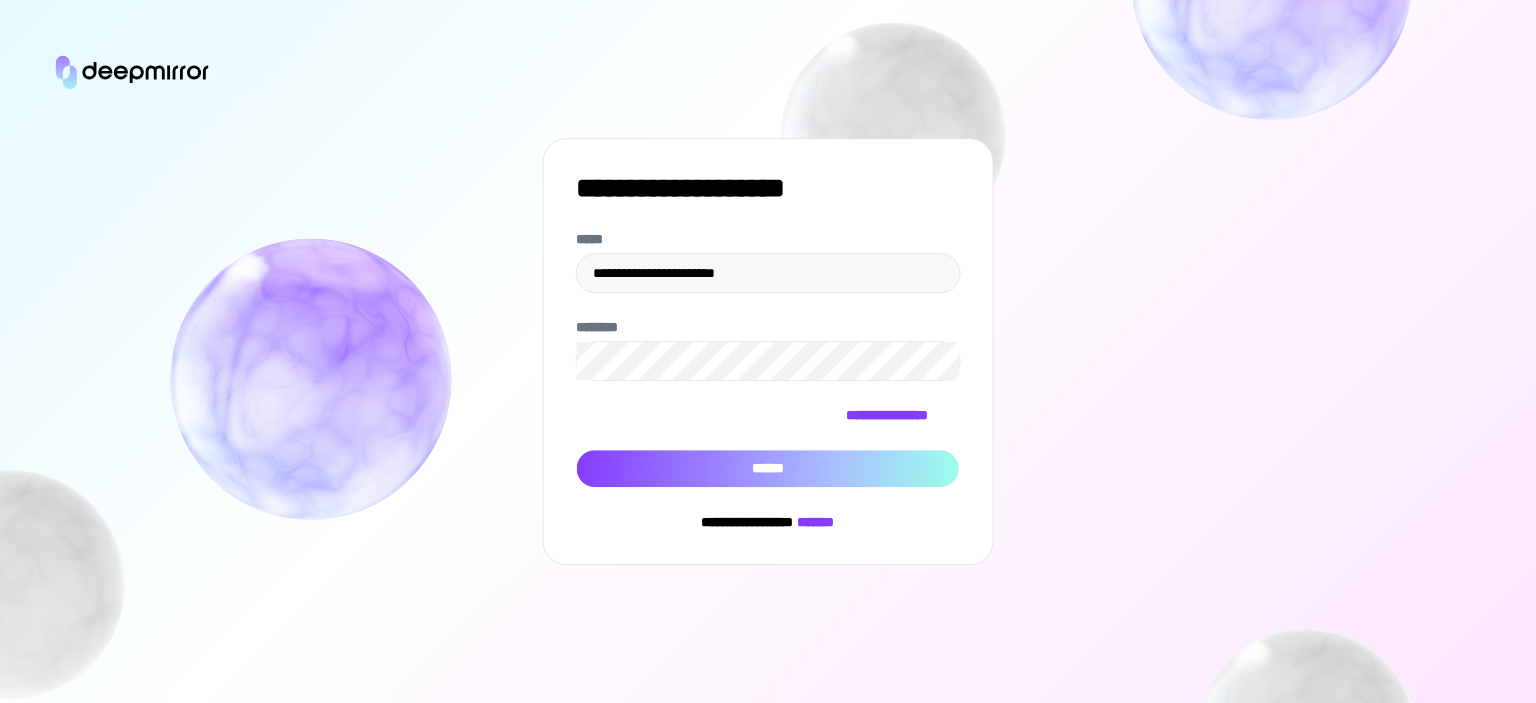 click on "******" at bounding box center (768, 469) 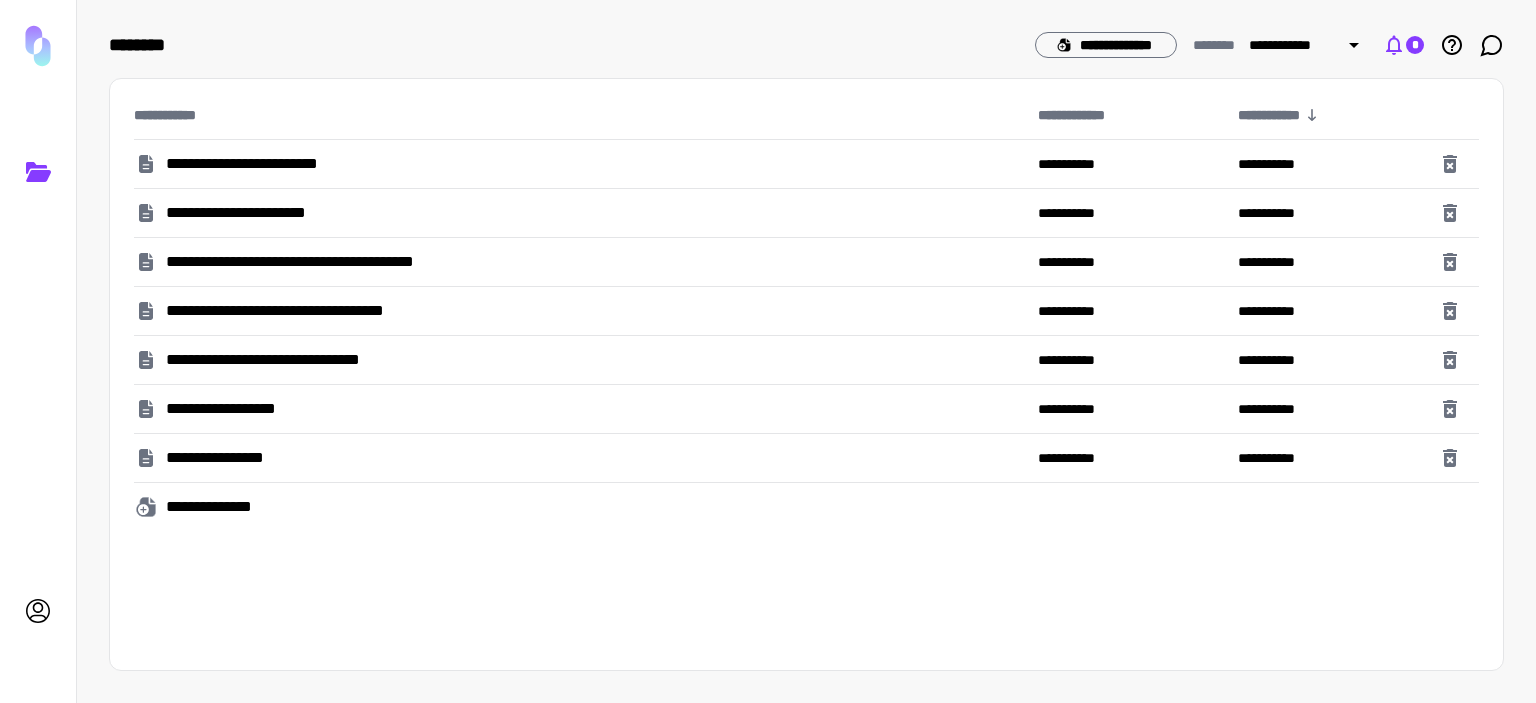 click 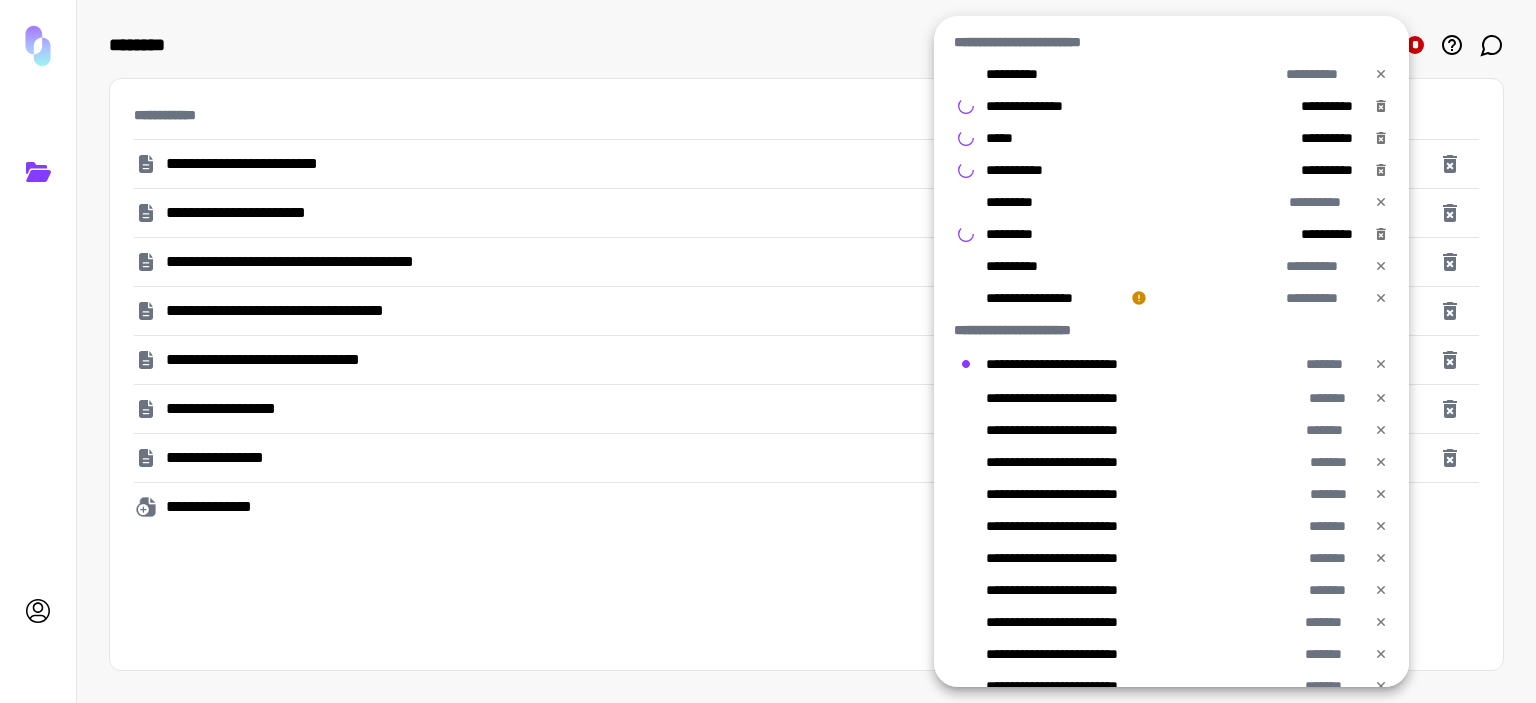 click at bounding box center (768, 351) 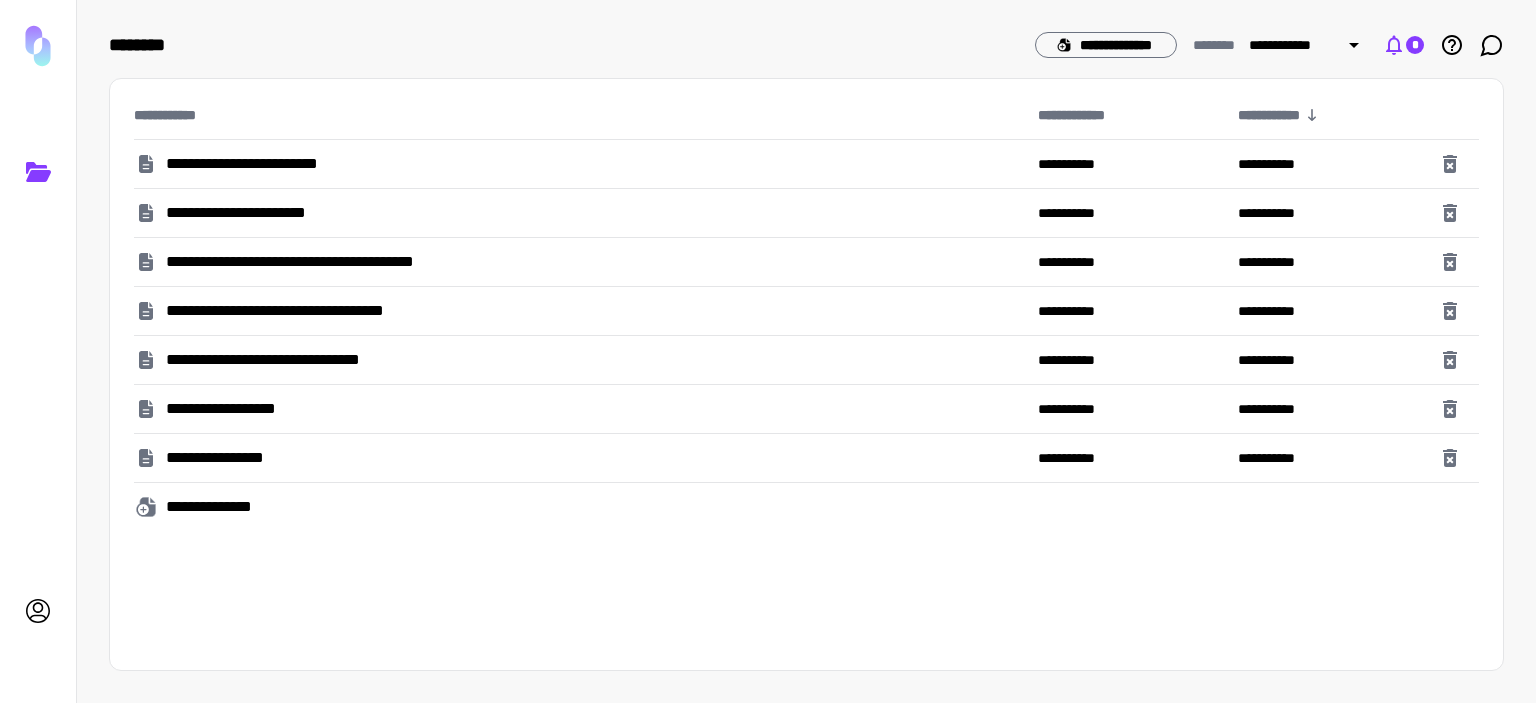 click 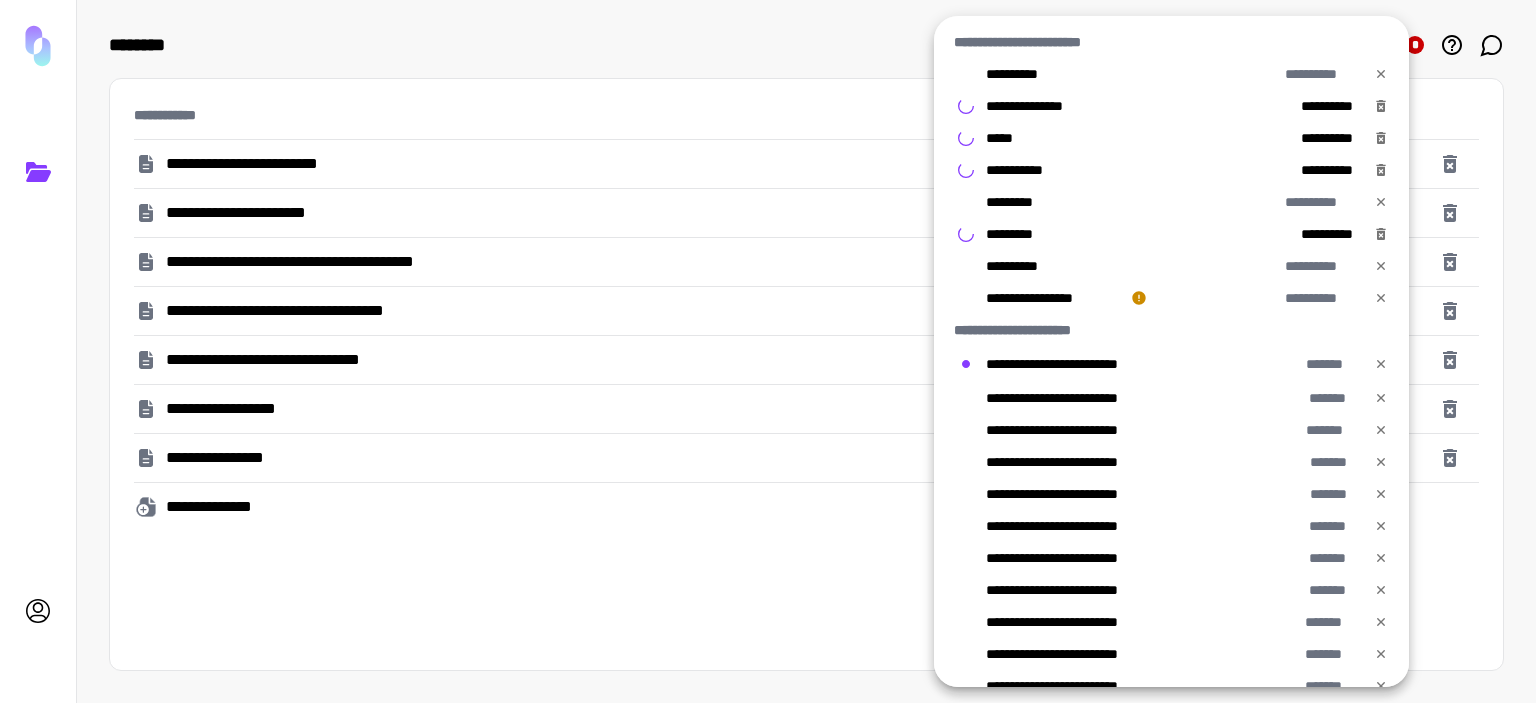click at bounding box center [768, 351] 